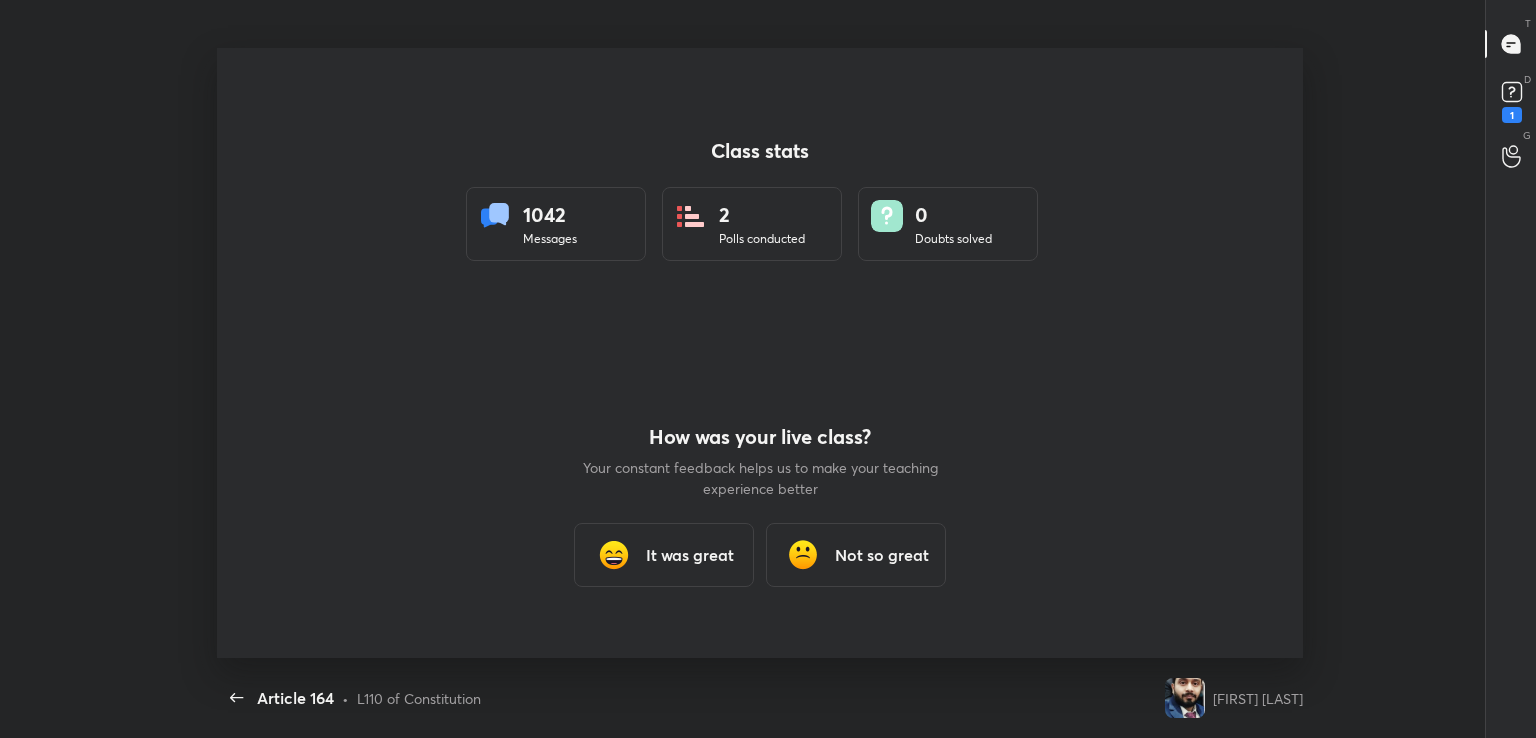 scroll, scrollTop: 0, scrollLeft: 0, axis: both 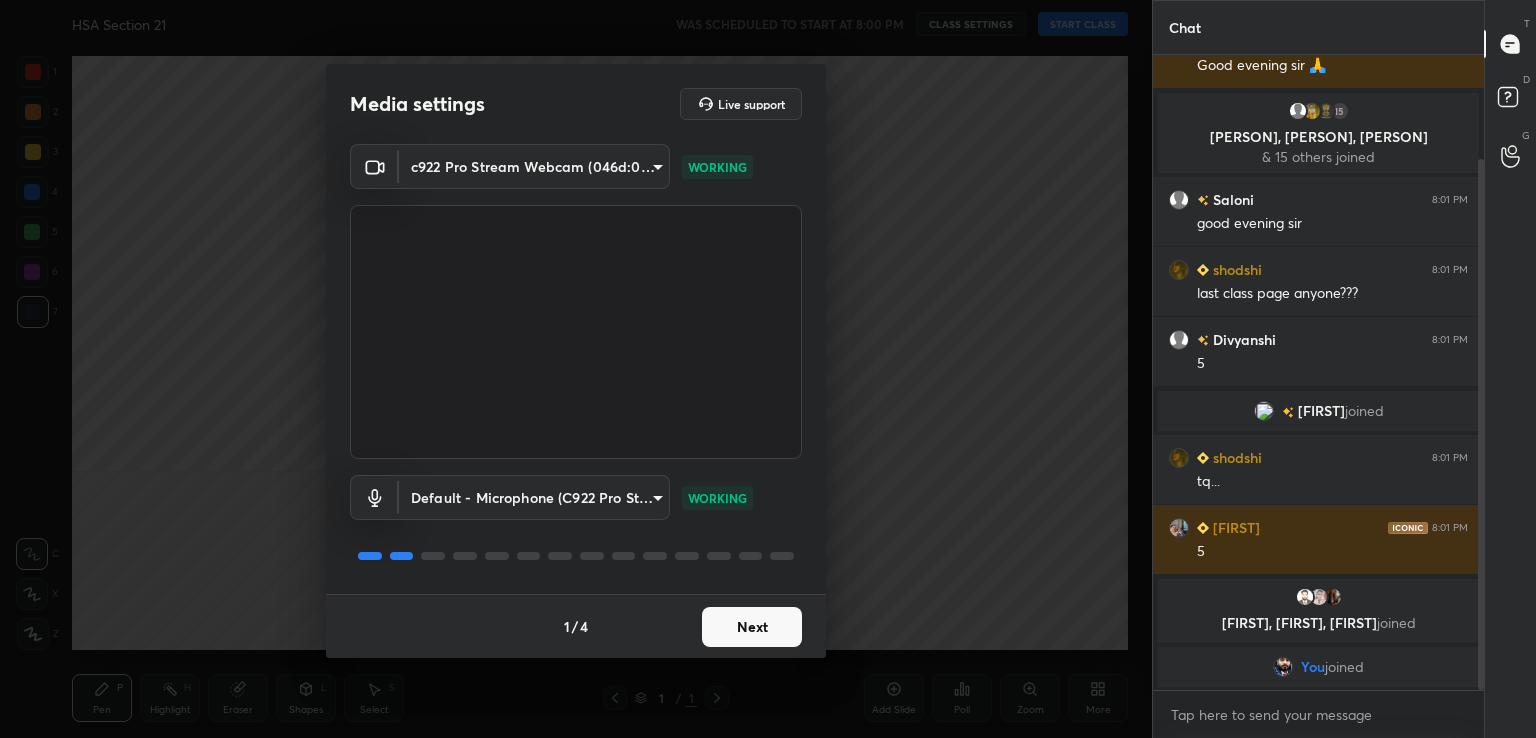click on "Next" at bounding box center [752, 627] 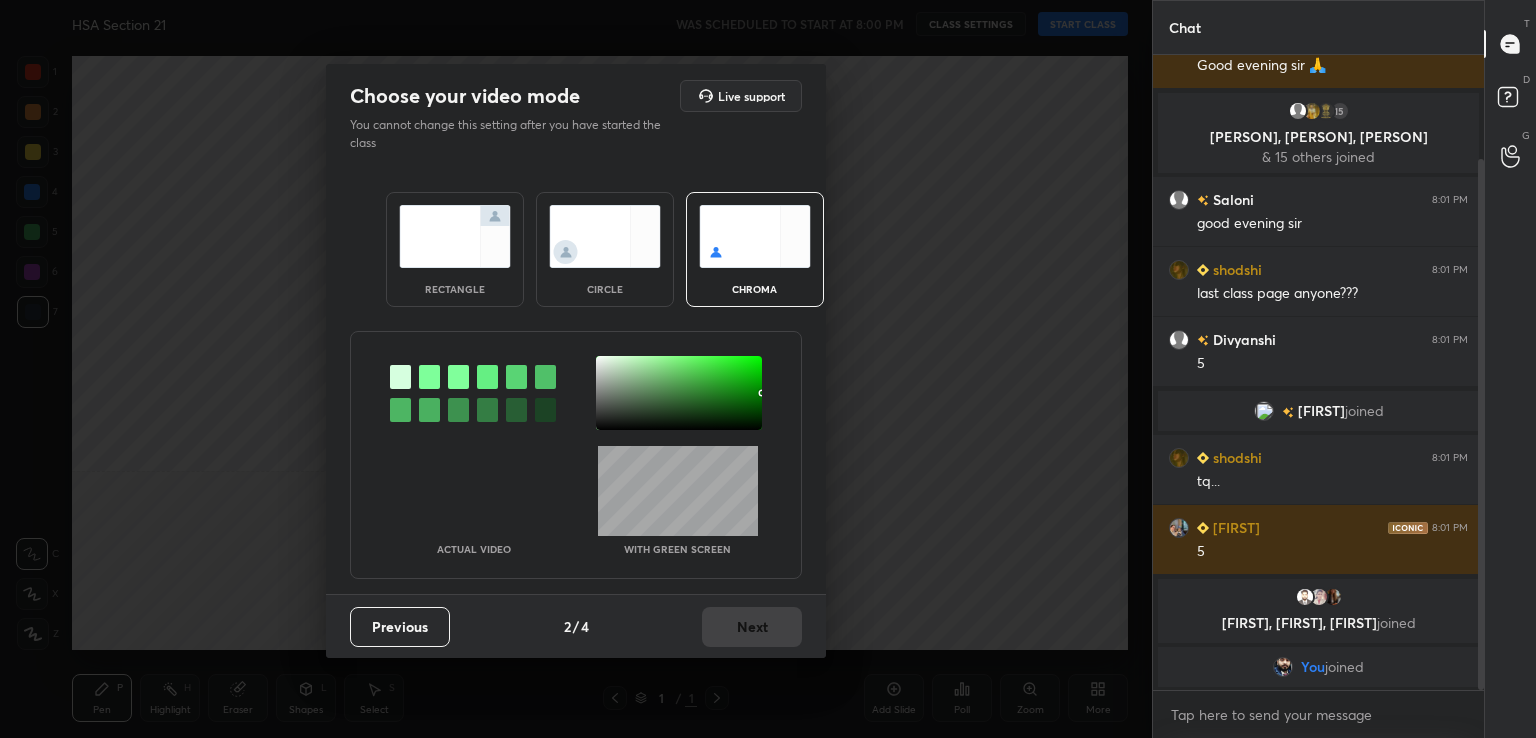 drag, startPoint x: 429, startPoint y: 374, endPoint x: 461, endPoint y: 377, distance: 32.140316 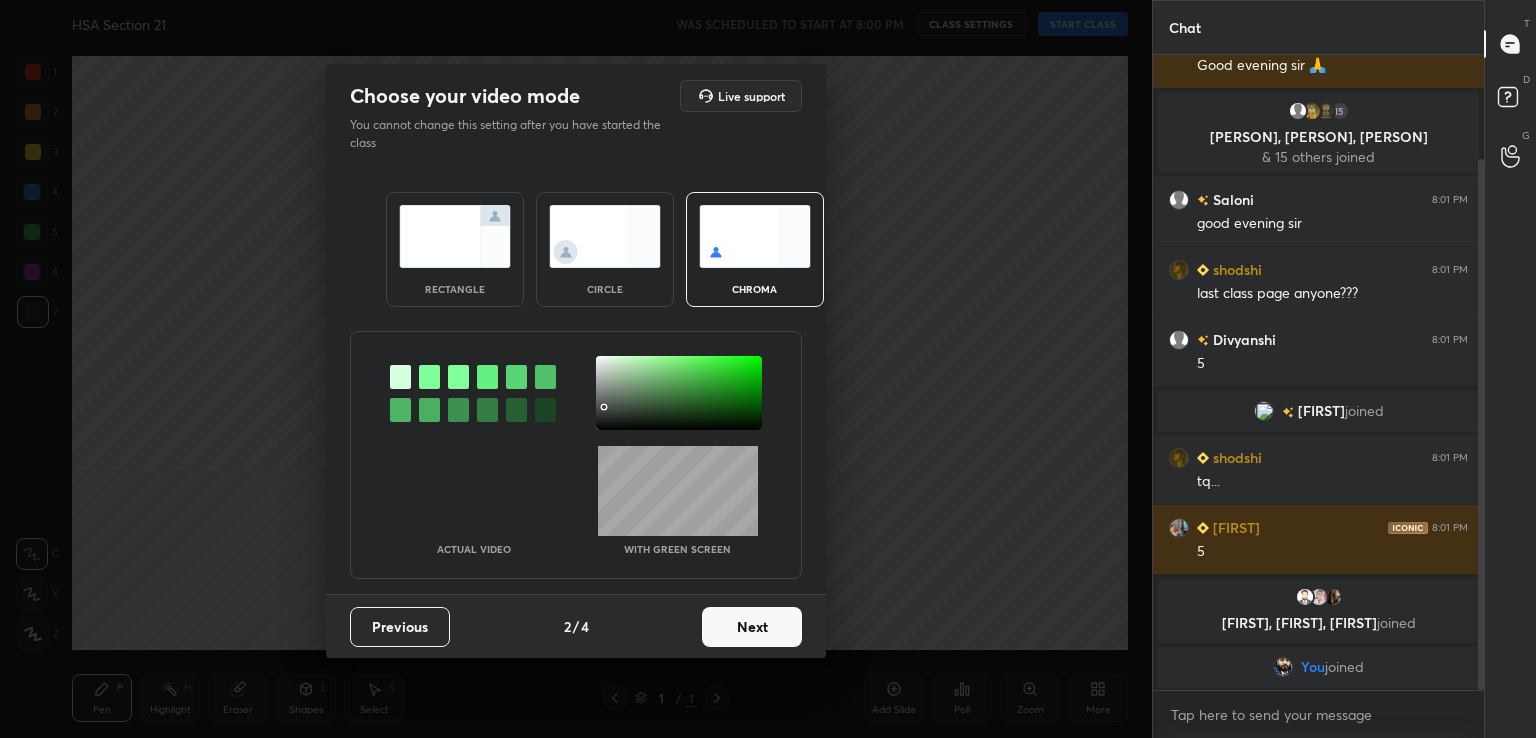 drag, startPoint x: 605, startPoint y: 407, endPoint x: 623, endPoint y: 441, distance: 38.470768 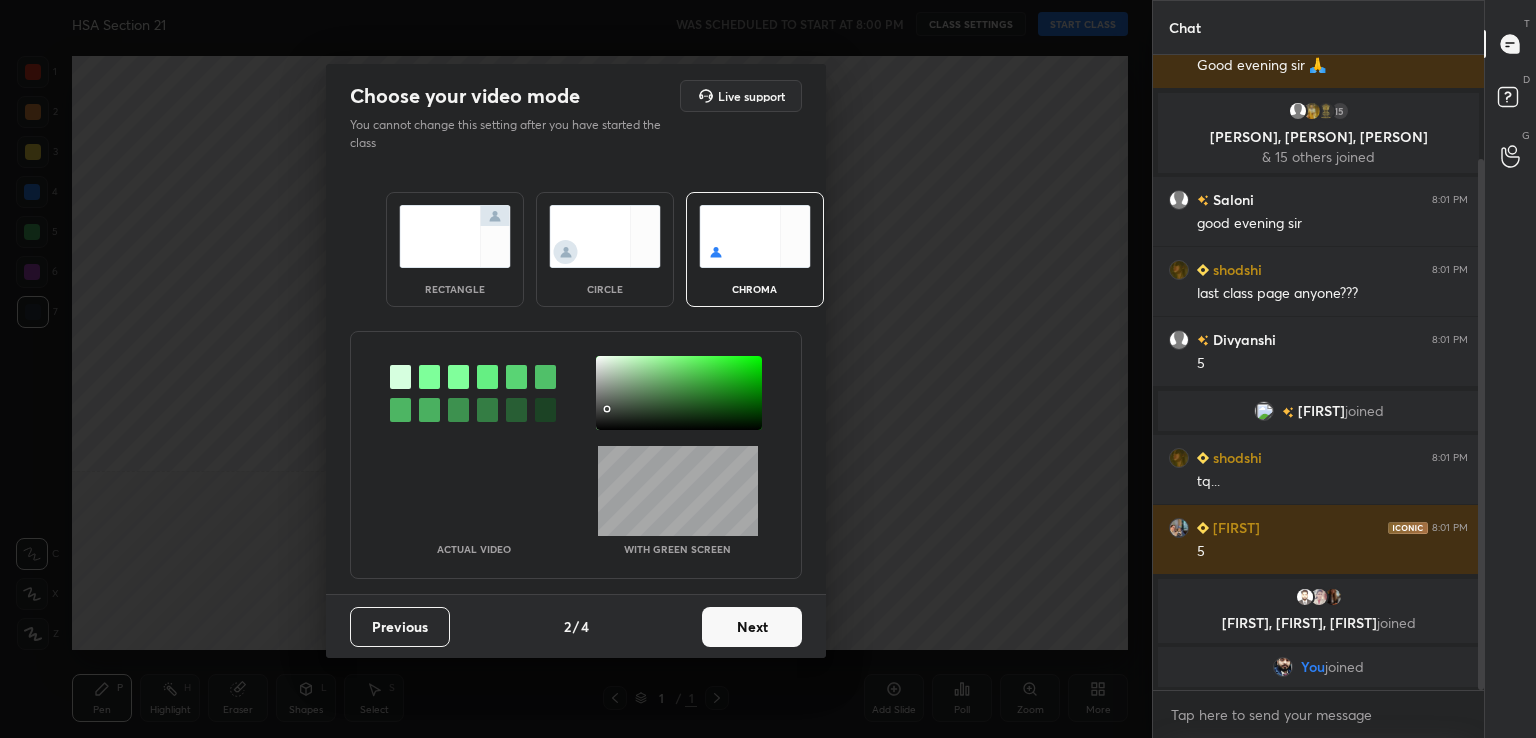 click on "Next" at bounding box center [752, 627] 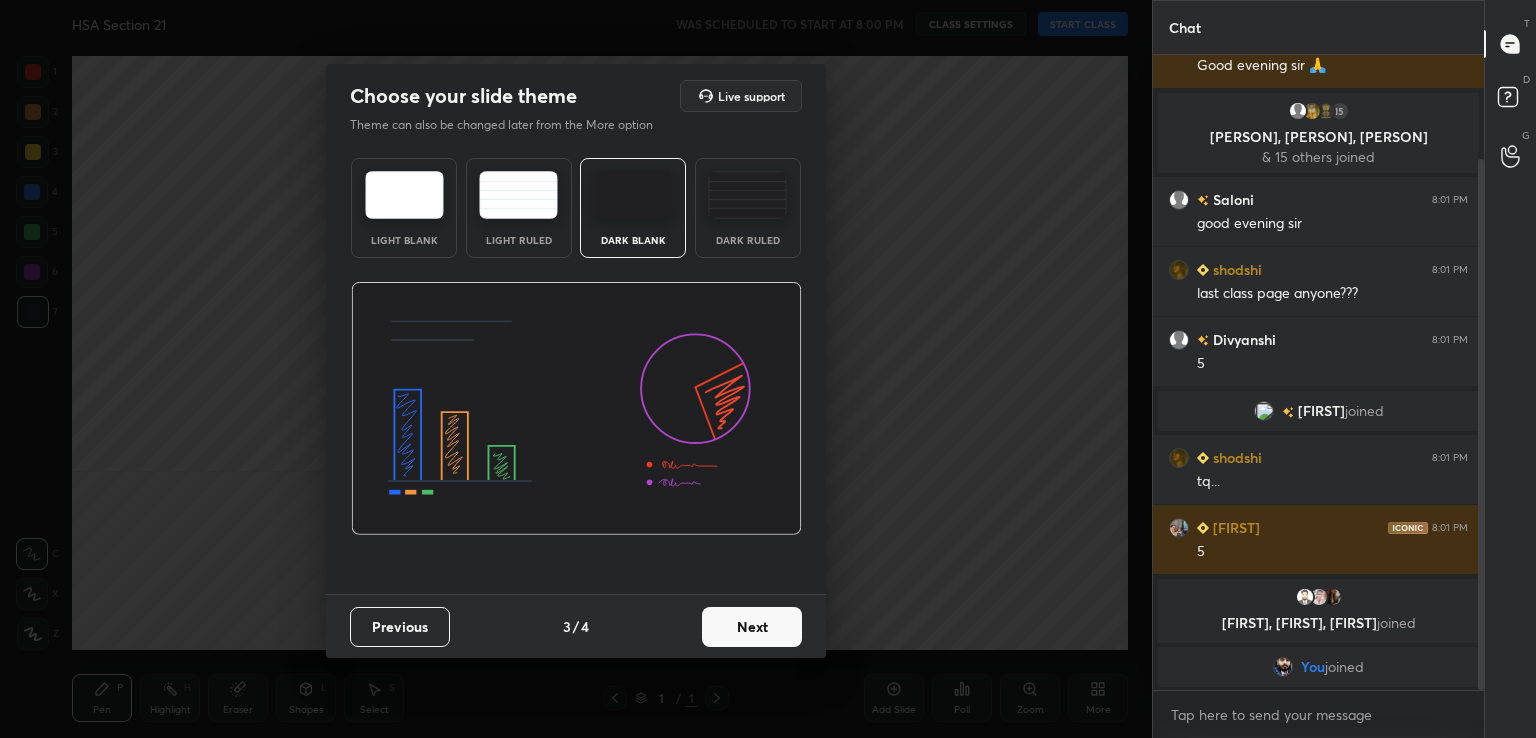 click on "Next" at bounding box center [752, 627] 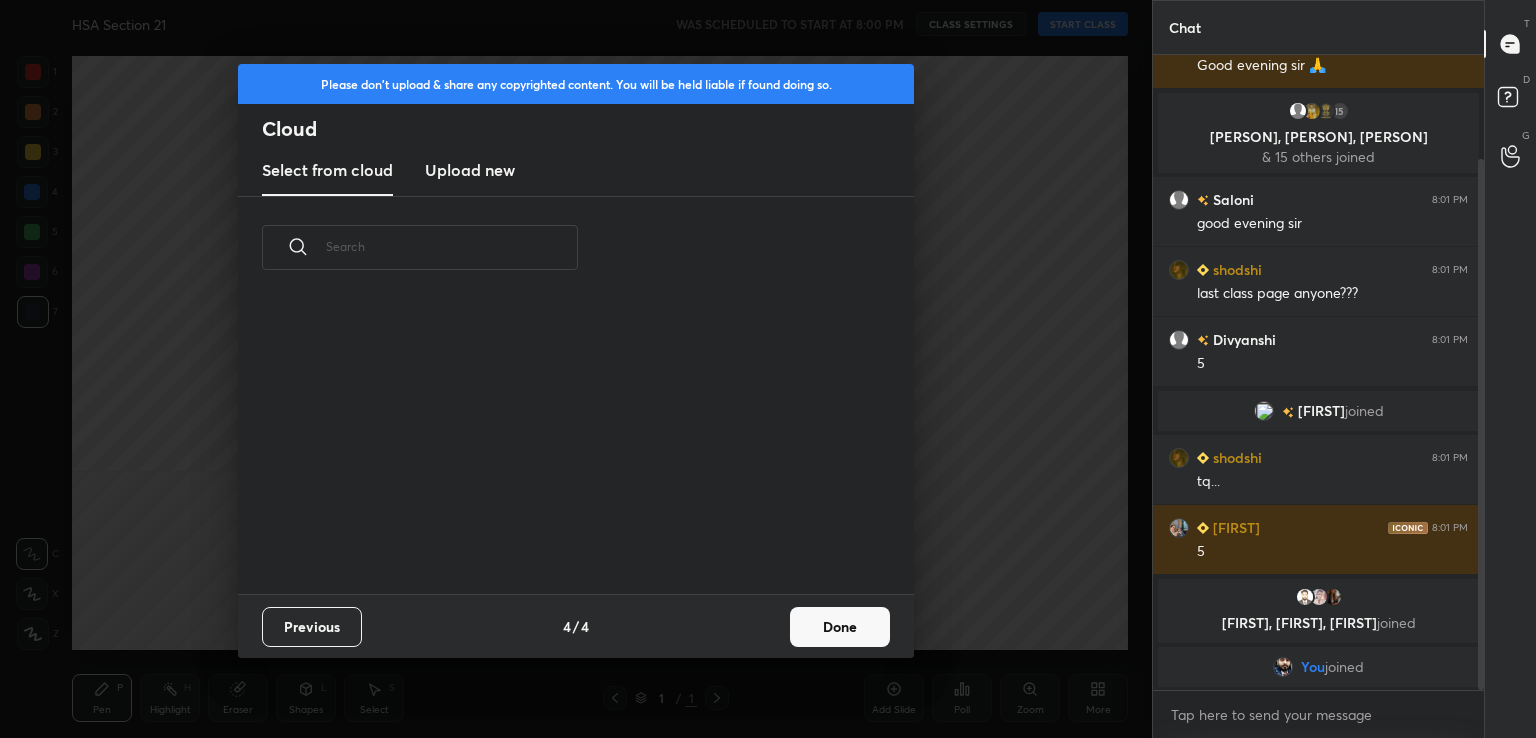 click on "Previous 4 / 4 Done" at bounding box center (576, 626) 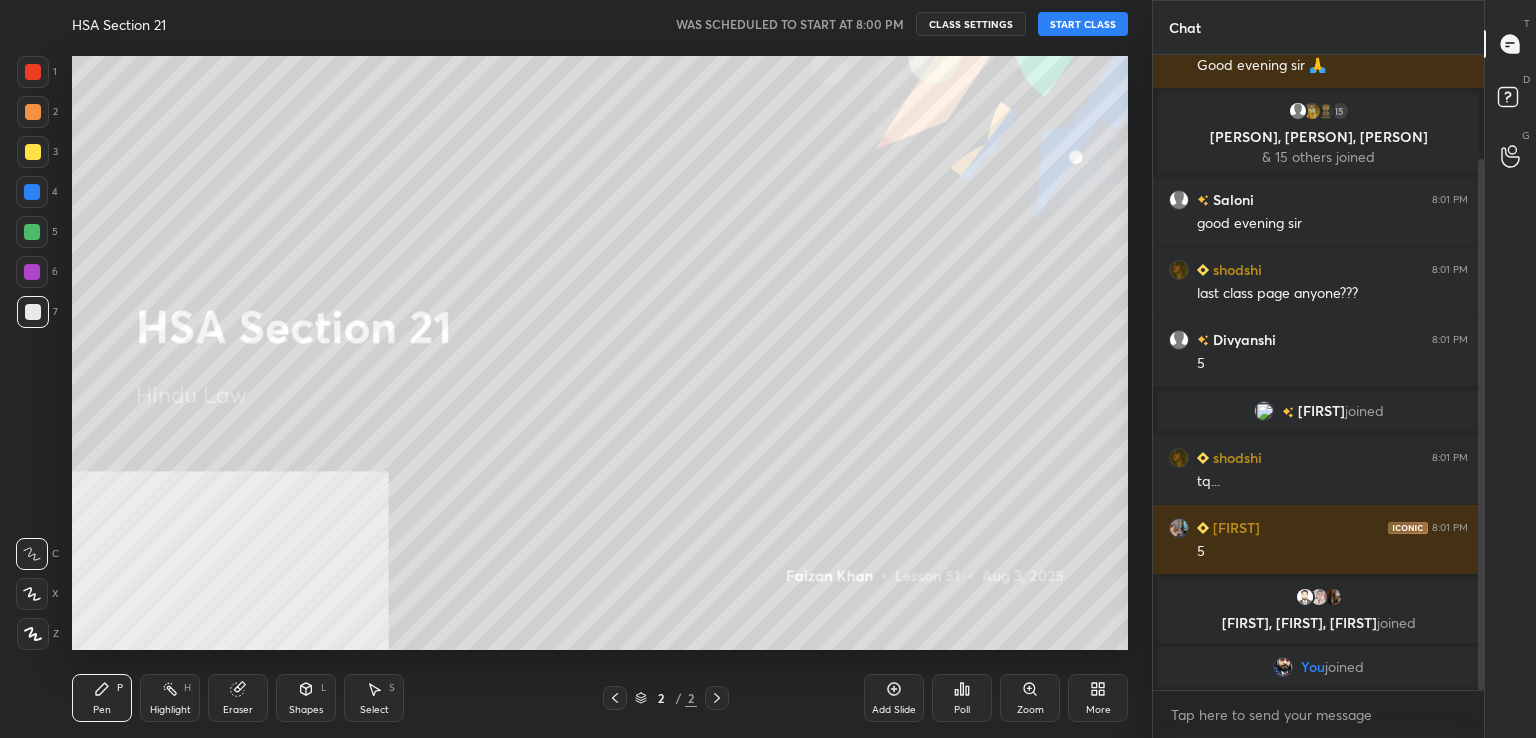 click on "START CLASS" at bounding box center [1083, 24] 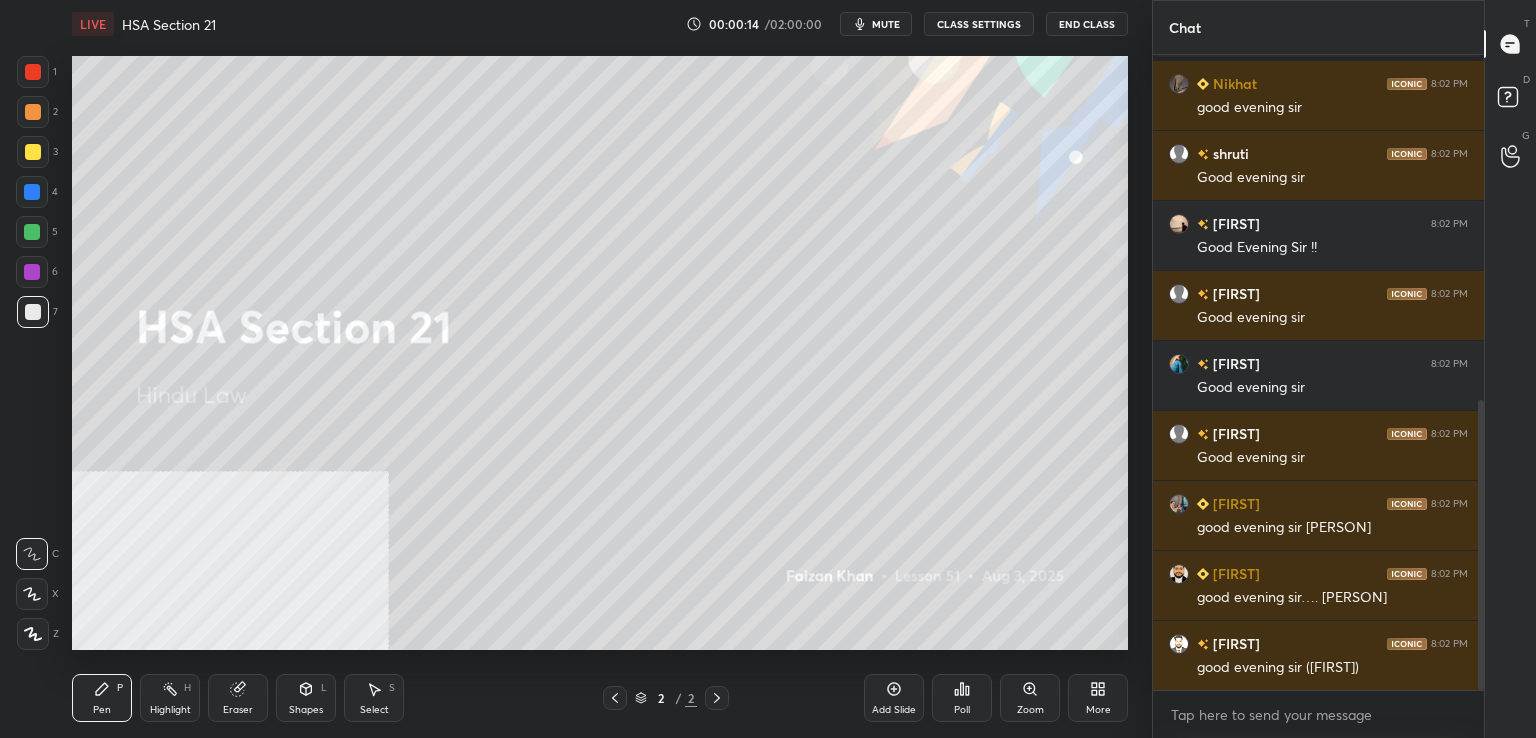 scroll, scrollTop: 824, scrollLeft: 0, axis: vertical 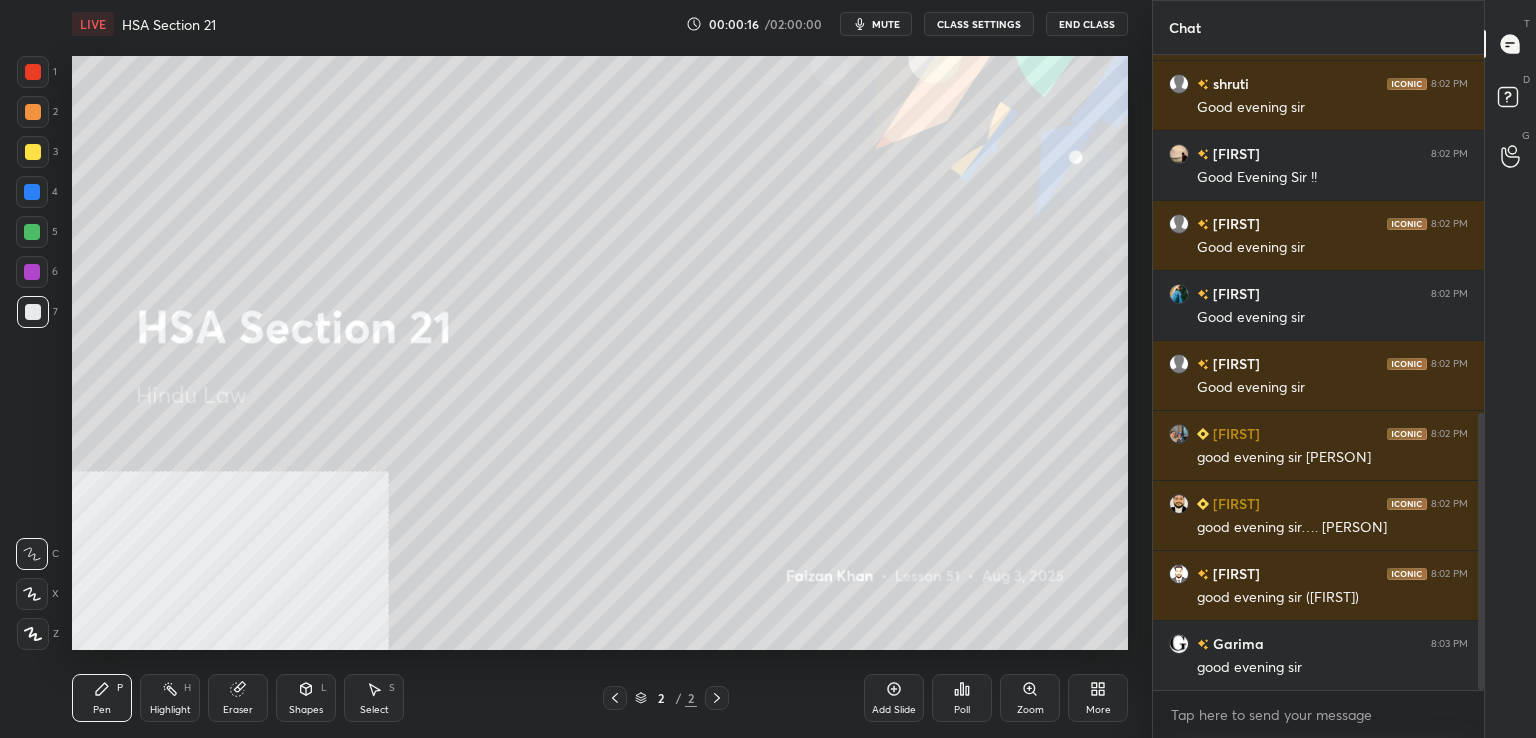 drag, startPoint x: 887, startPoint y: 693, endPoint x: 898, endPoint y: 655, distance: 39.56008 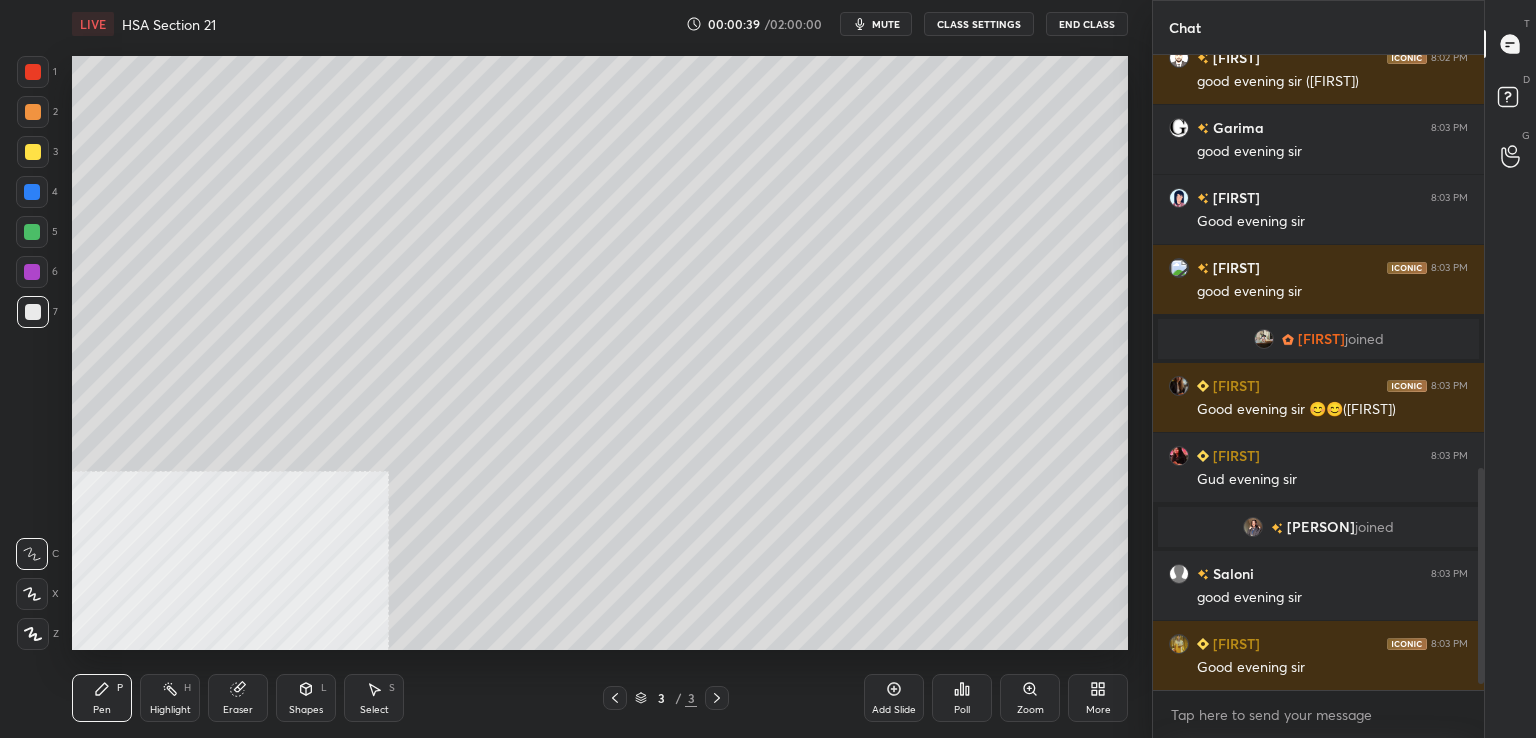 scroll, scrollTop: 1232, scrollLeft: 0, axis: vertical 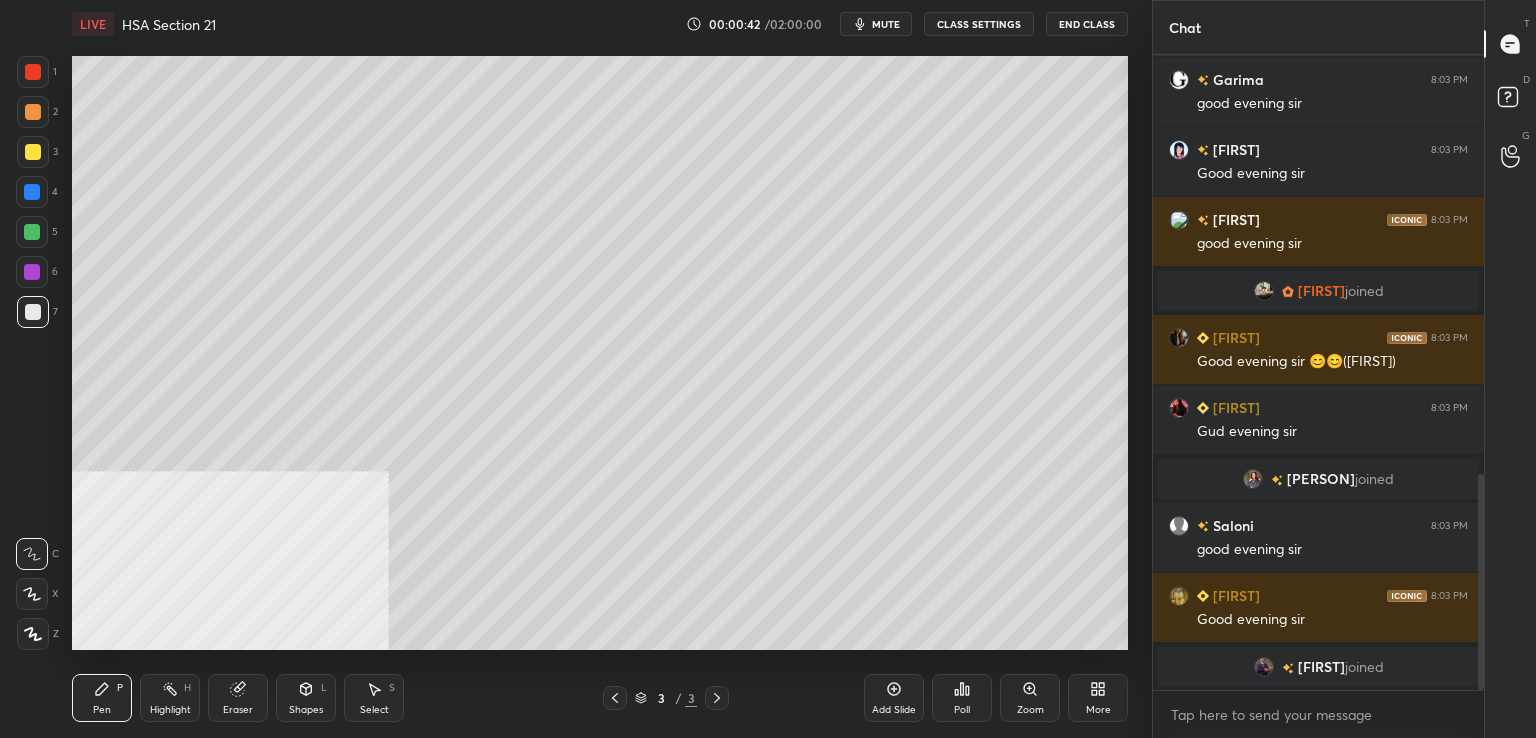 drag, startPoint x: 889, startPoint y: 34, endPoint x: 904, endPoint y: 23, distance: 18.601076 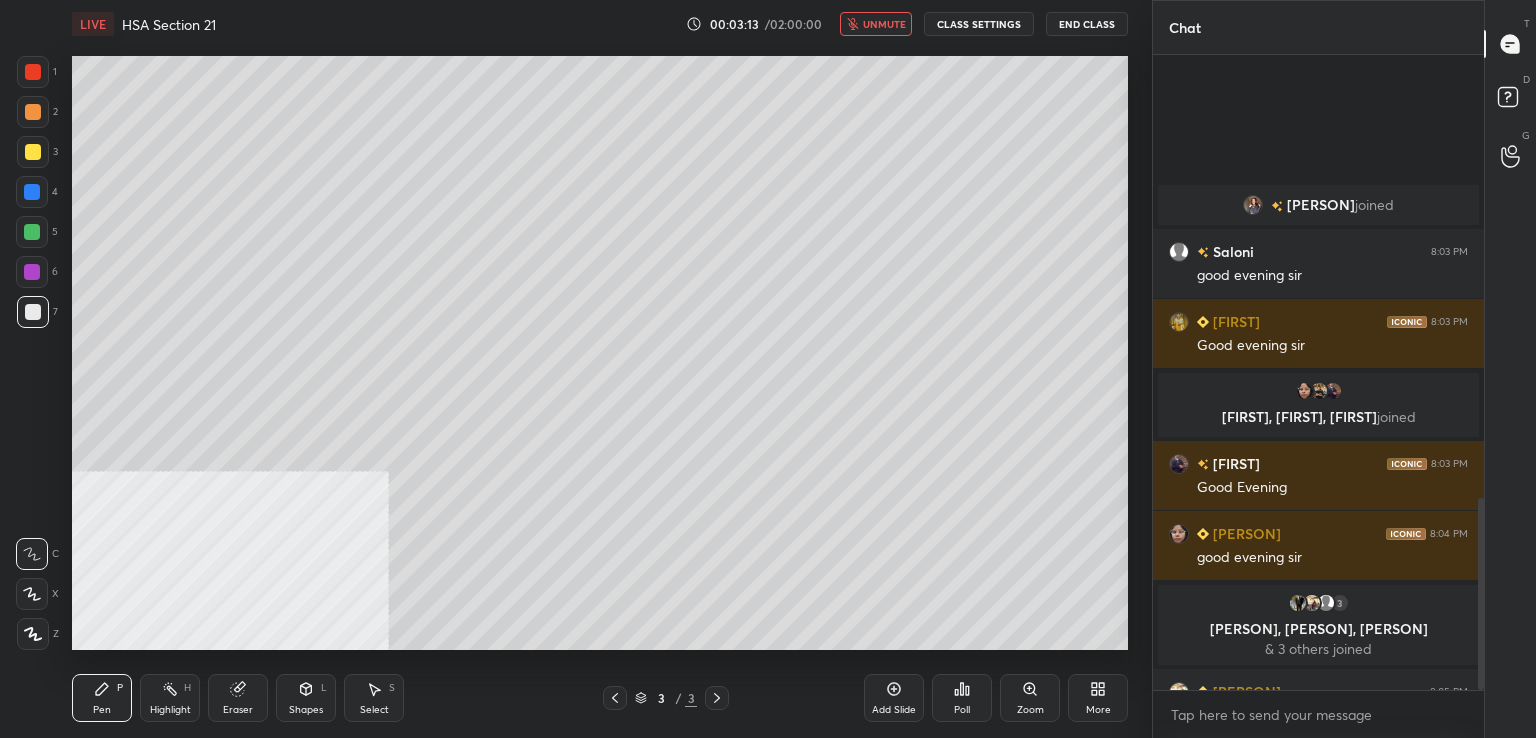 scroll, scrollTop: 1468, scrollLeft: 0, axis: vertical 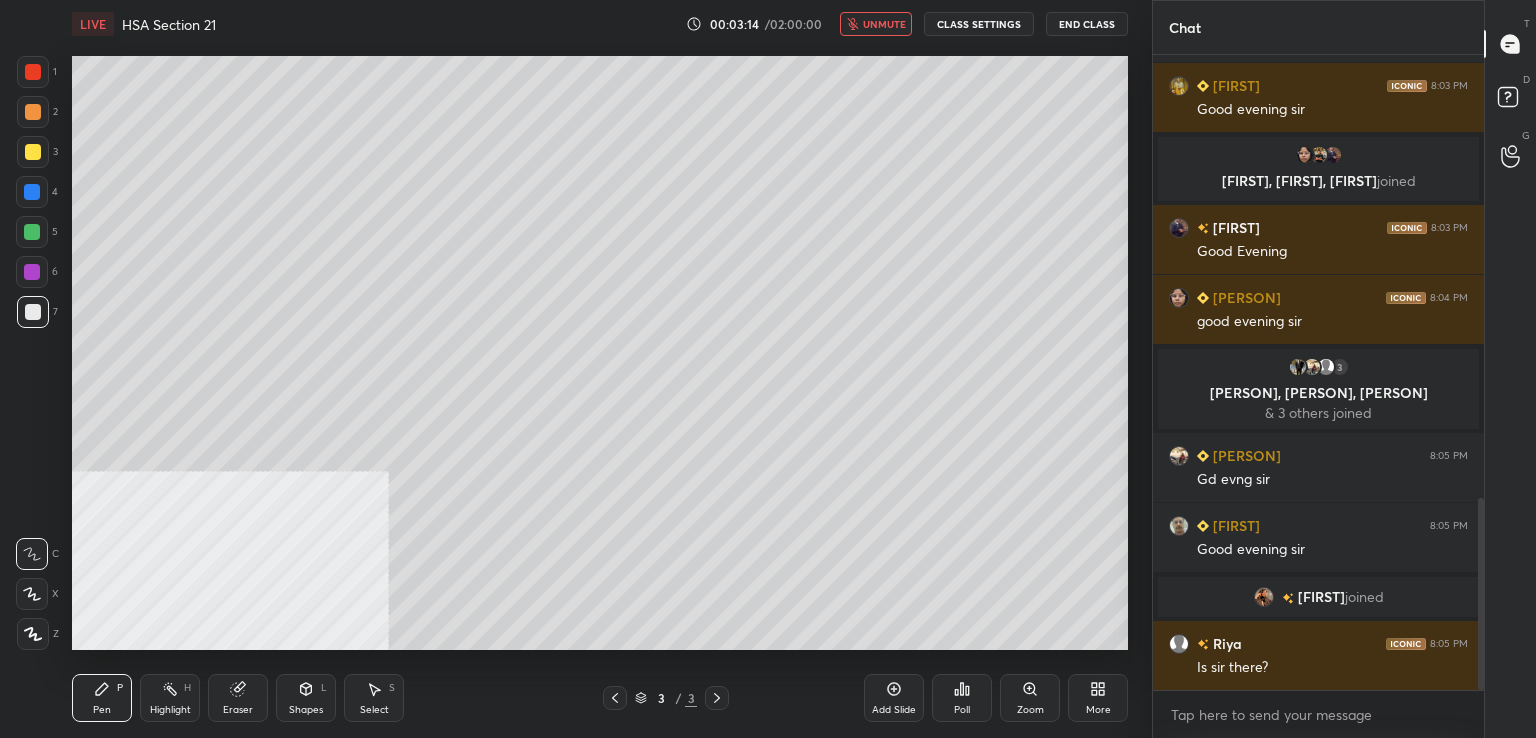 drag, startPoint x: 884, startPoint y: 29, endPoint x: 839, endPoint y: 26, distance: 45.099888 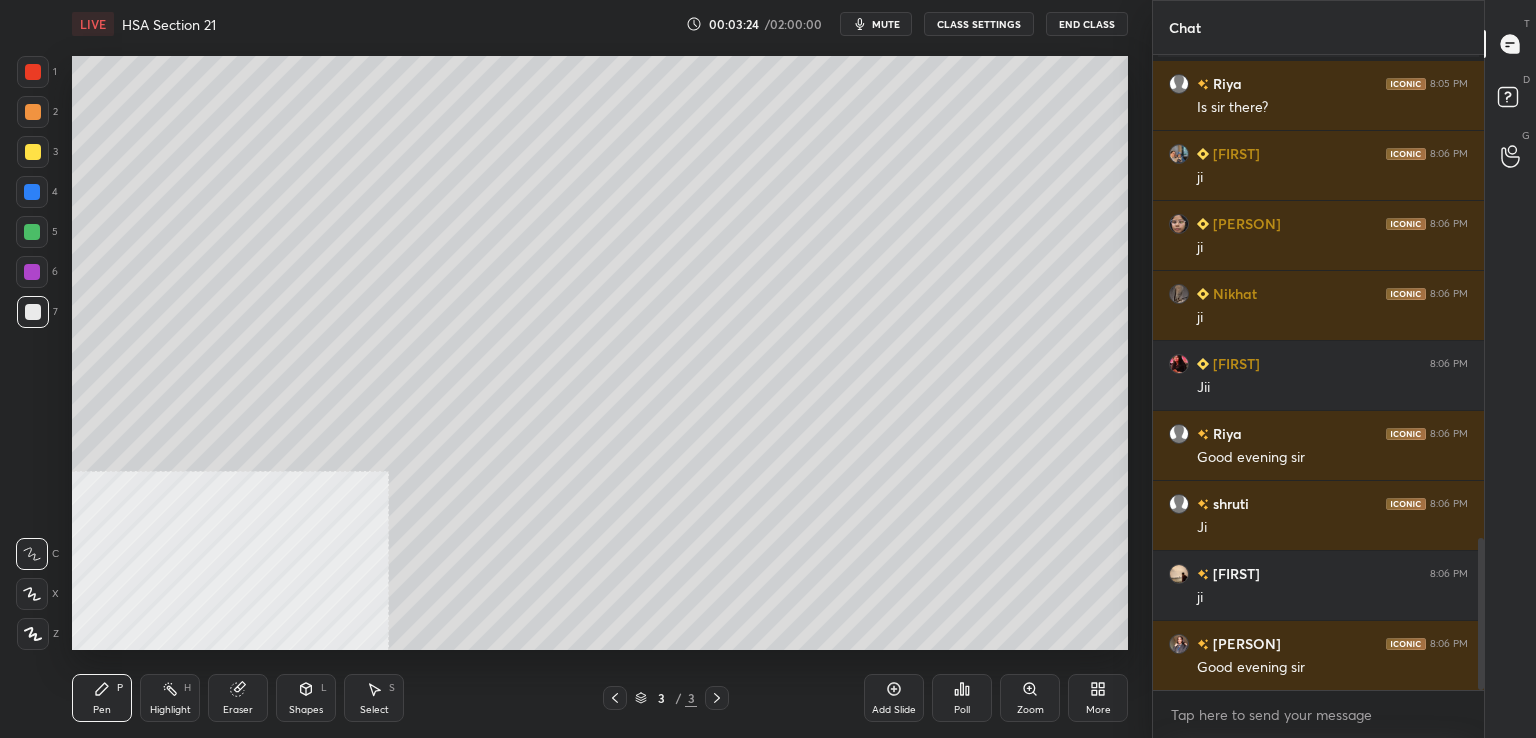 scroll, scrollTop: 2098, scrollLeft: 0, axis: vertical 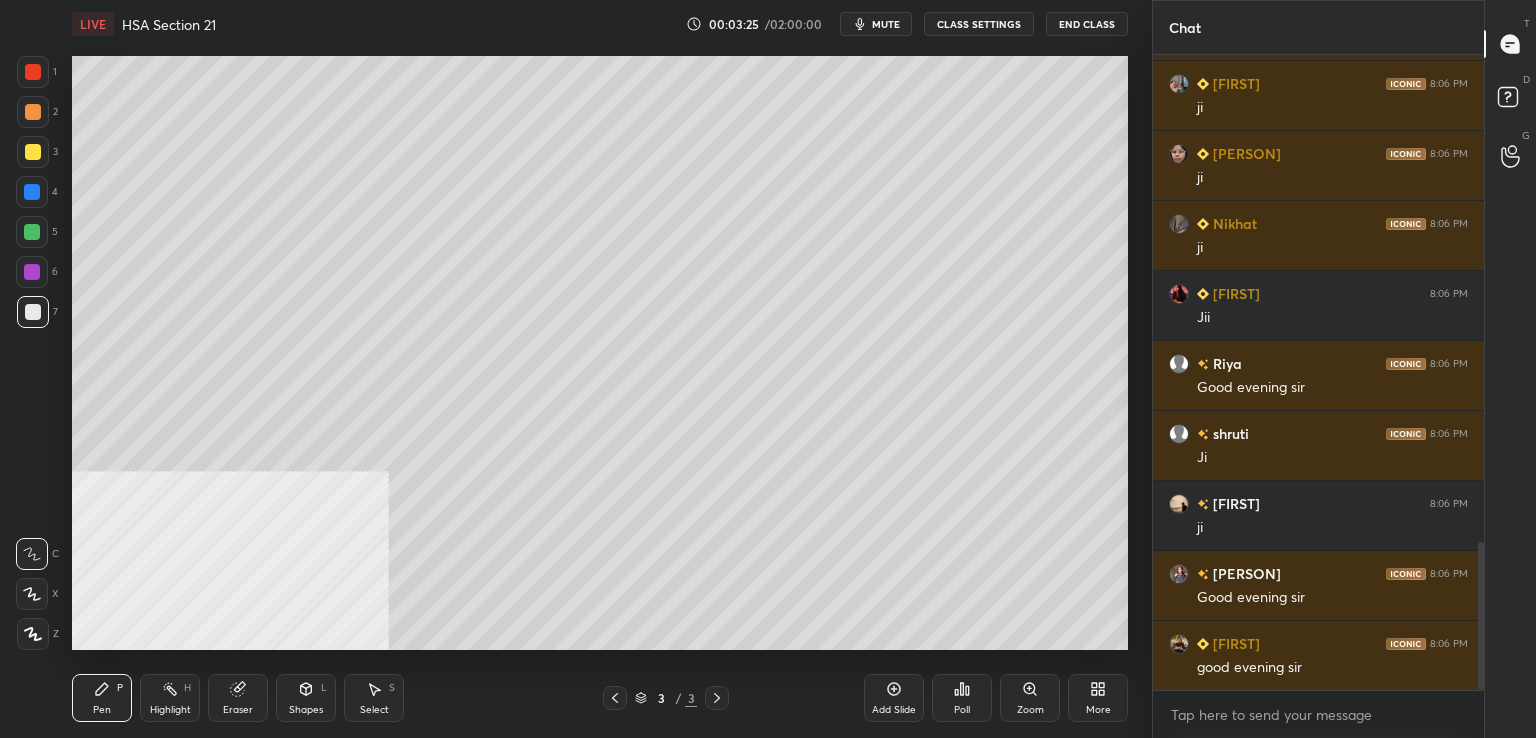 drag, startPoint x: 45, startPoint y: 72, endPoint x: 58, endPoint y: 75, distance: 13.341664 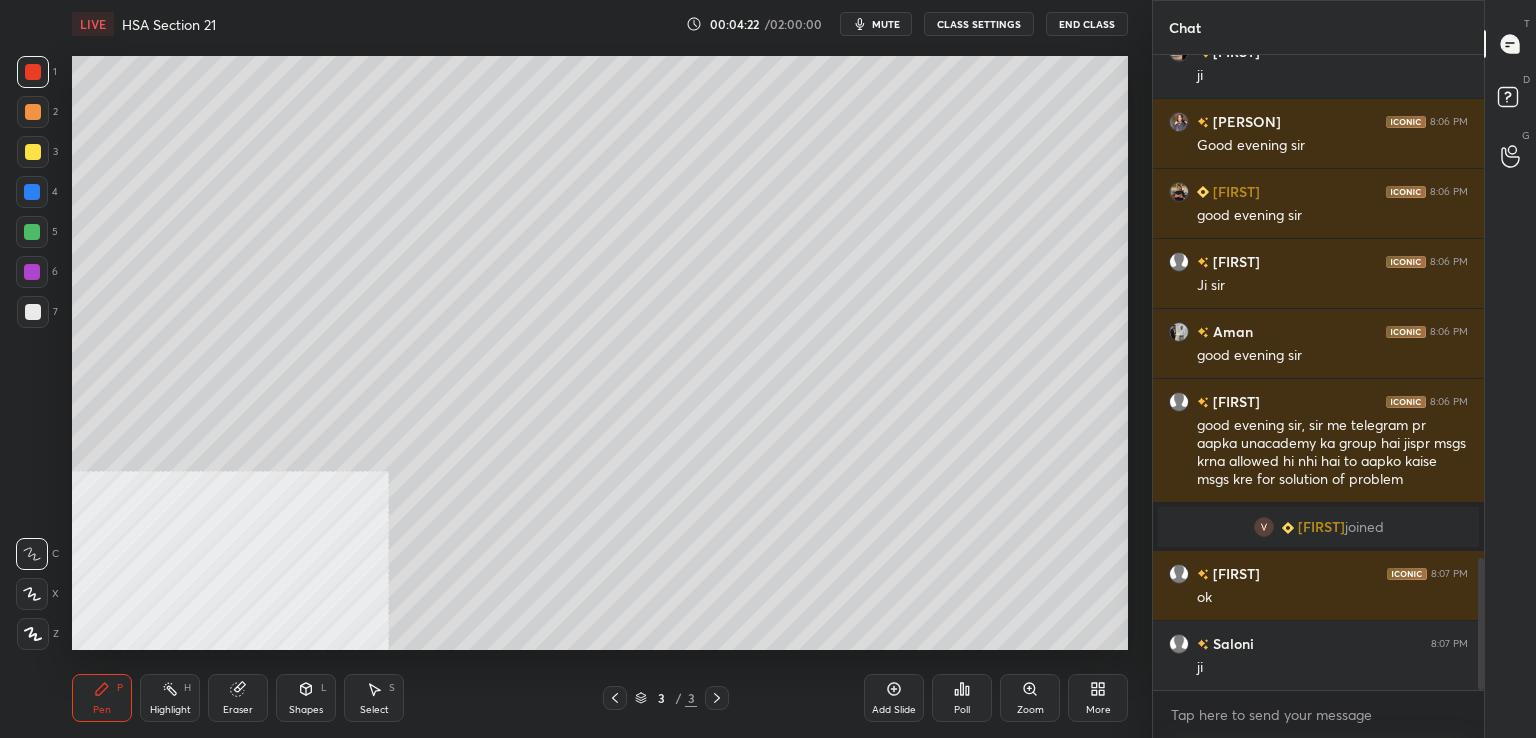 scroll, scrollTop: 2482, scrollLeft: 0, axis: vertical 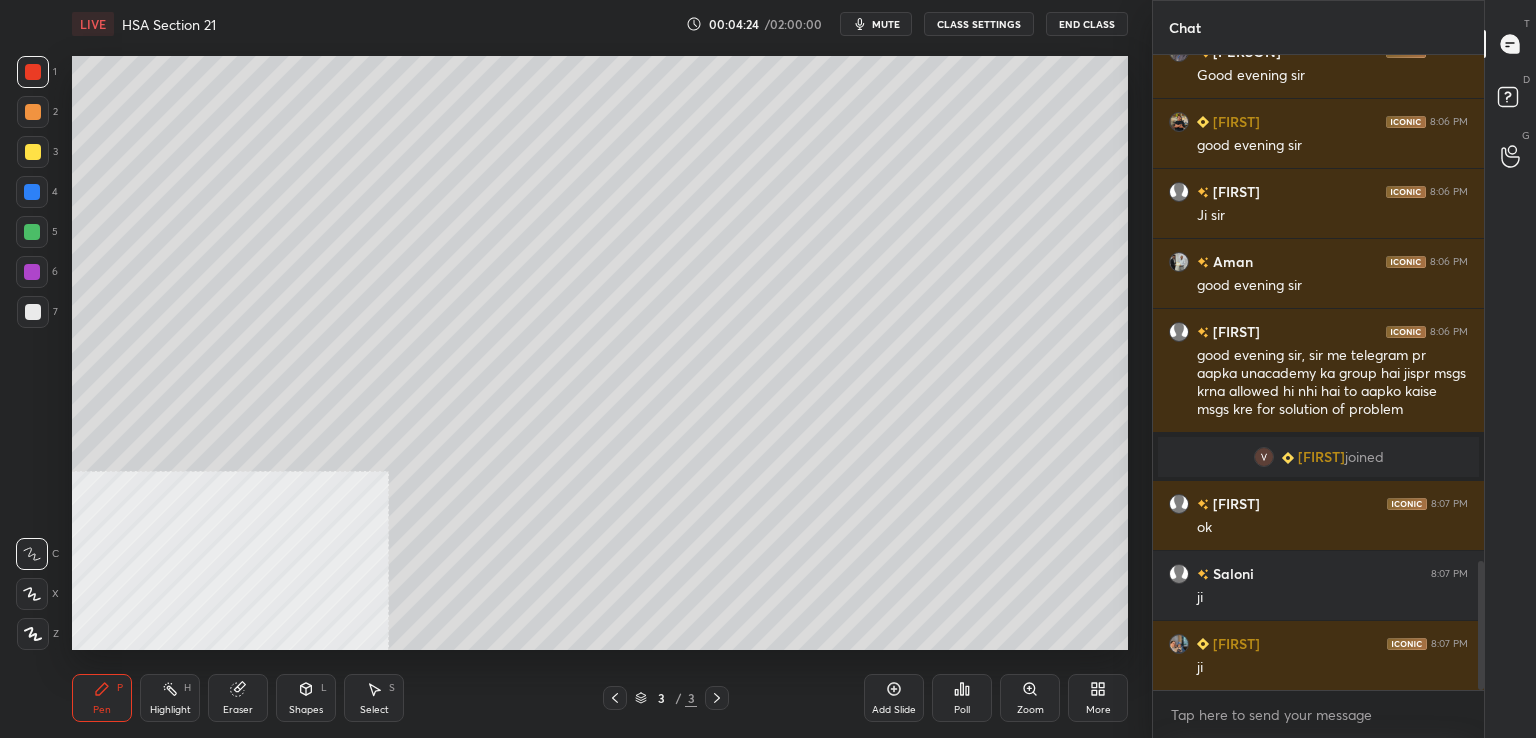 click at bounding box center [33, 312] 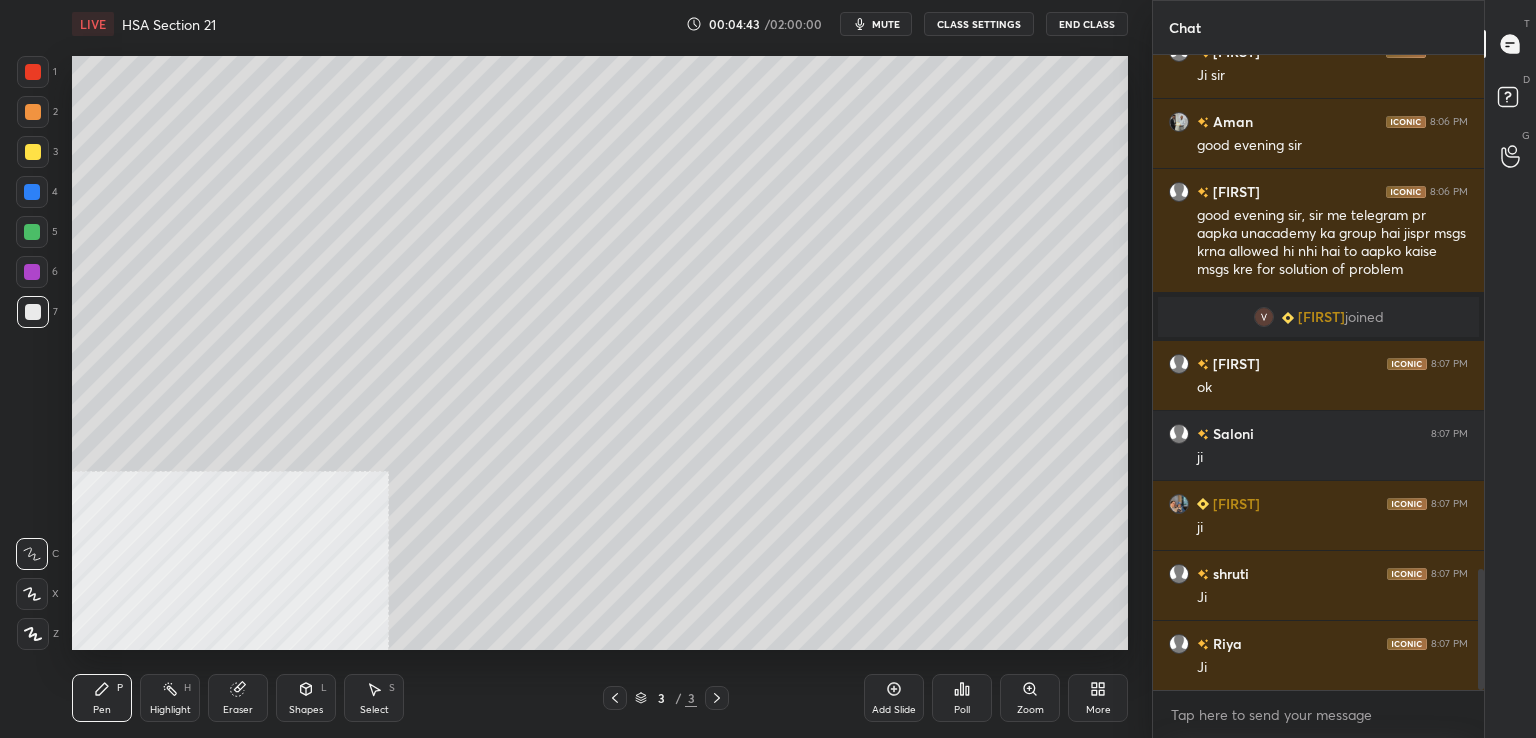 scroll, scrollTop: 2692, scrollLeft: 0, axis: vertical 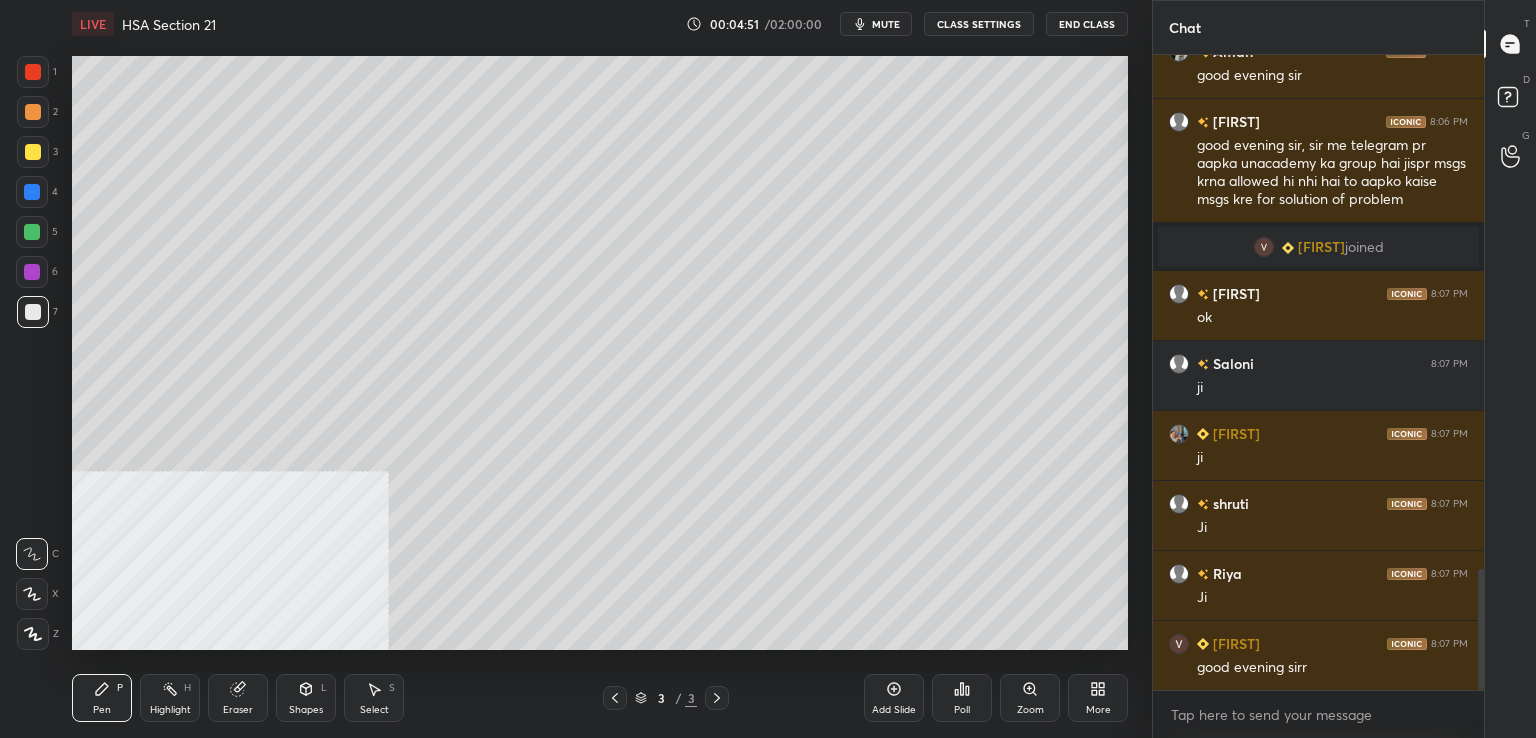drag, startPoint x: 32, startPoint y: 305, endPoint x: 55, endPoint y: 316, distance: 25.495098 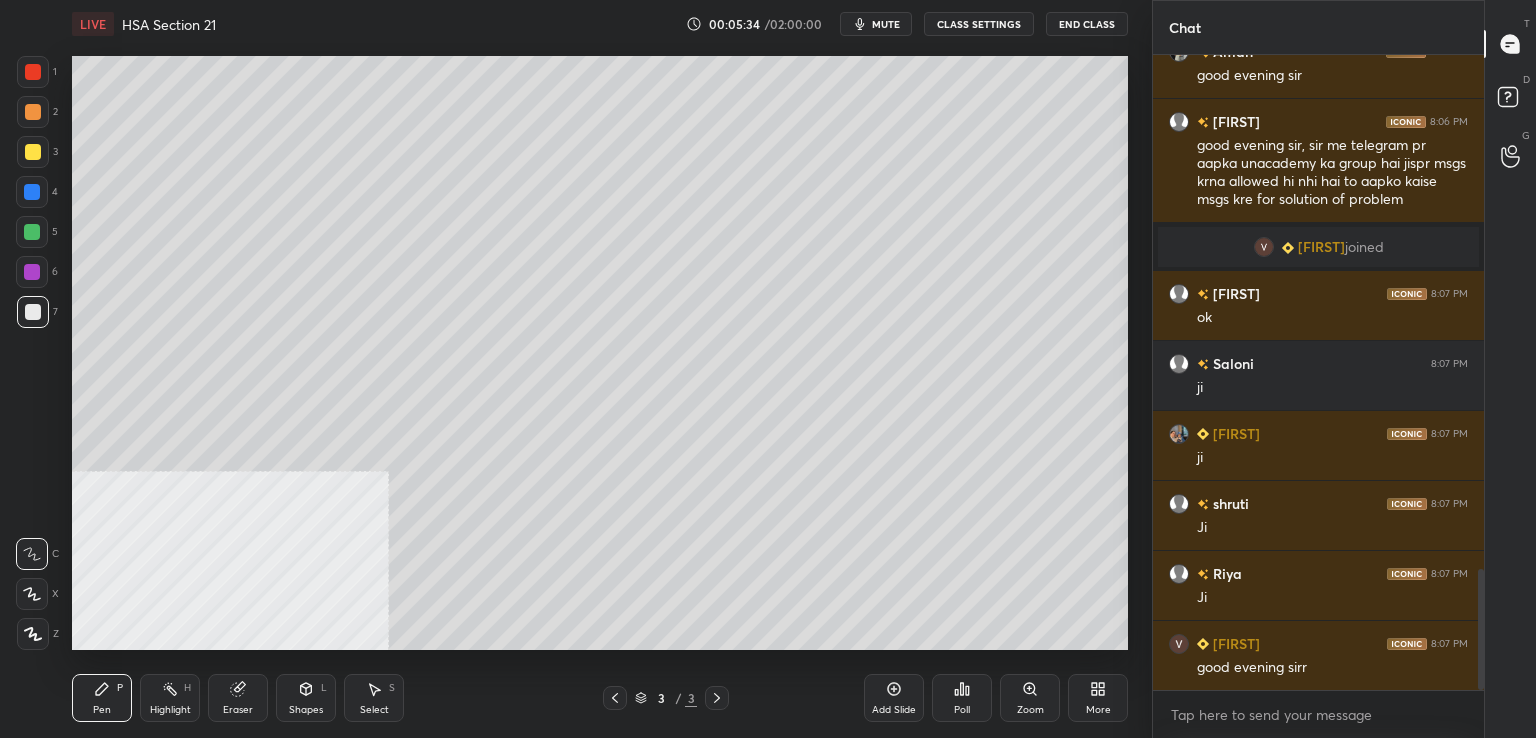 drag, startPoint x: 35, startPoint y: 194, endPoint x: 53, endPoint y: 215, distance: 27.658634 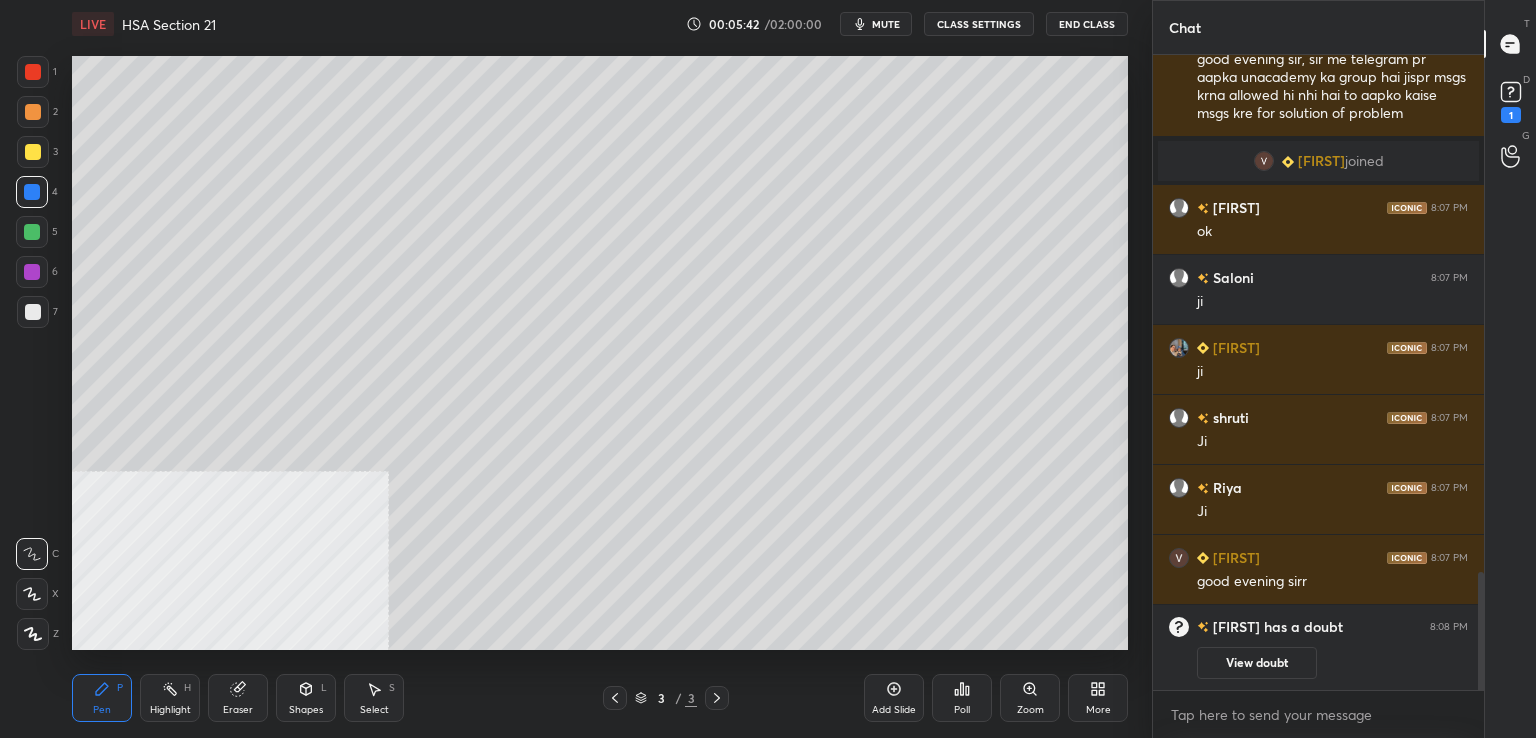 scroll, scrollTop: 2766, scrollLeft: 0, axis: vertical 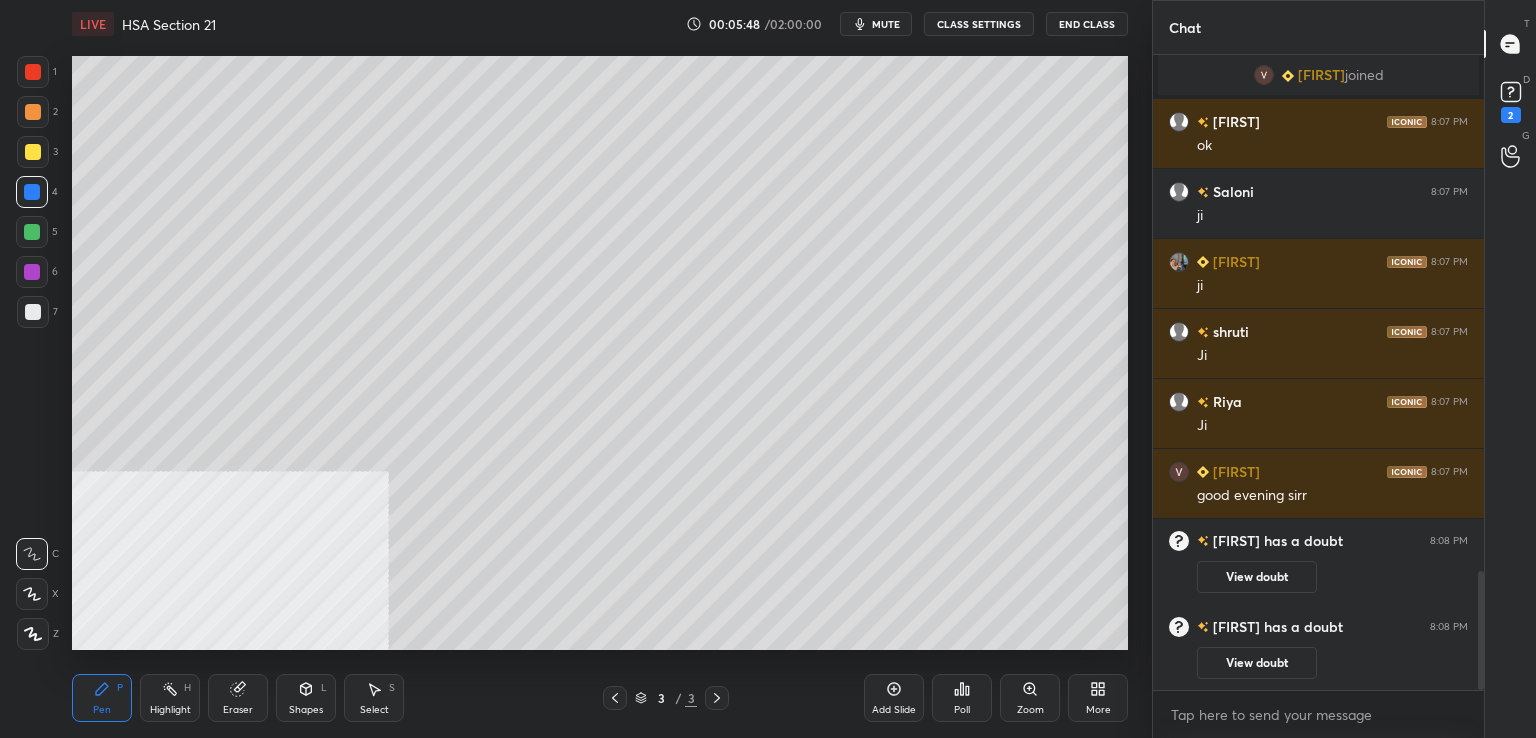drag, startPoint x: 34, startPoint y: 109, endPoint x: 39, endPoint y: 137, distance: 28.442924 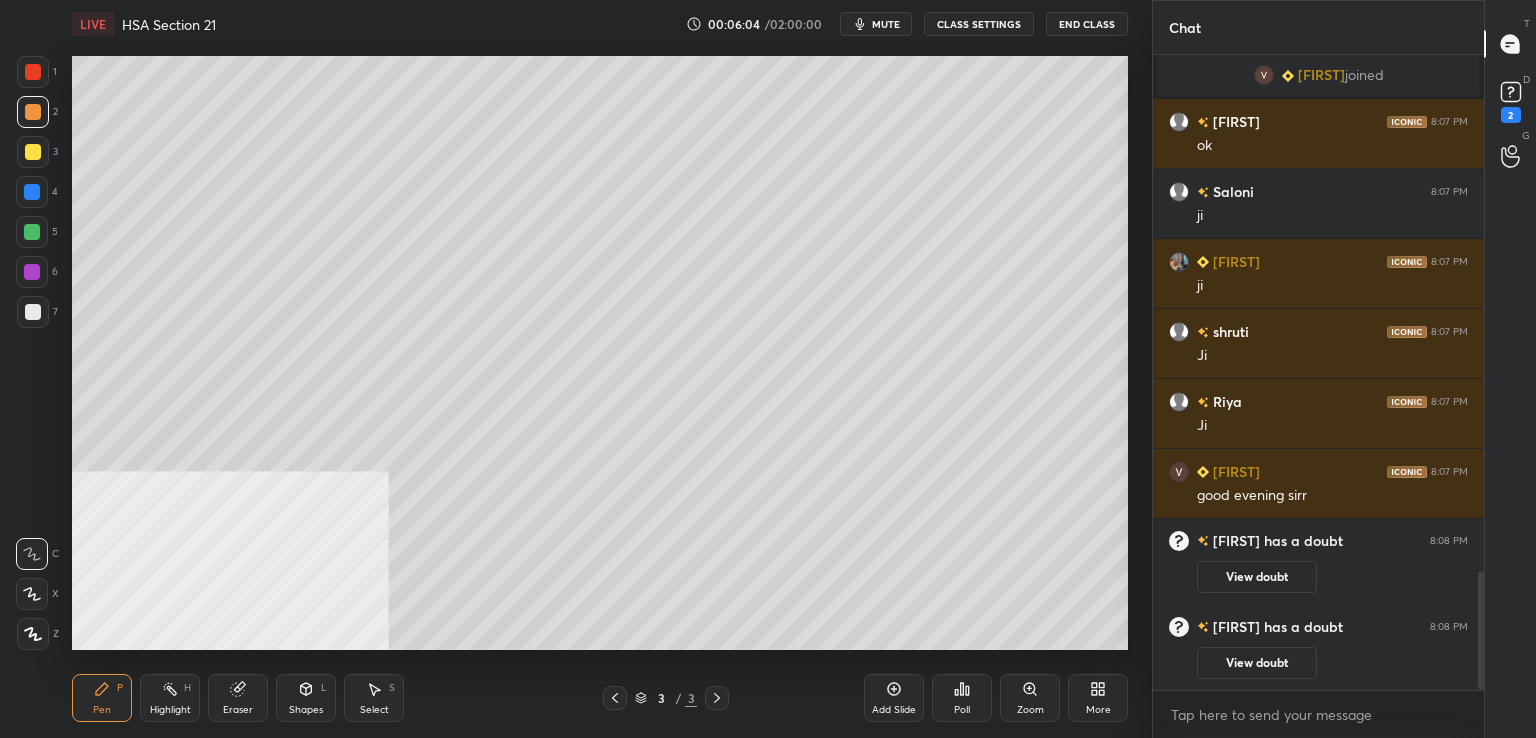 drag, startPoint x: 42, startPoint y: 309, endPoint x: 55, endPoint y: 327, distance: 22.203604 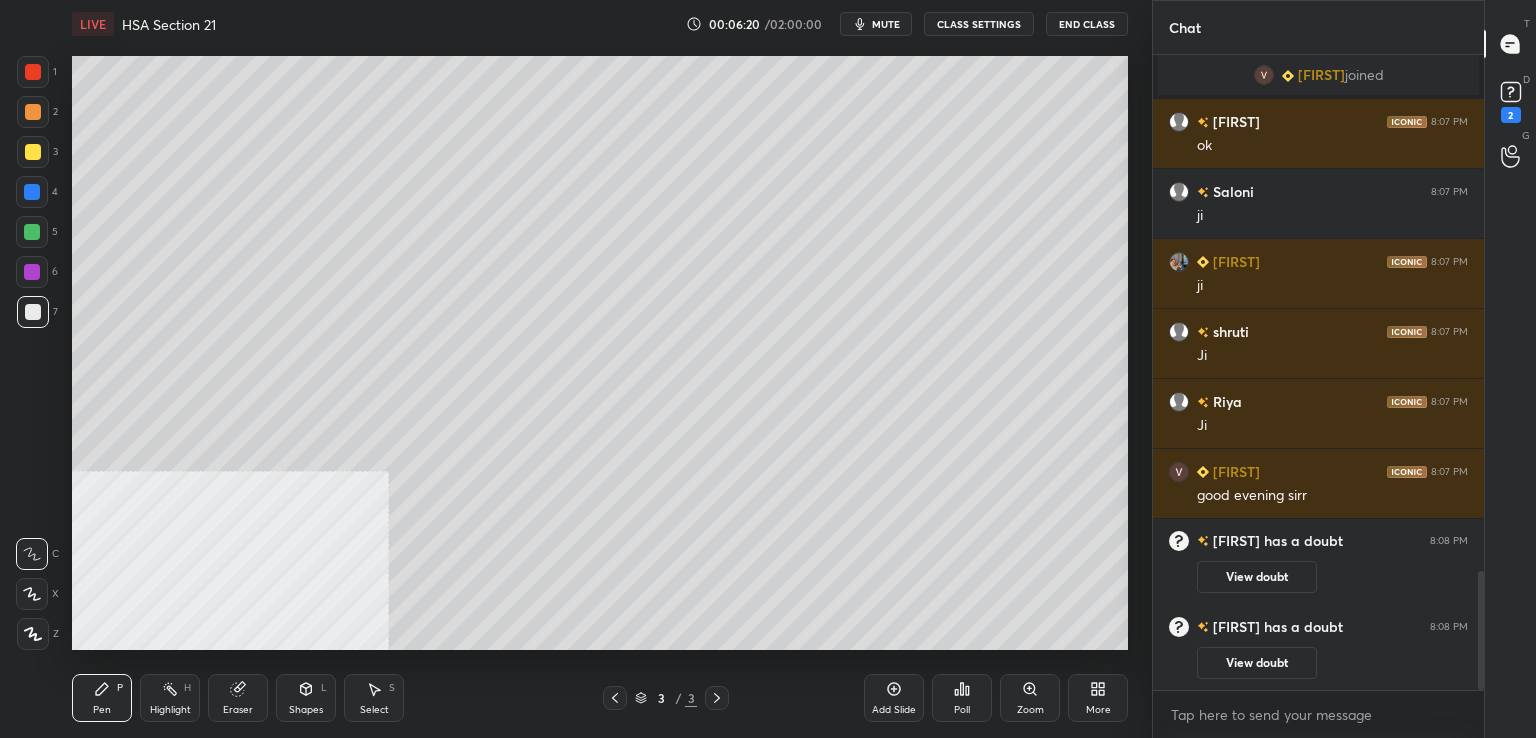 click at bounding box center [32, 272] 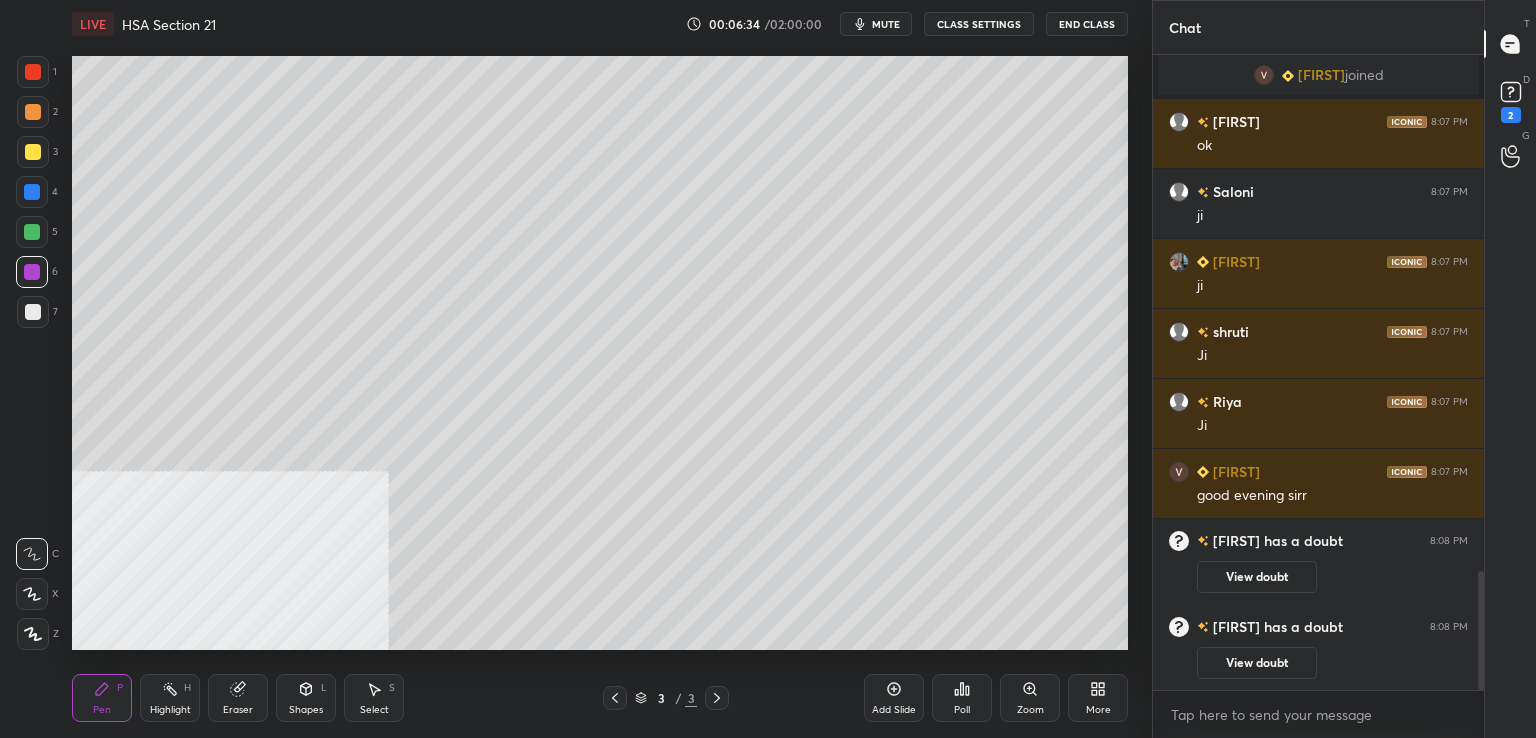 drag, startPoint x: 36, startPoint y: 231, endPoint x: 56, endPoint y: 261, distance: 36.05551 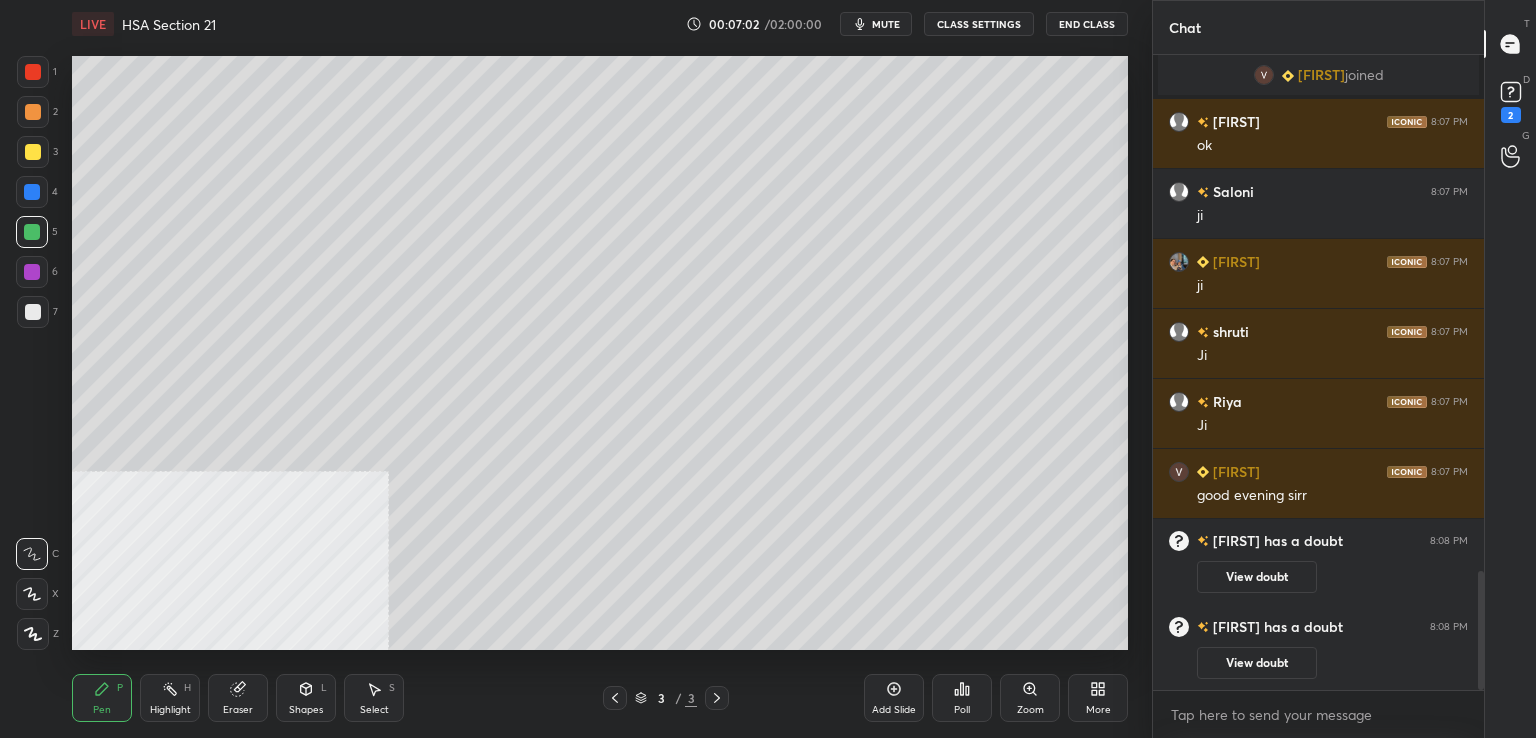 drag, startPoint x: 245, startPoint y: 705, endPoint x: 431, endPoint y: 660, distance: 191.36613 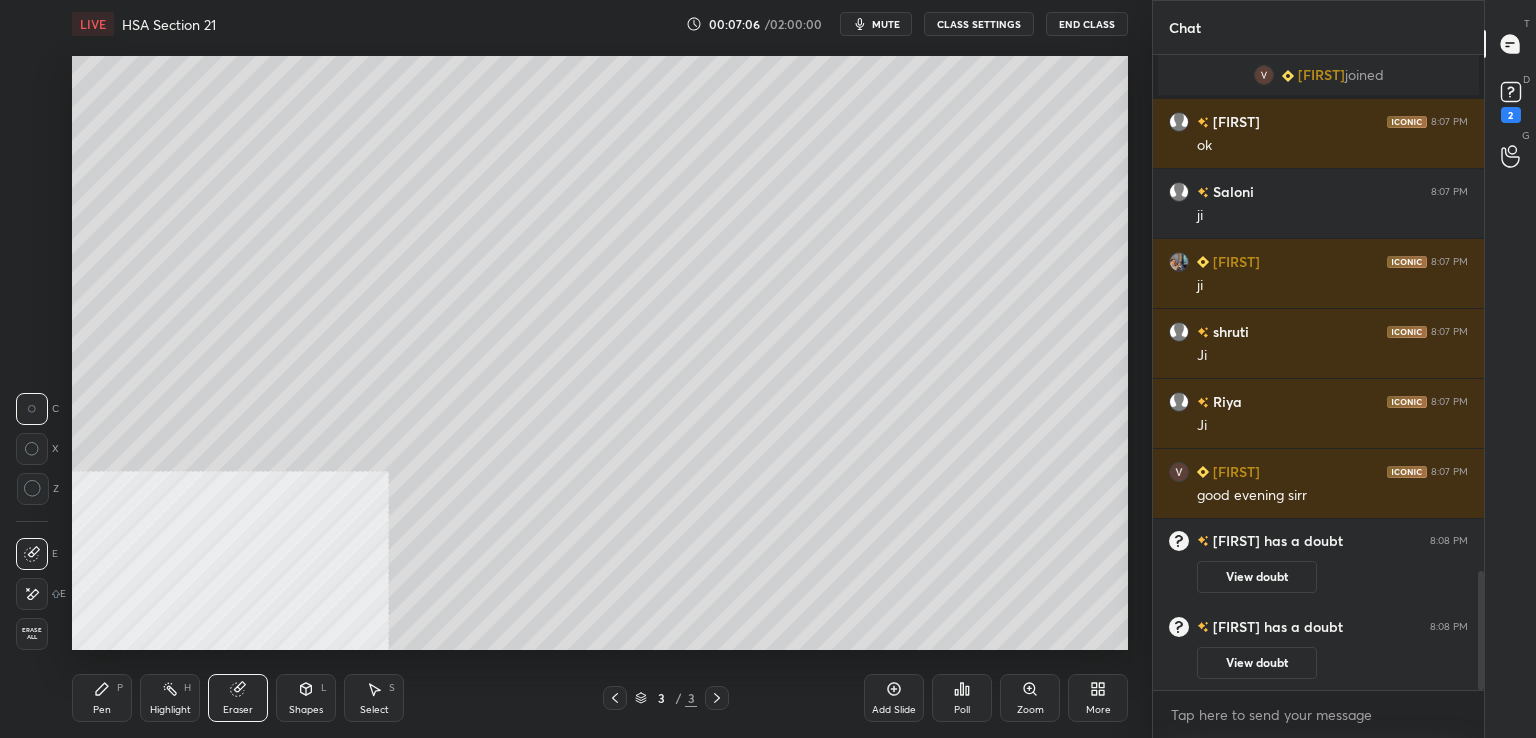 drag, startPoint x: 96, startPoint y: 707, endPoint x: 94, endPoint y: 673, distance: 34.058773 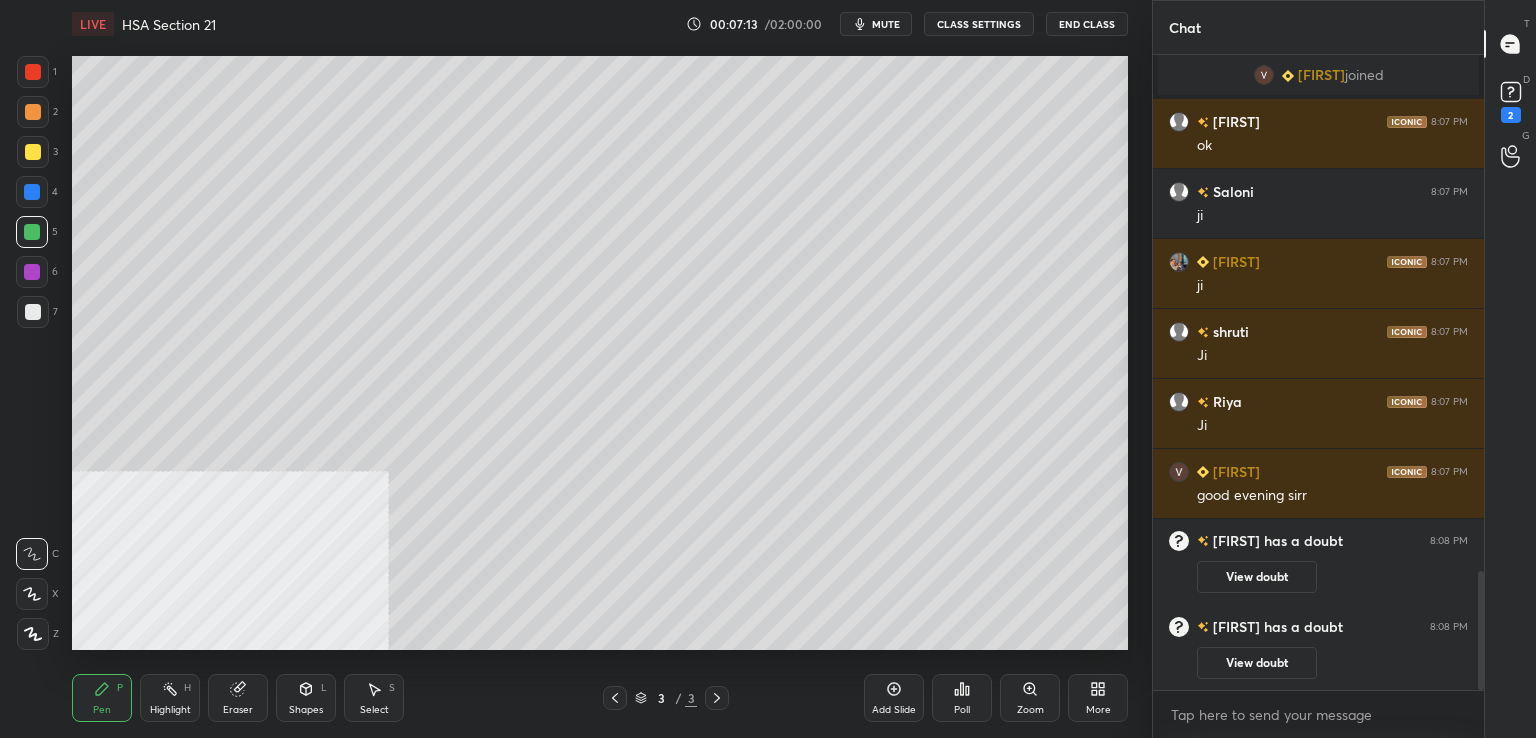 drag, startPoint x: 39, startPoint y: 309, endPoint x: 55, endPoint y: 307, distance: 16.124516 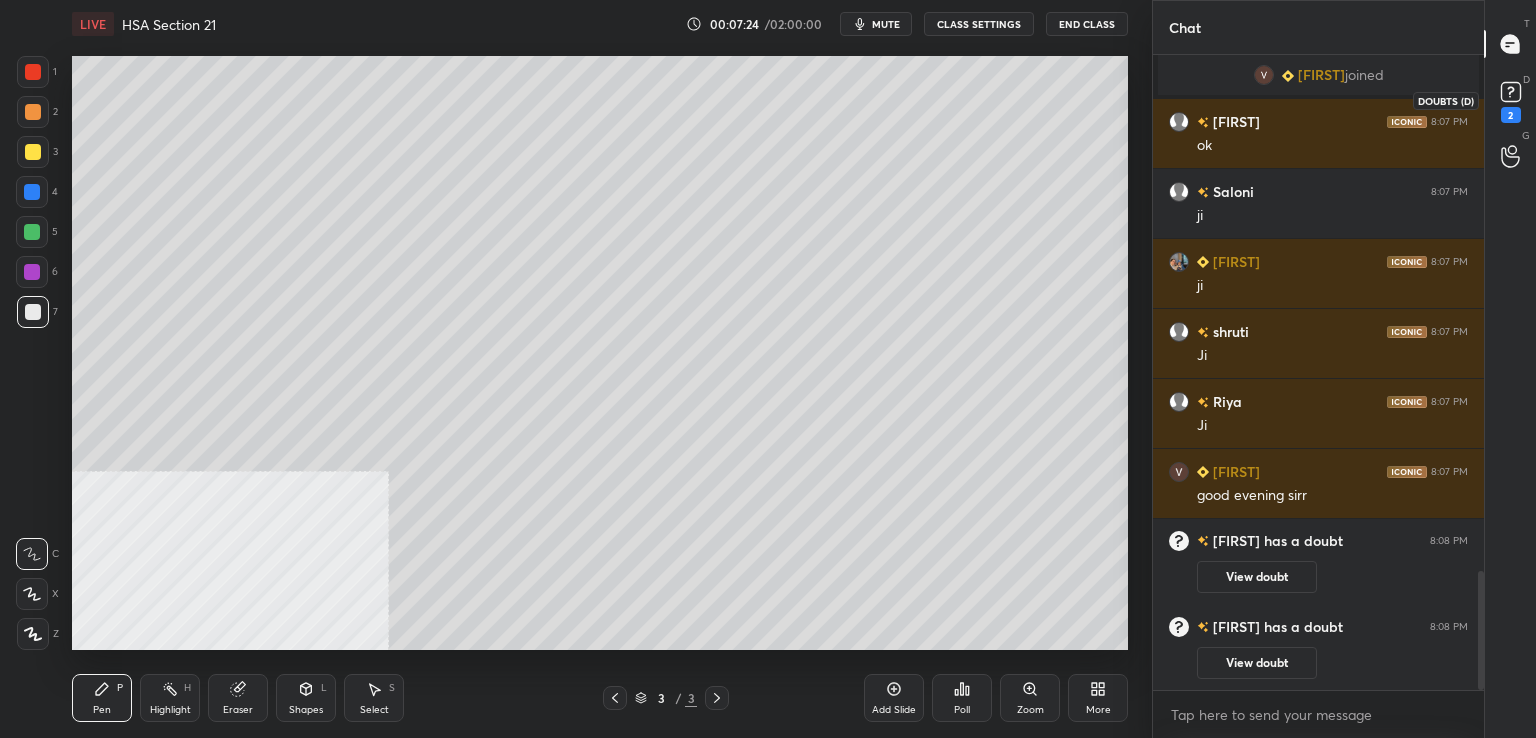drag, startPoint x: 1519, startPoint y: 105, endPoint x: 1506, endPoint y: 121, distance: 20.615528 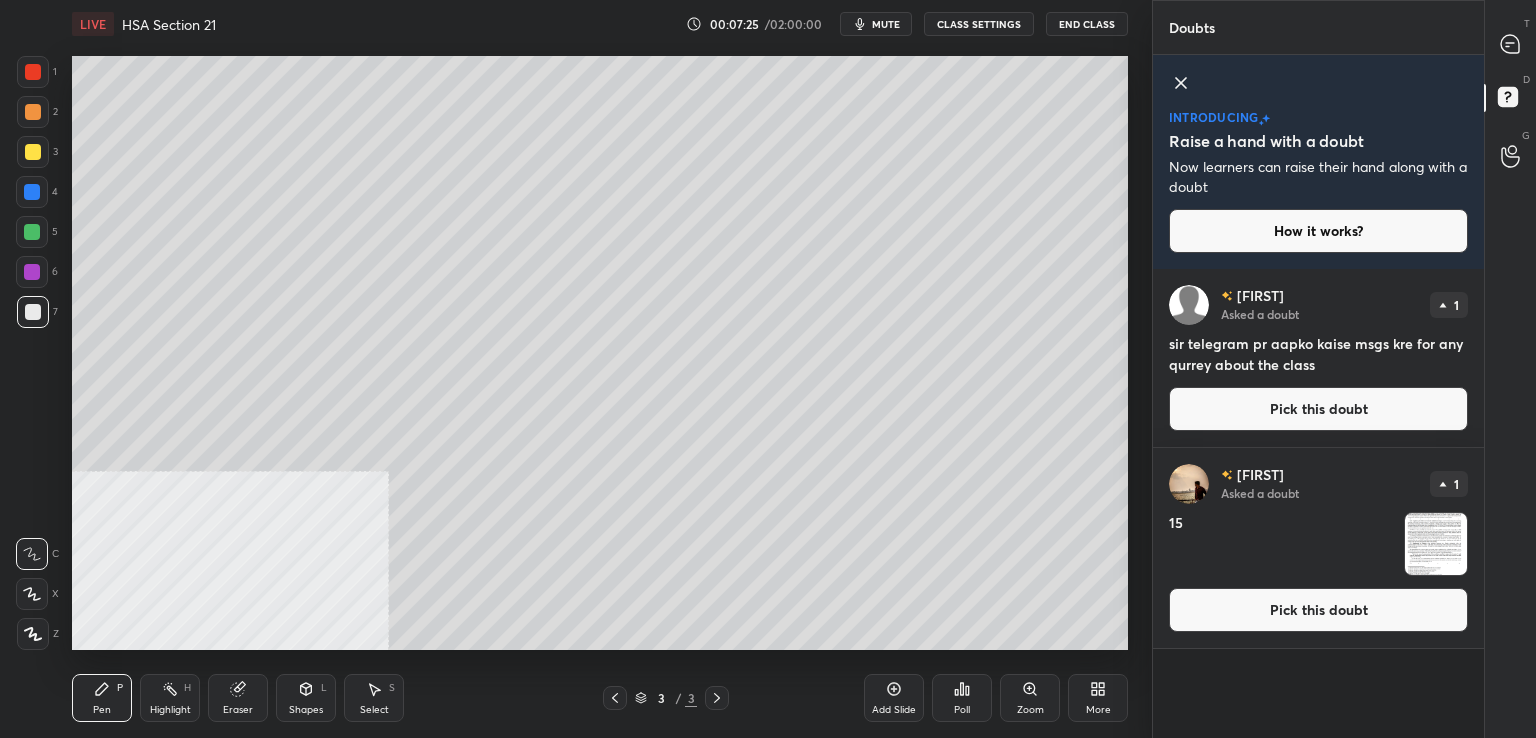 drag, startPoint x: 1234, startPoint y: 623, endPoint x: 1227, endPoint y: 614, distance: 11.401754 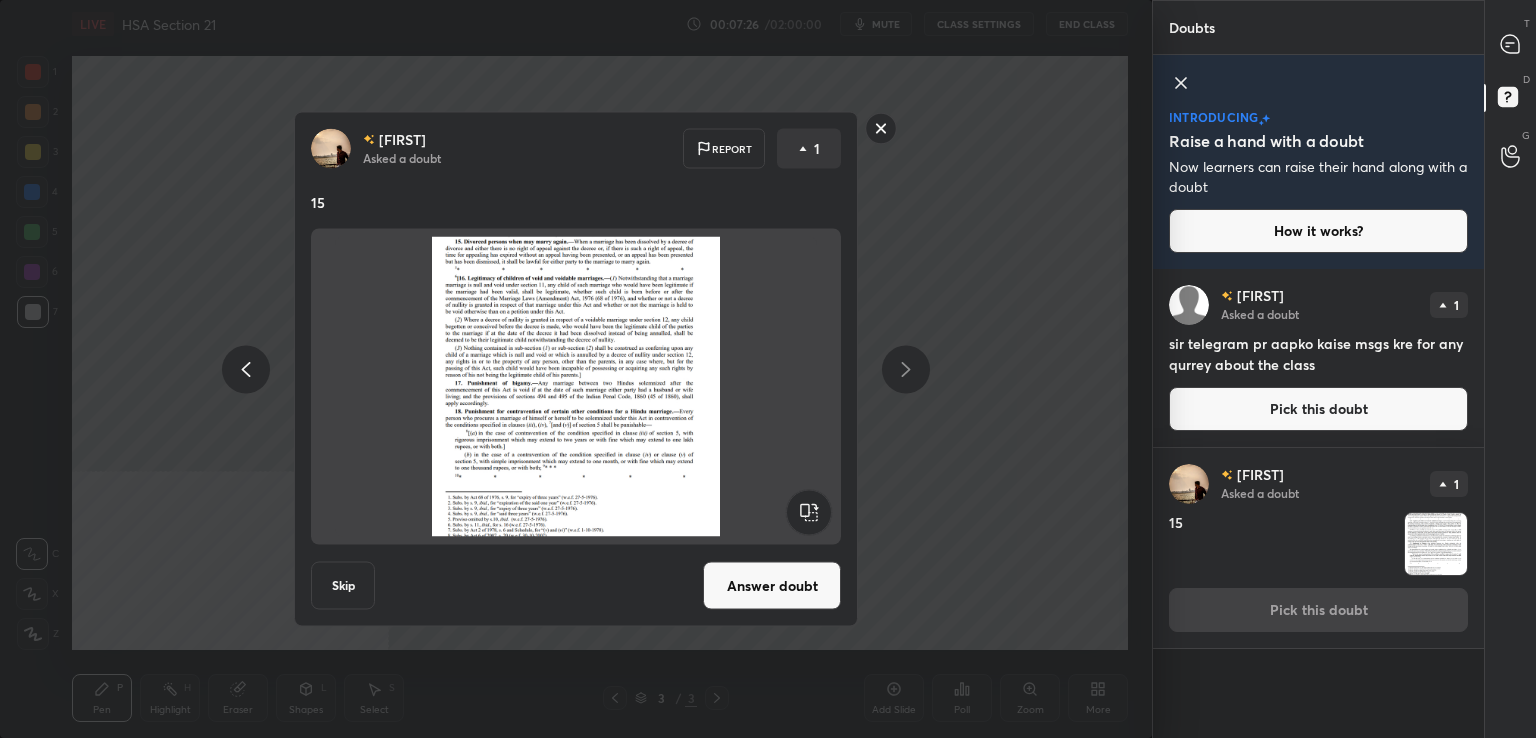 click on "Answer doubt" at bounding box center (772, 586) 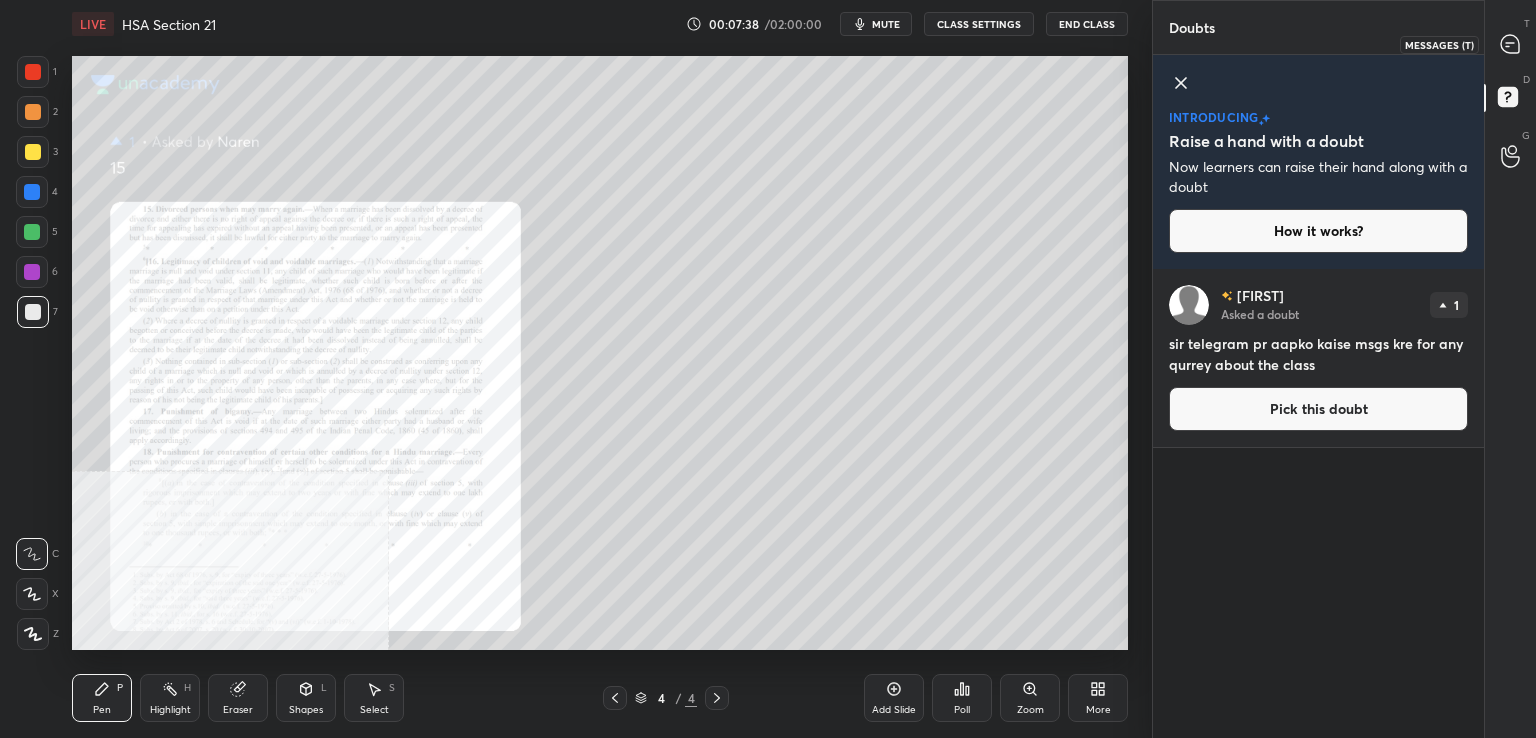 drag, startPoint x: 1510, startPoint y: 43, endPoint x: 1486, endPoint y: 69, distance: 35.383614 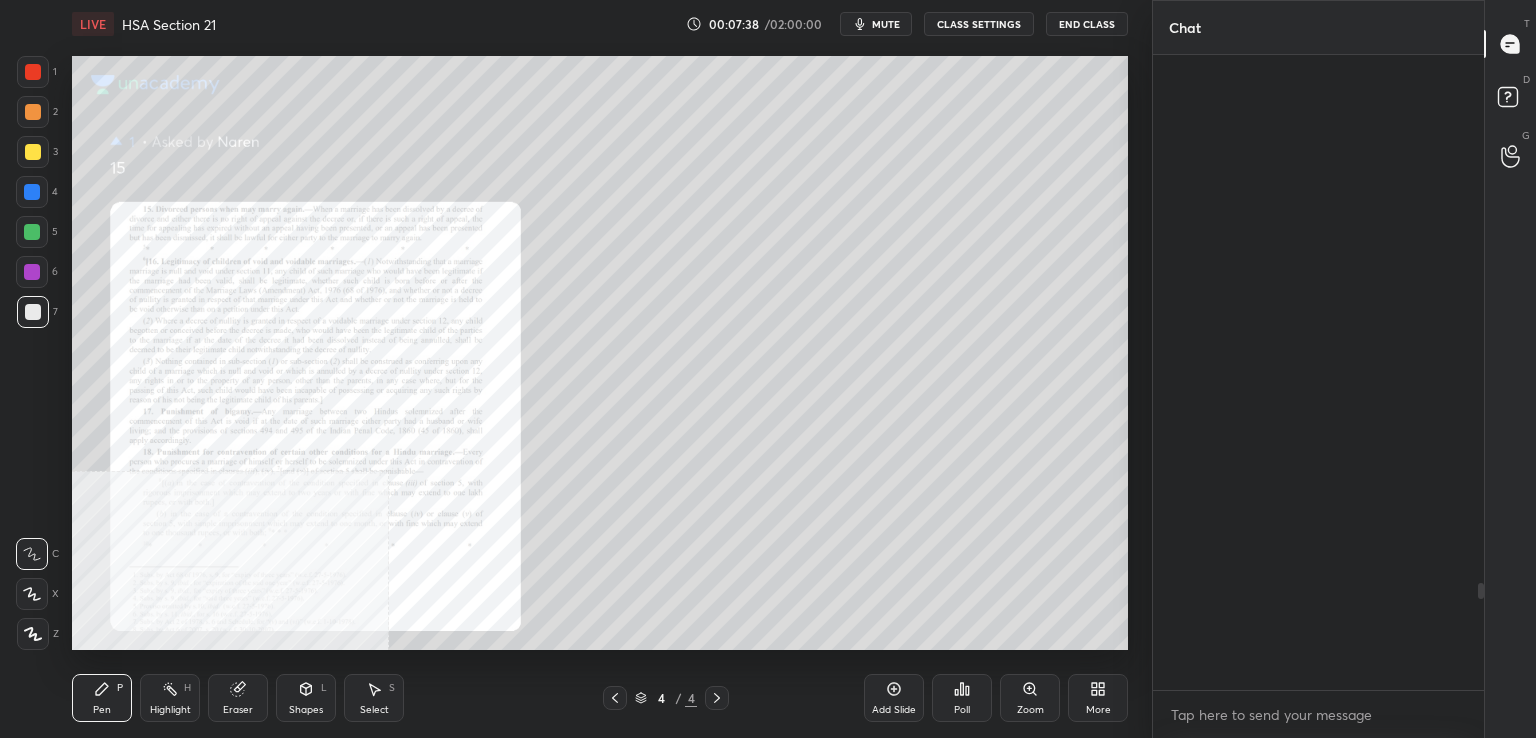 scroll, scrollTop: 3130, scrollLeft: 0, axis: vertical 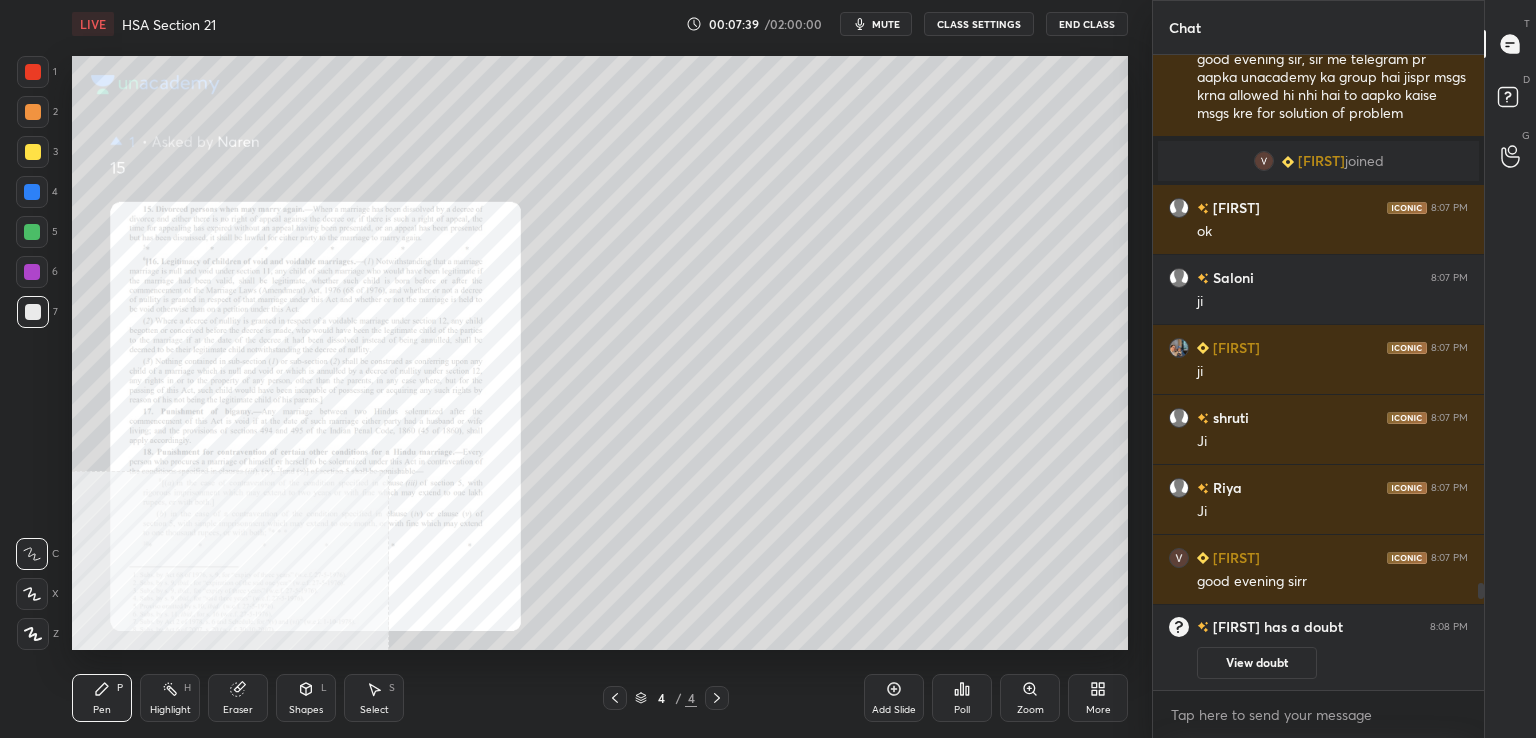 click 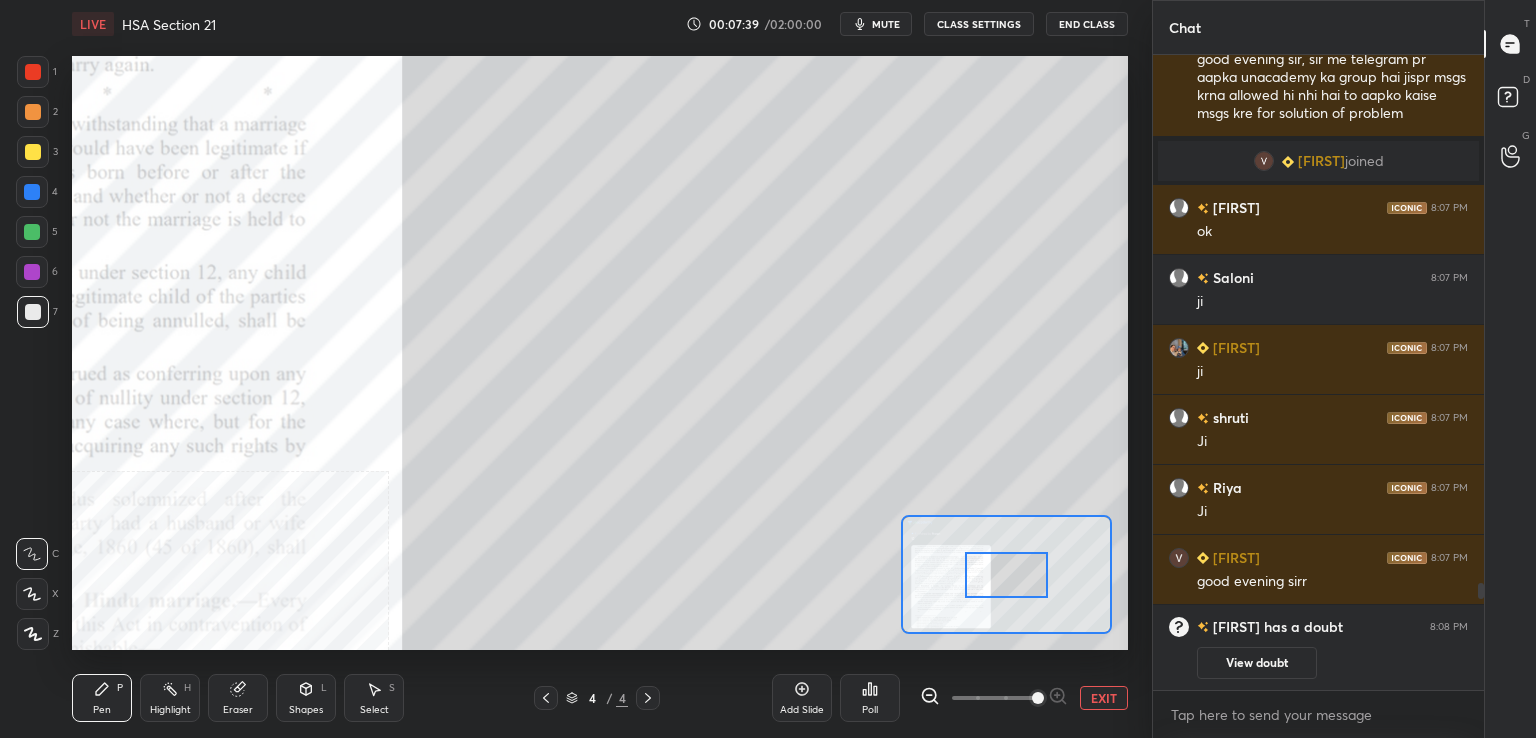 click at bounding box center [994, 698] 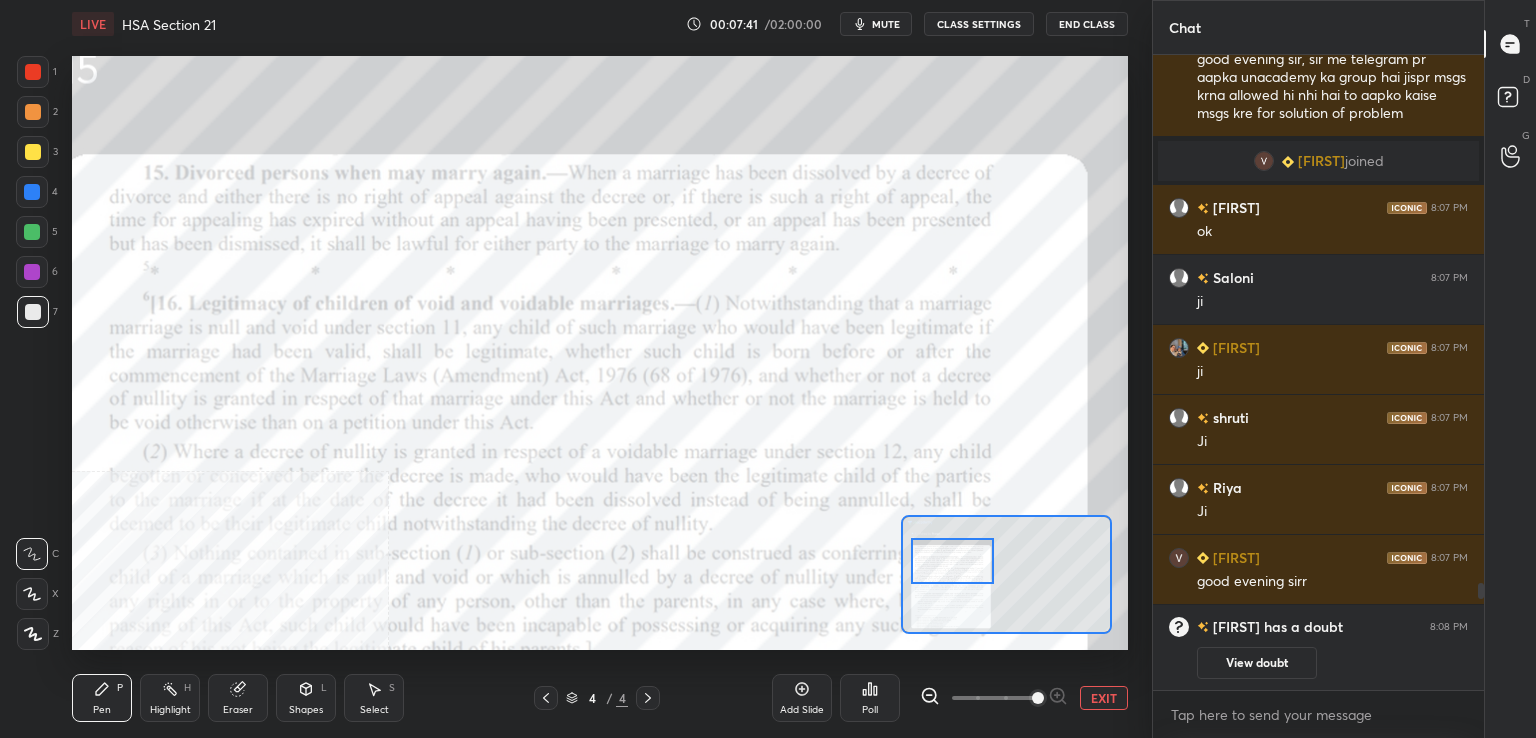 drag, startPoint x: 1012, startPoint y: 576, endPoint x: 975, endPoint y: 569, distance: 37.65634 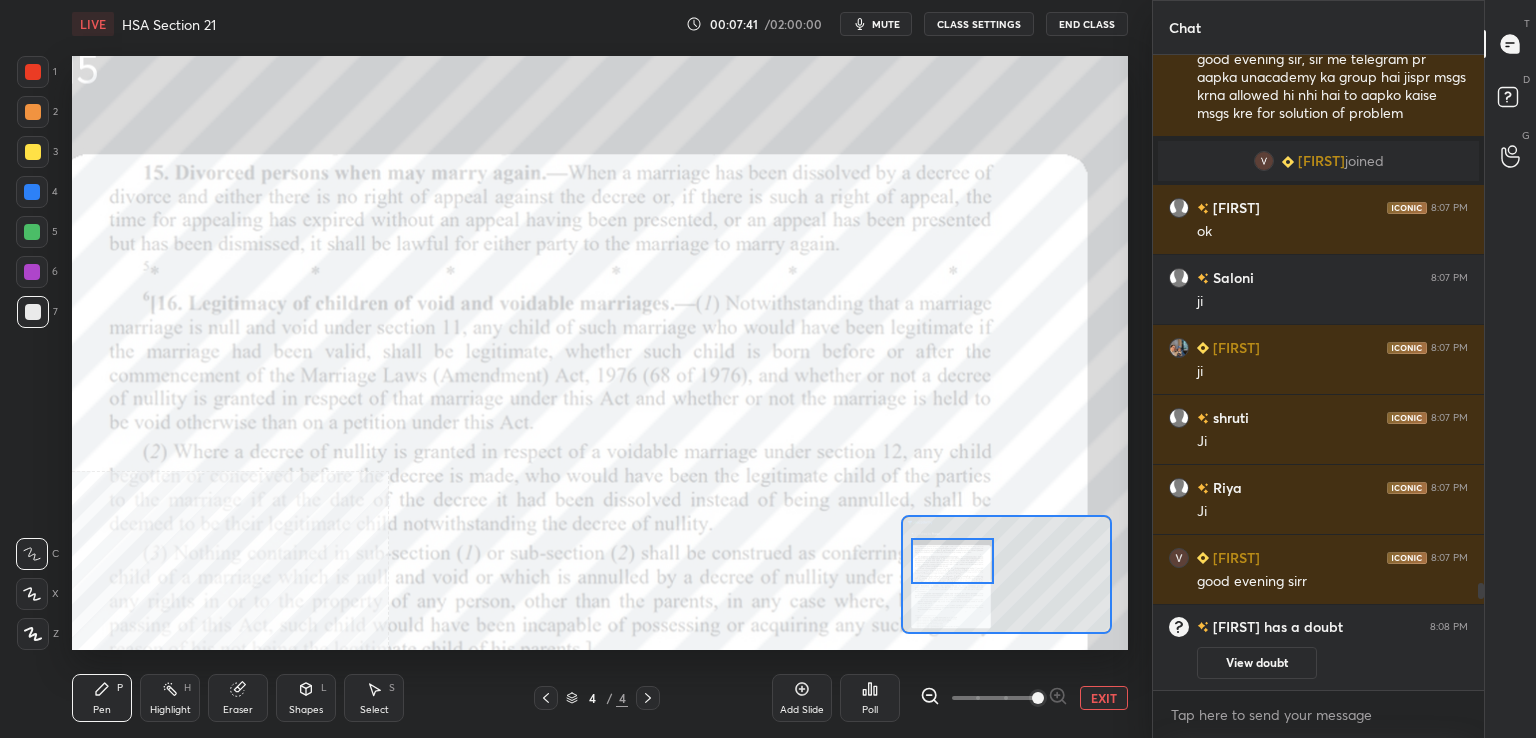 click at bounding box center [952, 561] 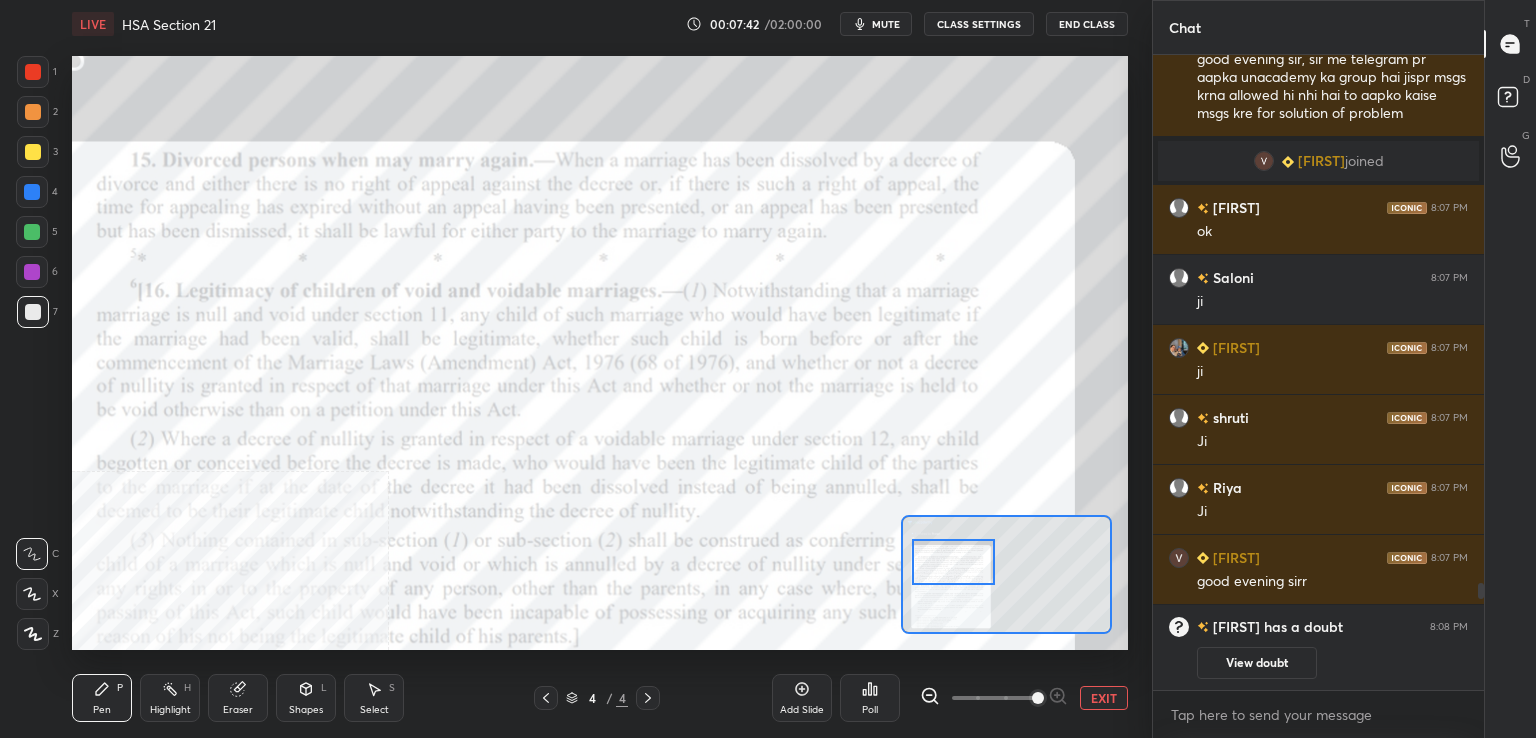 drag, startPoint x: 39, startPoint y: 60, endPoint x: 48, endPoint y: 95, distance: 36.138622 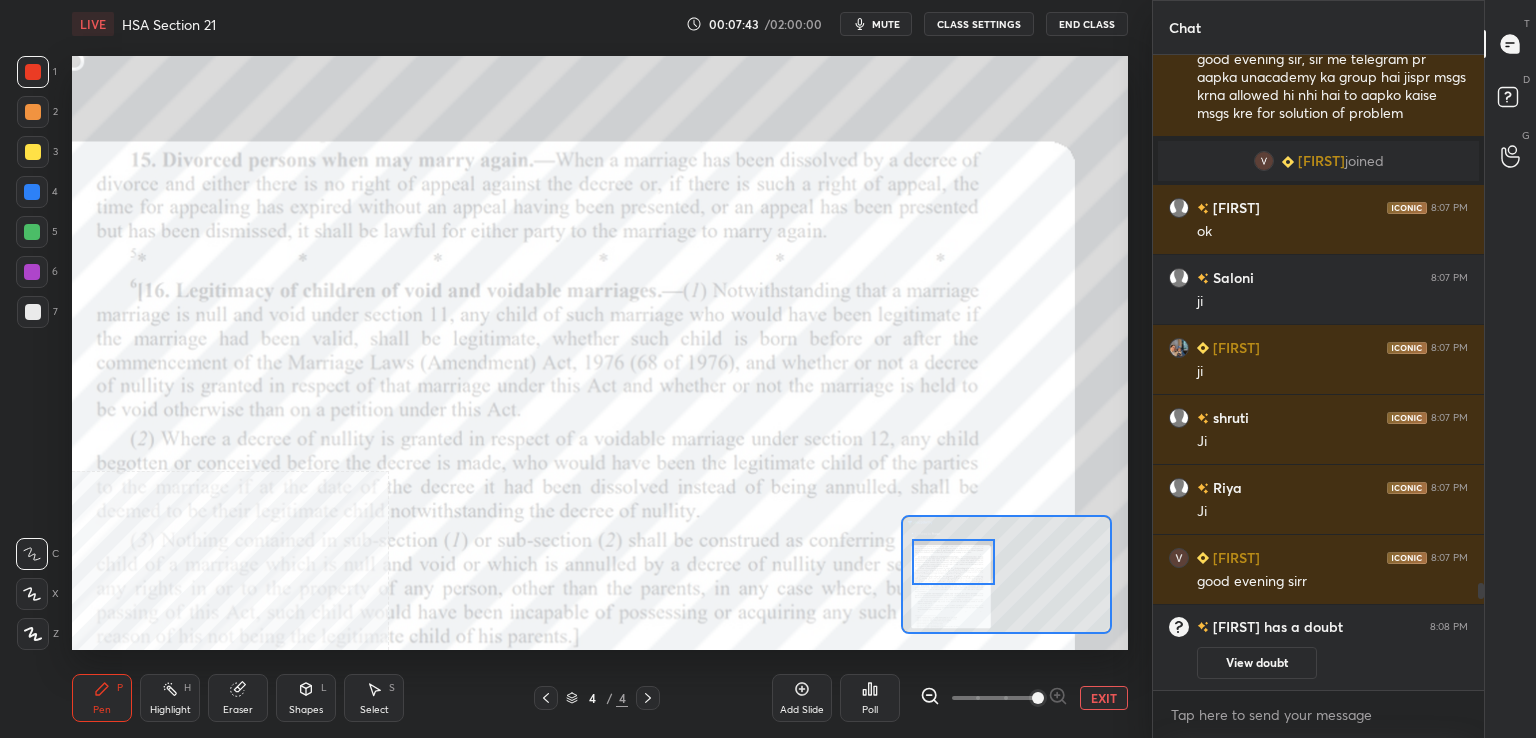 drag, startPoint x: 181, startPoint y: 700, endPoint x: 198, endPoint y: 663, distance: 40.718548 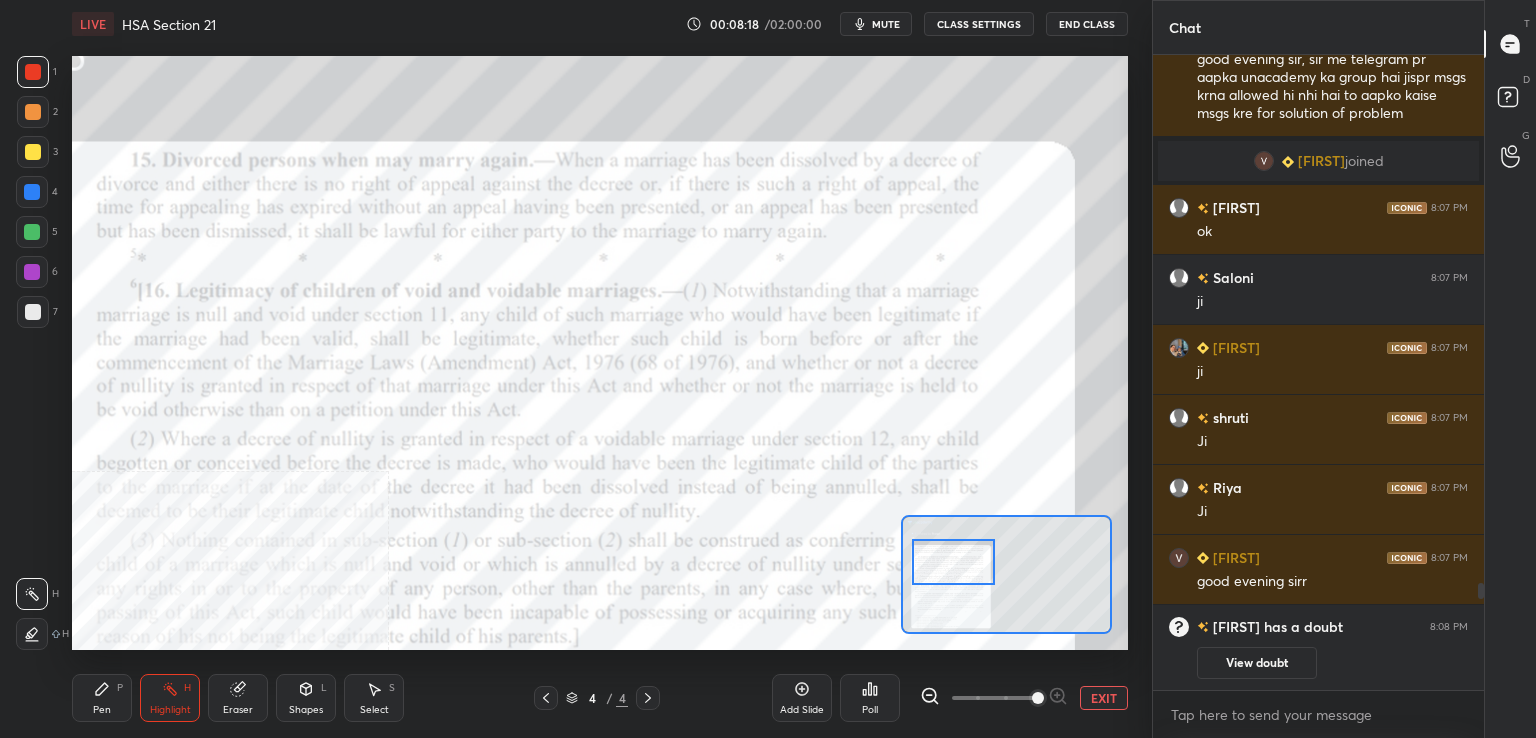 drag, startPoint x: 29, startPoint y: 316, endPoint x: 43, endPoint y: 385, distance: 70.40597 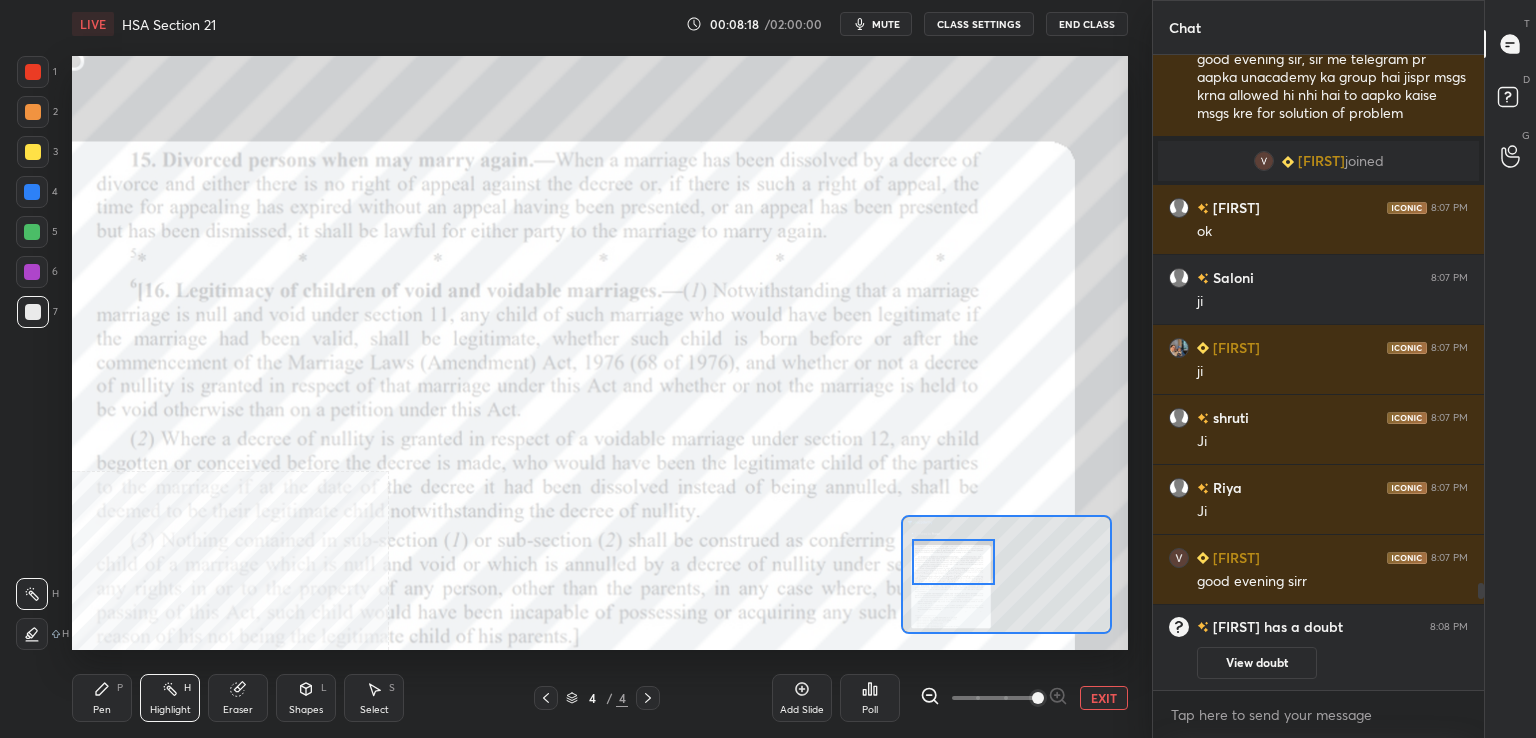click on "Pen P" at bounding box center [102, 698] 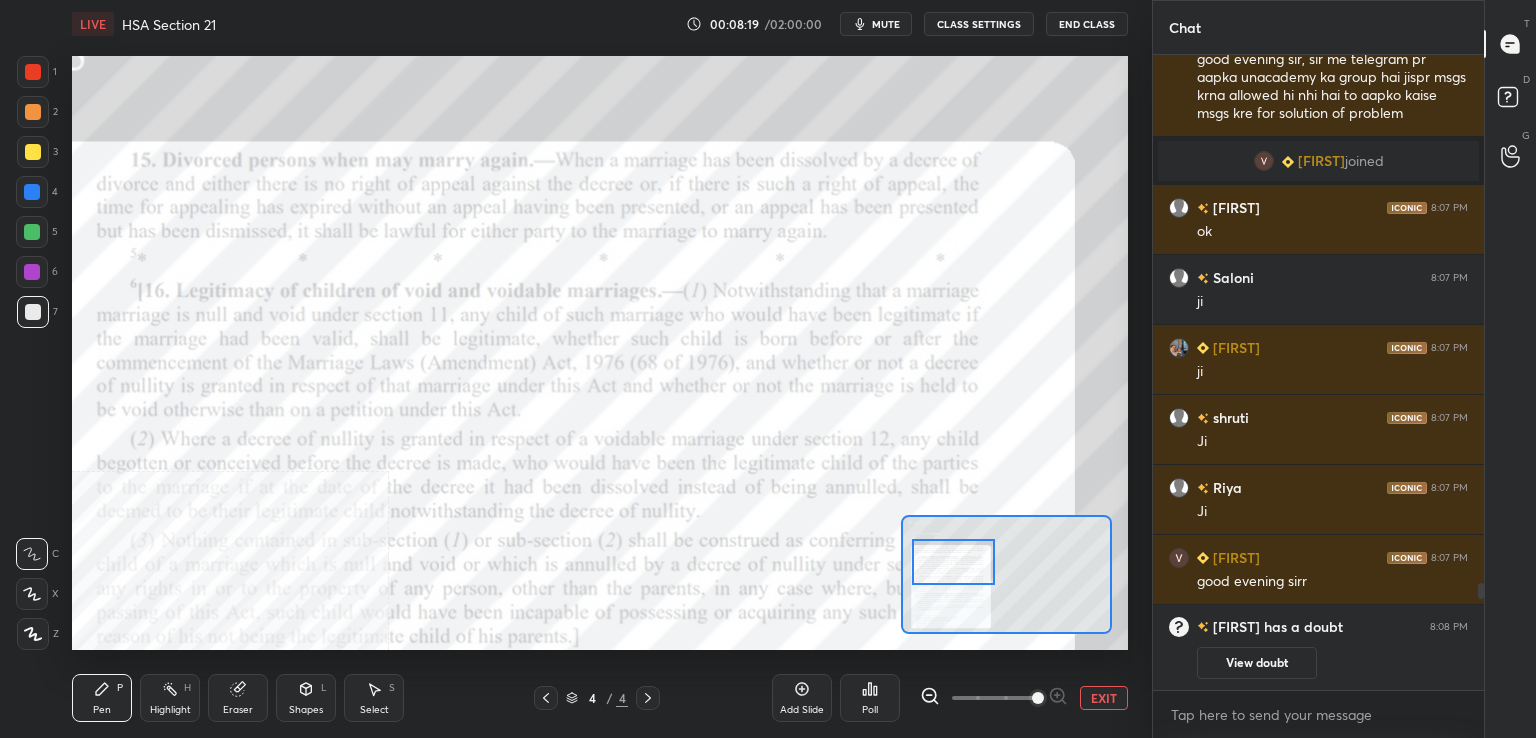 drag, startPoint x: 542, startPoint y: 701, endPoint x: 549, endPoint y: 689, distance: 13.892444 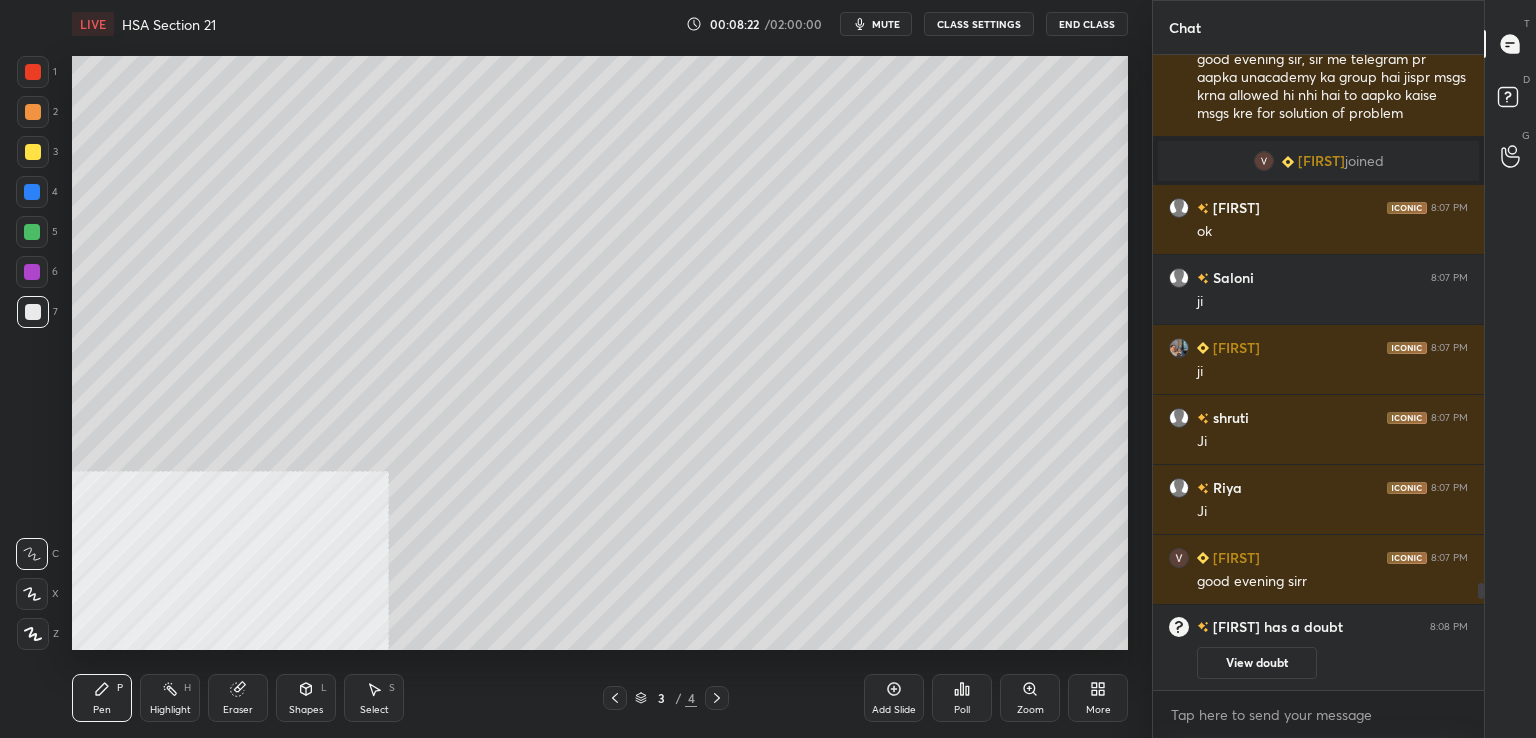 drag, startPoint x: 891, startPoint y: 695, endPoint x: 832, endPoint y: 661, distance: 68.09552 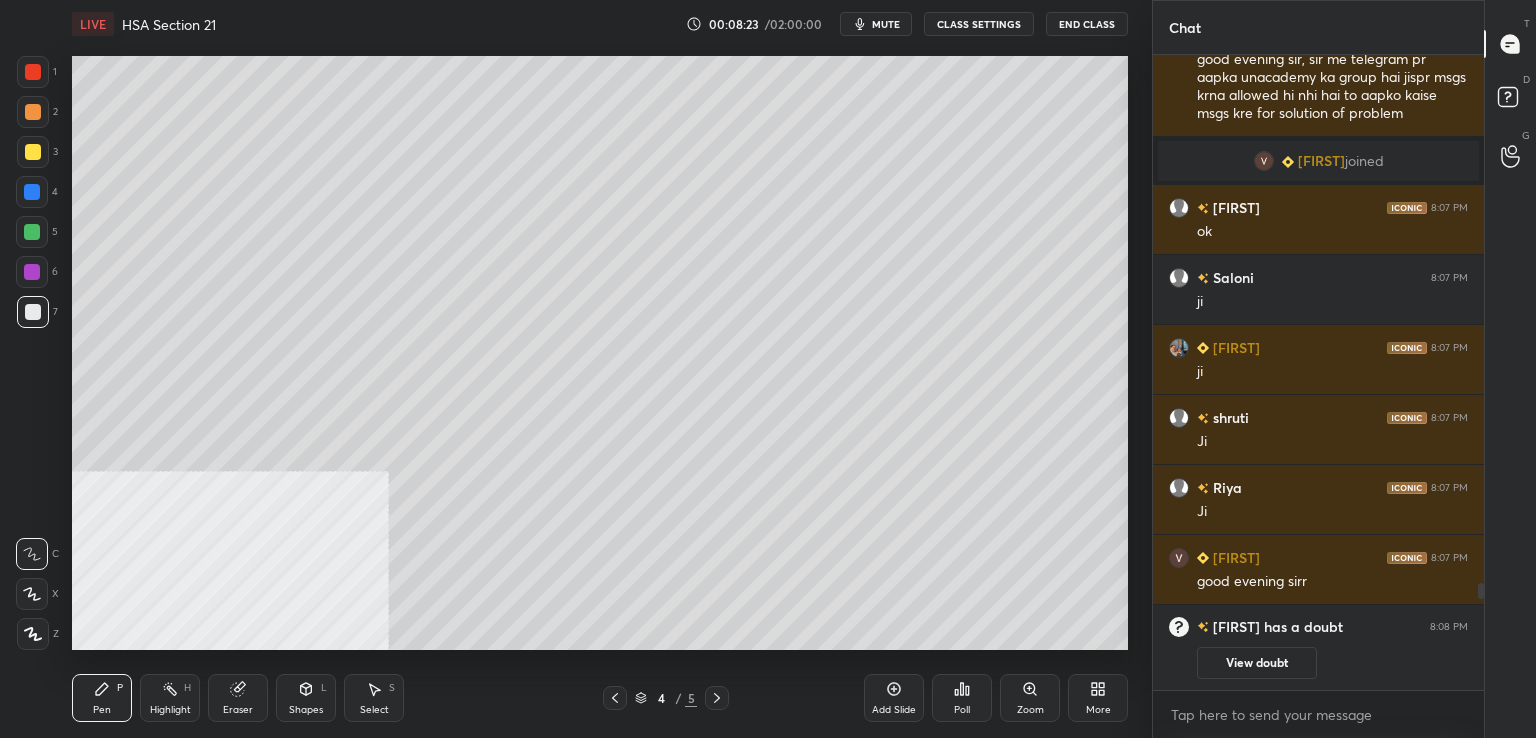 drag, startPoint x: 40, startPoint y: 159, endPoint x: 64, endPoint y: 164, distance: 24.5153 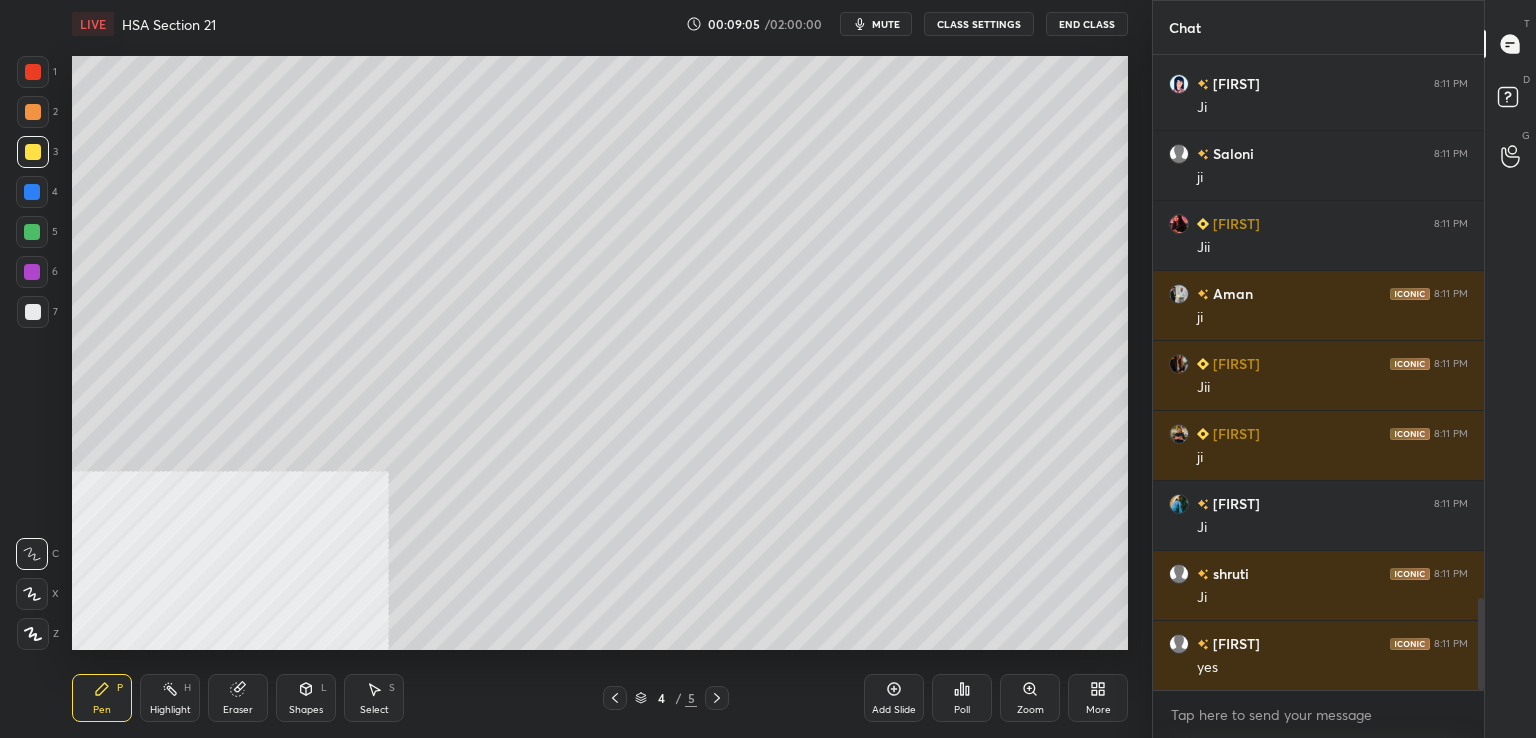 scroll, scrollTop: 3830, scrollLeft: 0, axis: vertical 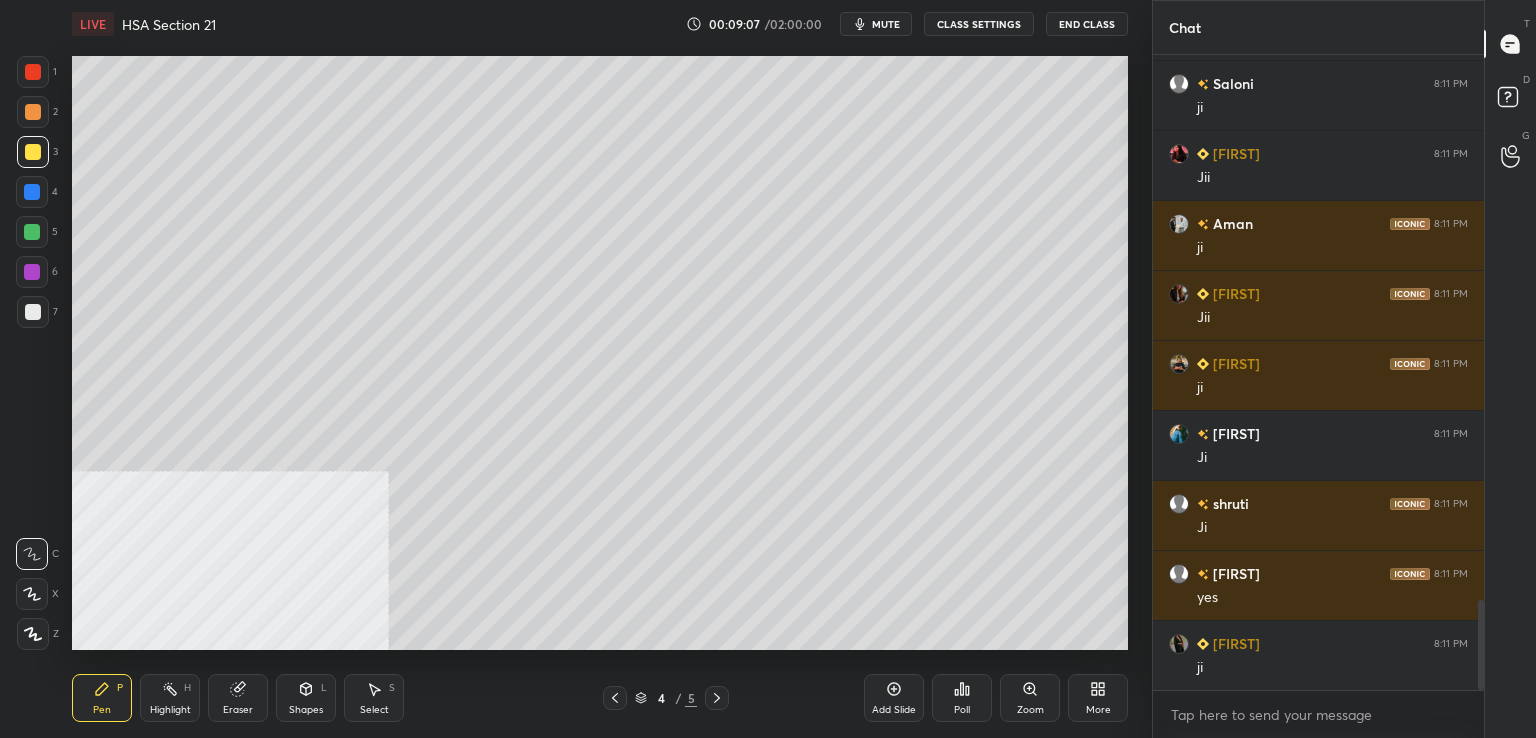 drag, startPoint x: 36, startPoint y: 301, endPoint x: 59, endPoint y: 311, distance: 25.079872 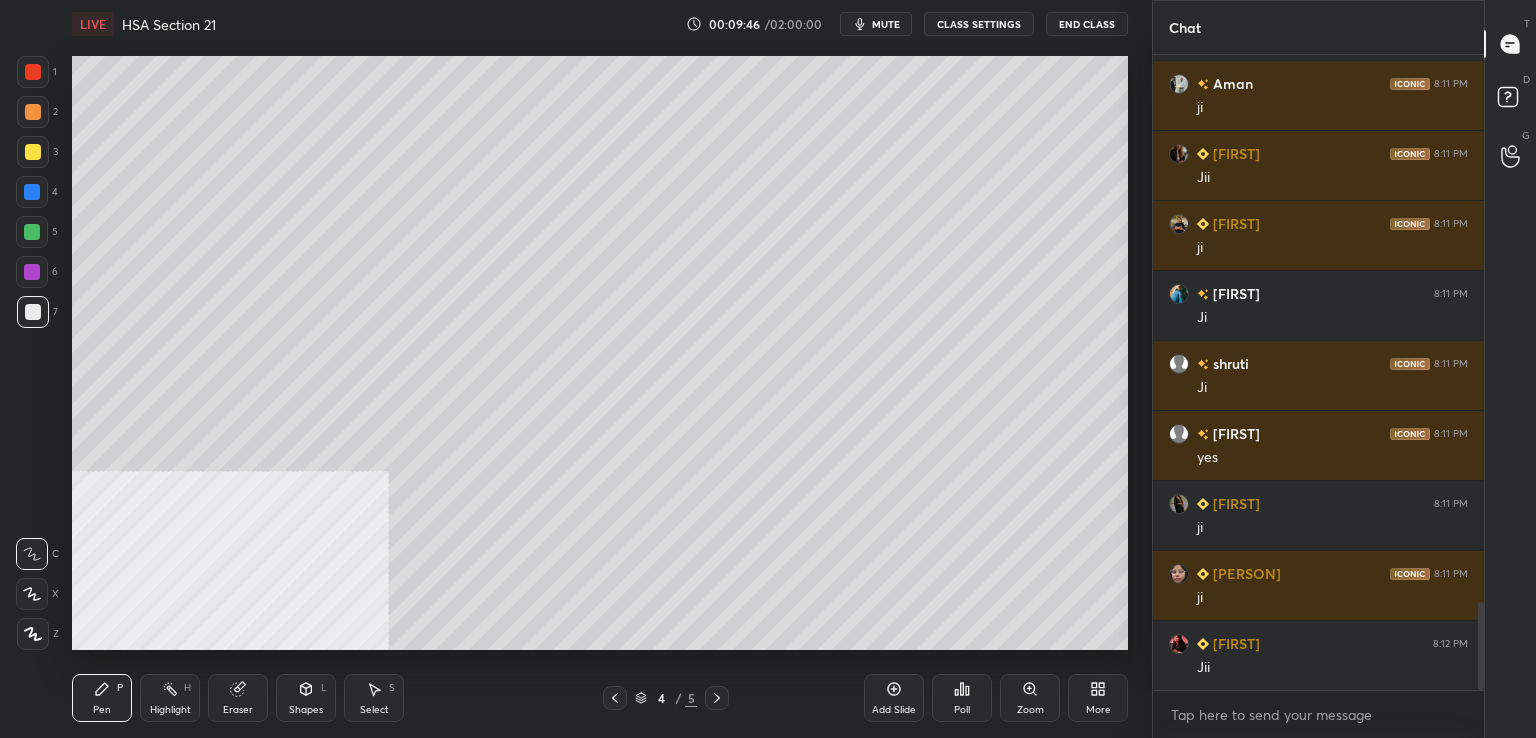 scroll, scrollTop: 4040, scrollLeft: 0, axis: vertical 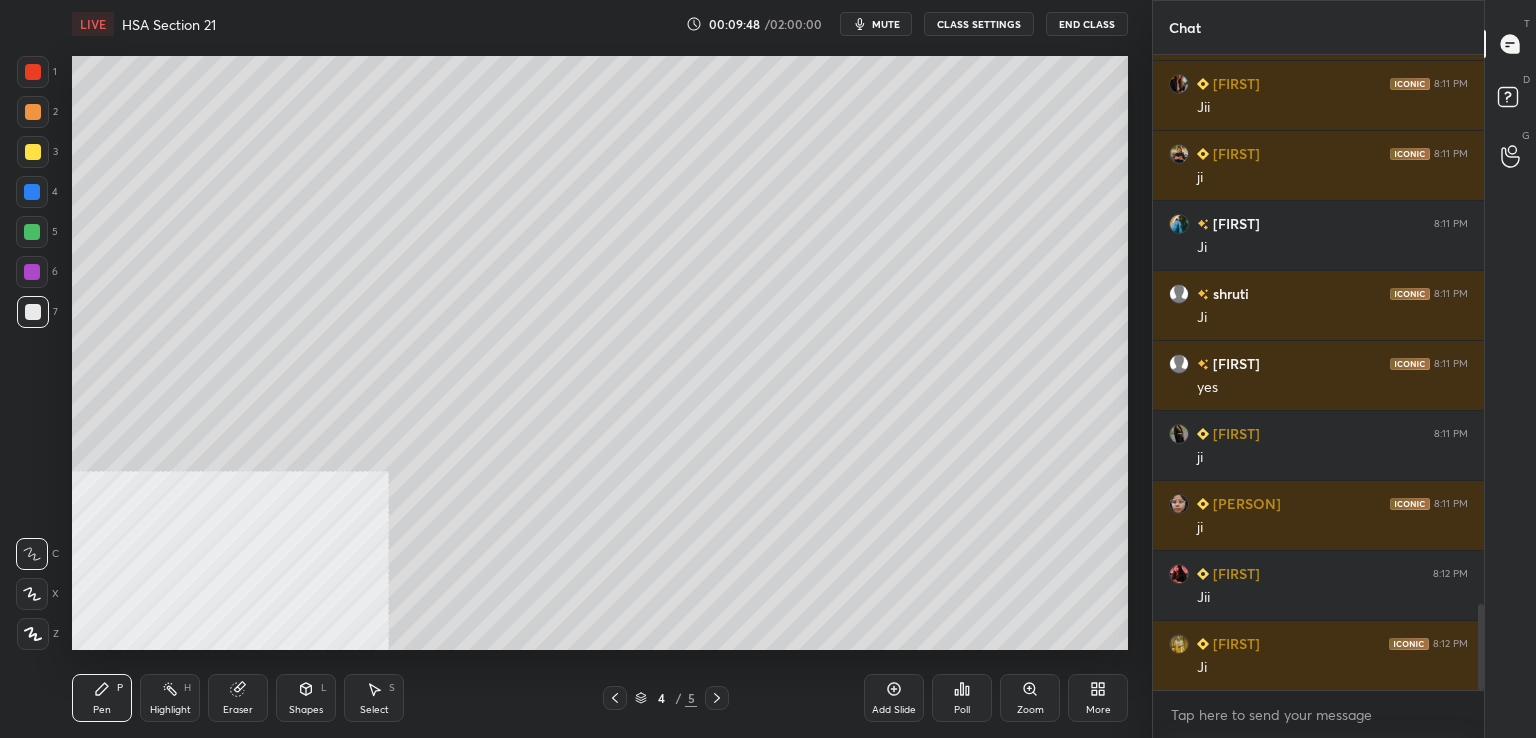 drag, startPoint x: 30, startPoint y: 276, endPoint x: 59, endPoint y: 301, distance: 38.28838 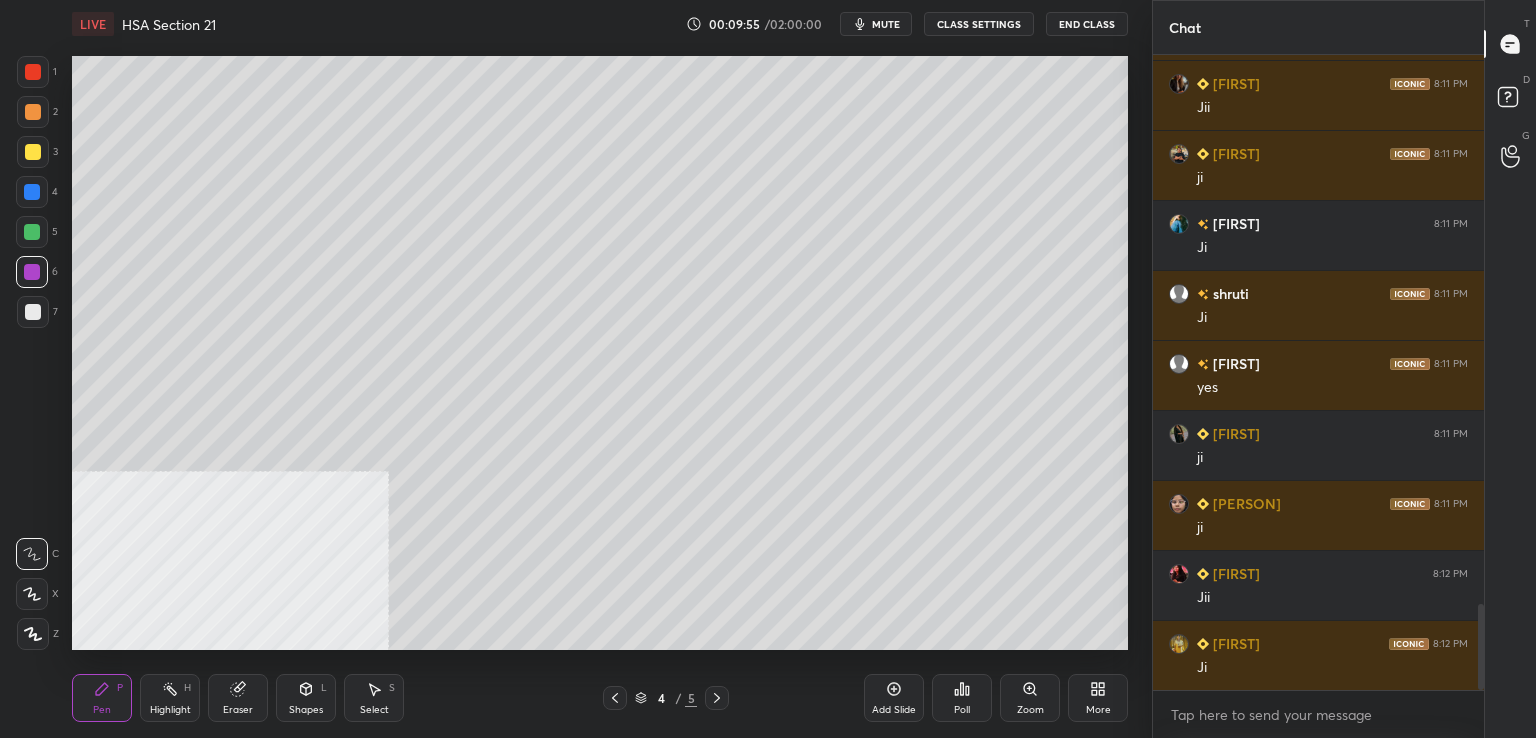 drag, startPoint x: 36, startPoint y: 157, endPoint x: 64, endPoint y: 211, distance: 60.827625 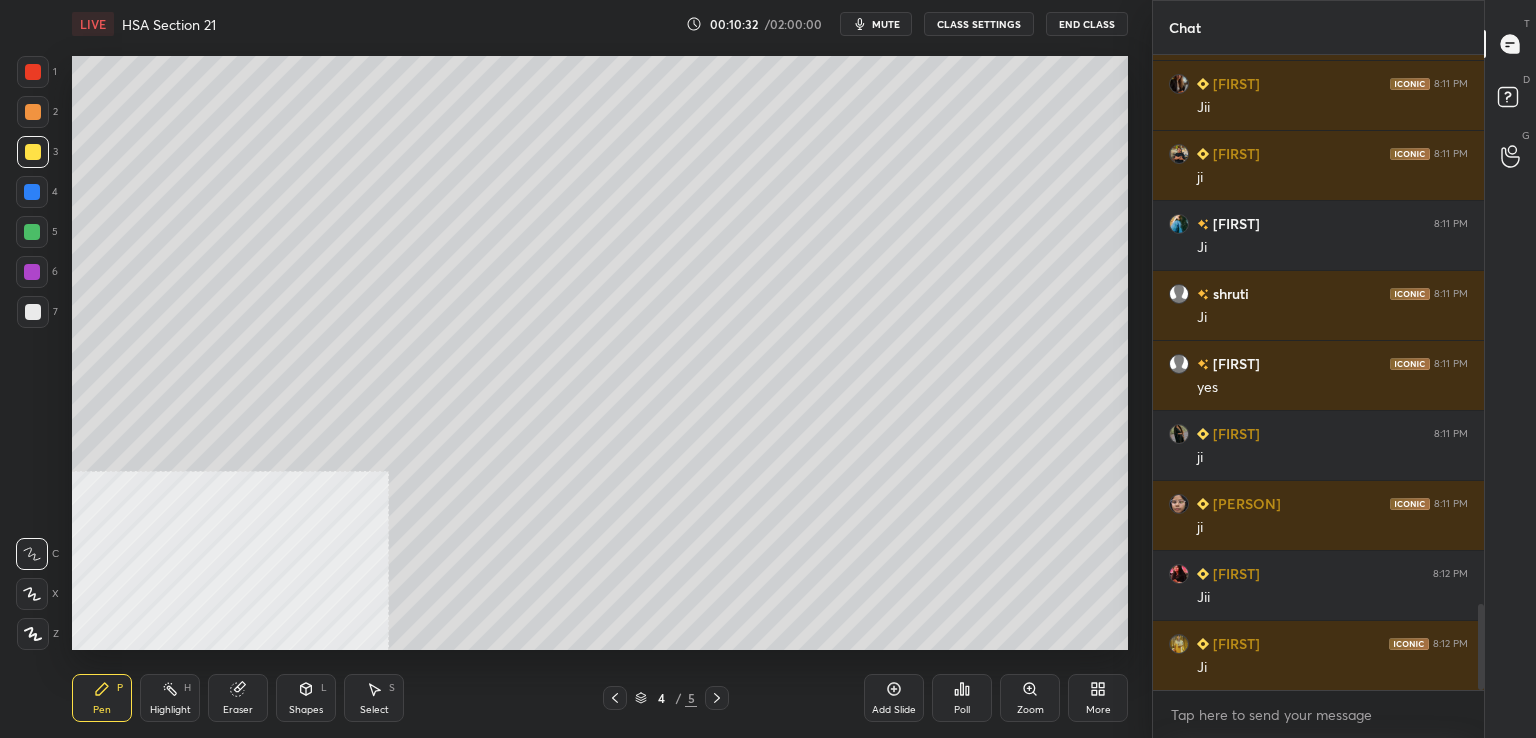 drag, startPoint x: 20, startPoint y: 319, endPoint x: 8, endPoint y: 327, distance: 14.422205 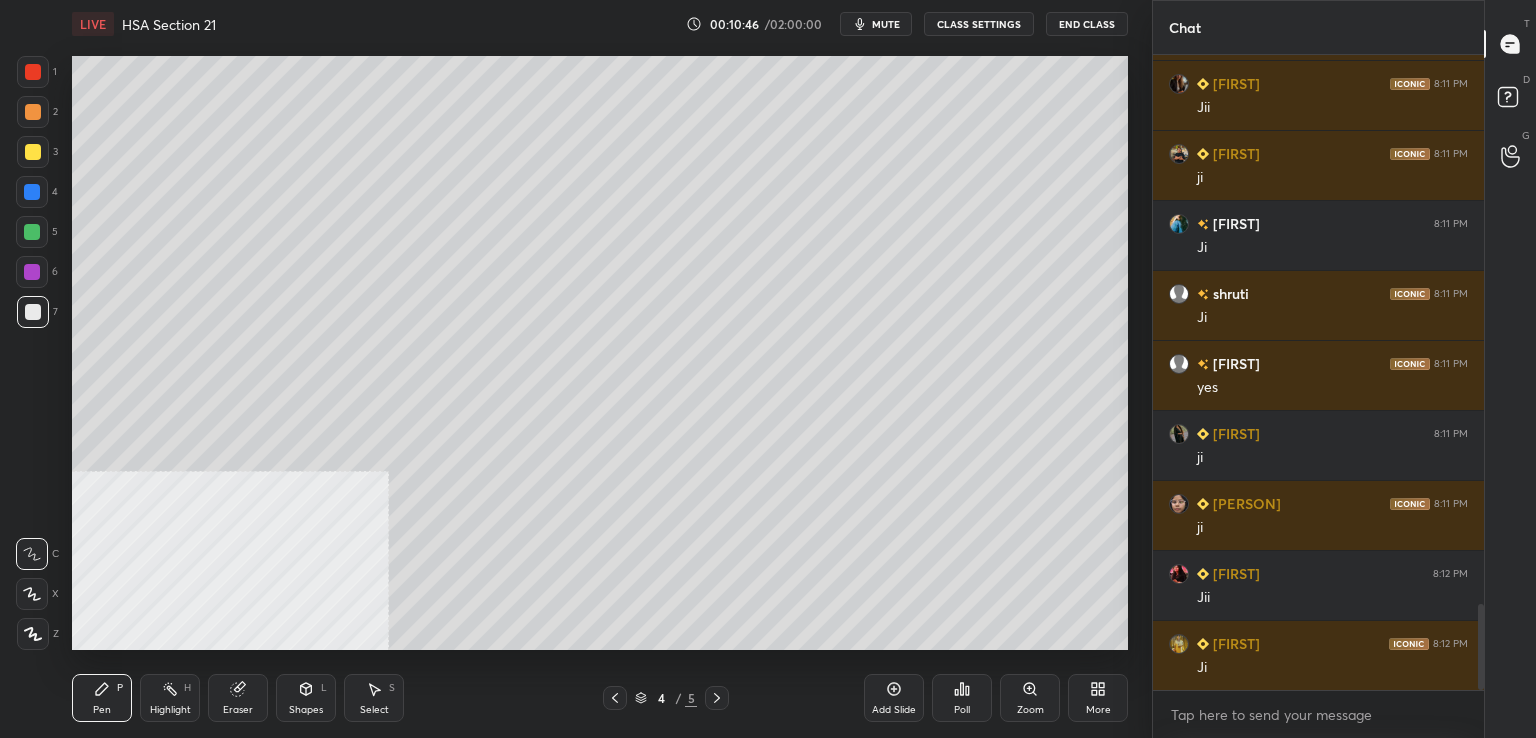 click at bounding box center [32, 192] 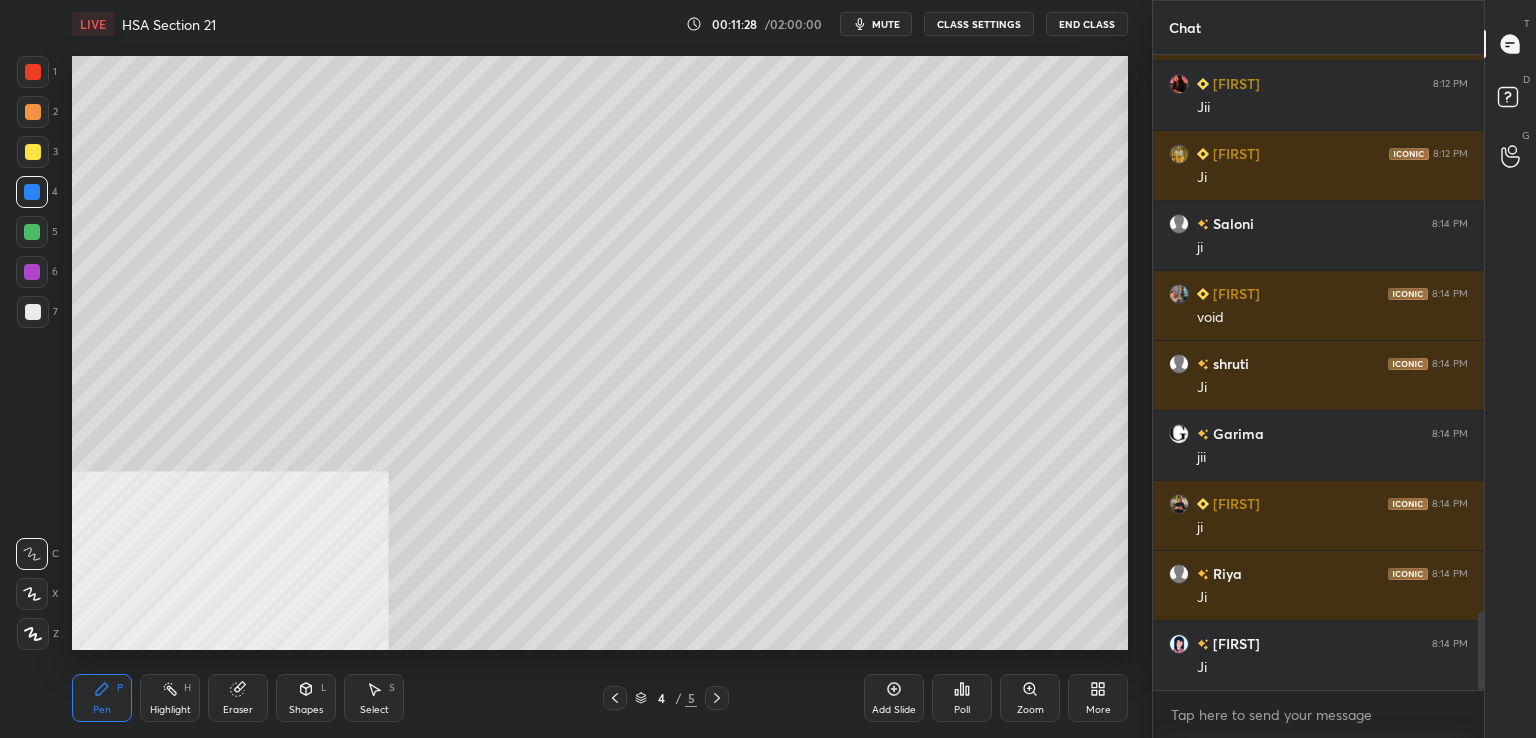 scroll, scrollTop: 4600, scrollLeft: 0, axis: vertical 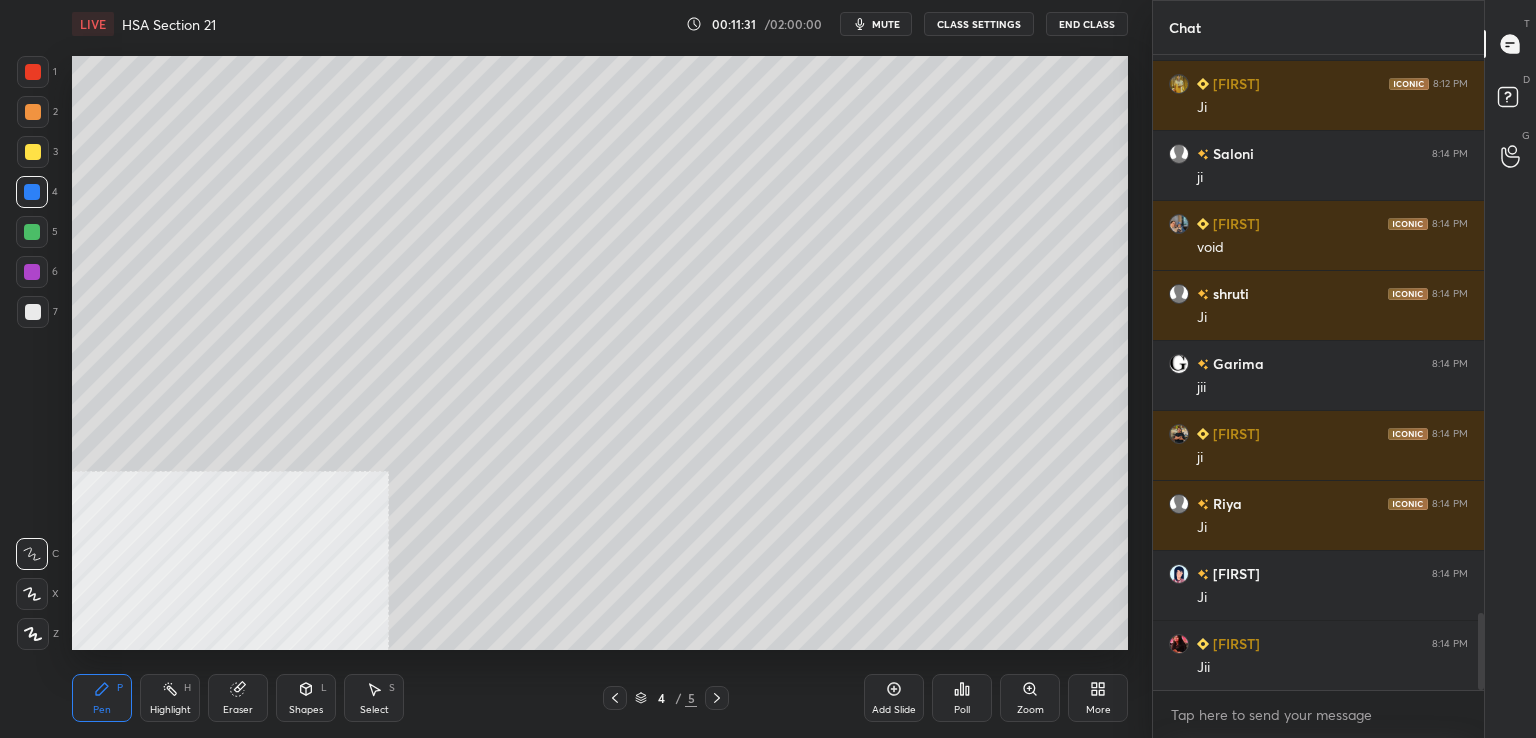 drag, startPoint x: 34, startPoint y: 318, endPoint x: 17, endPoint y: 317, distance: 17.029387 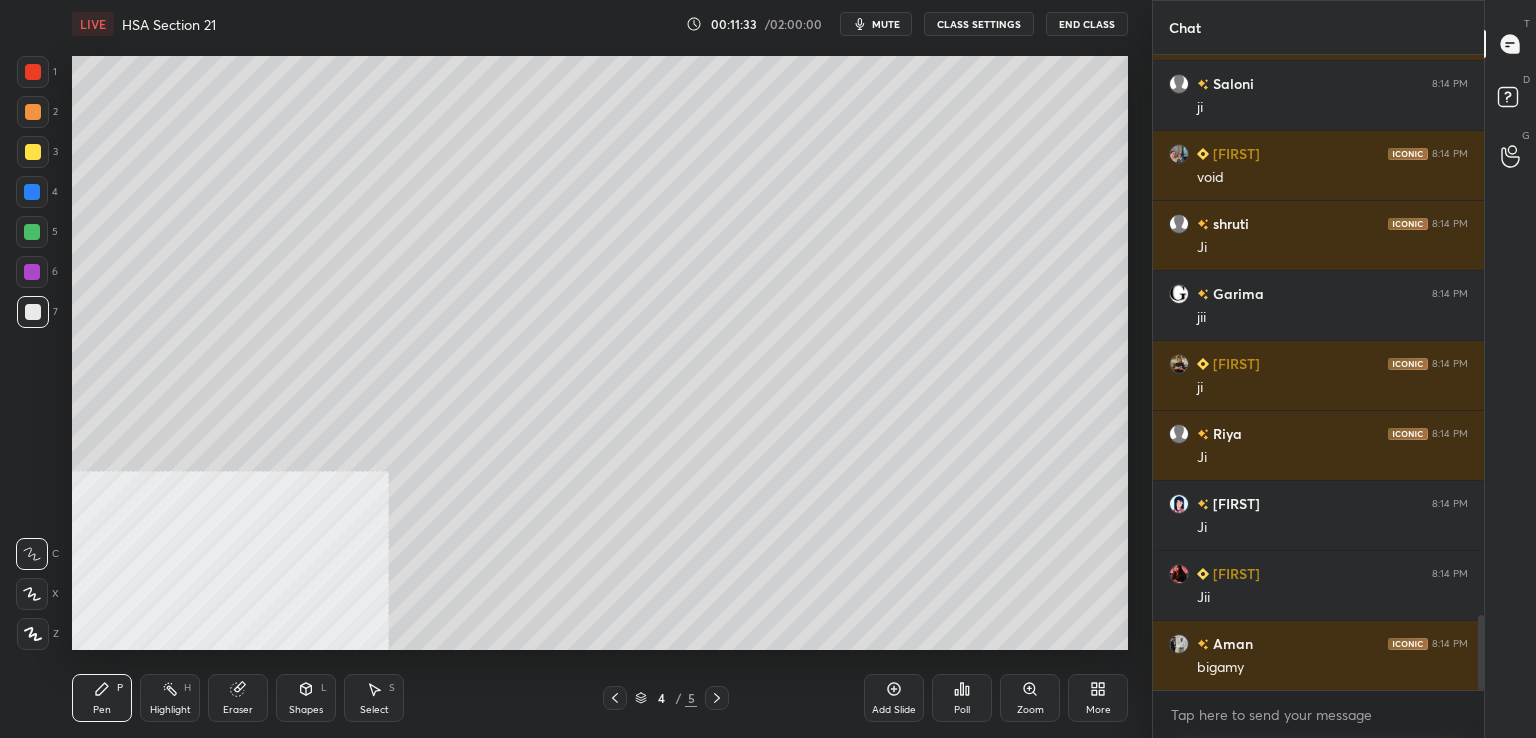 scroll, scrollTop: 4740, scrollLeft: 0, axis: vertical 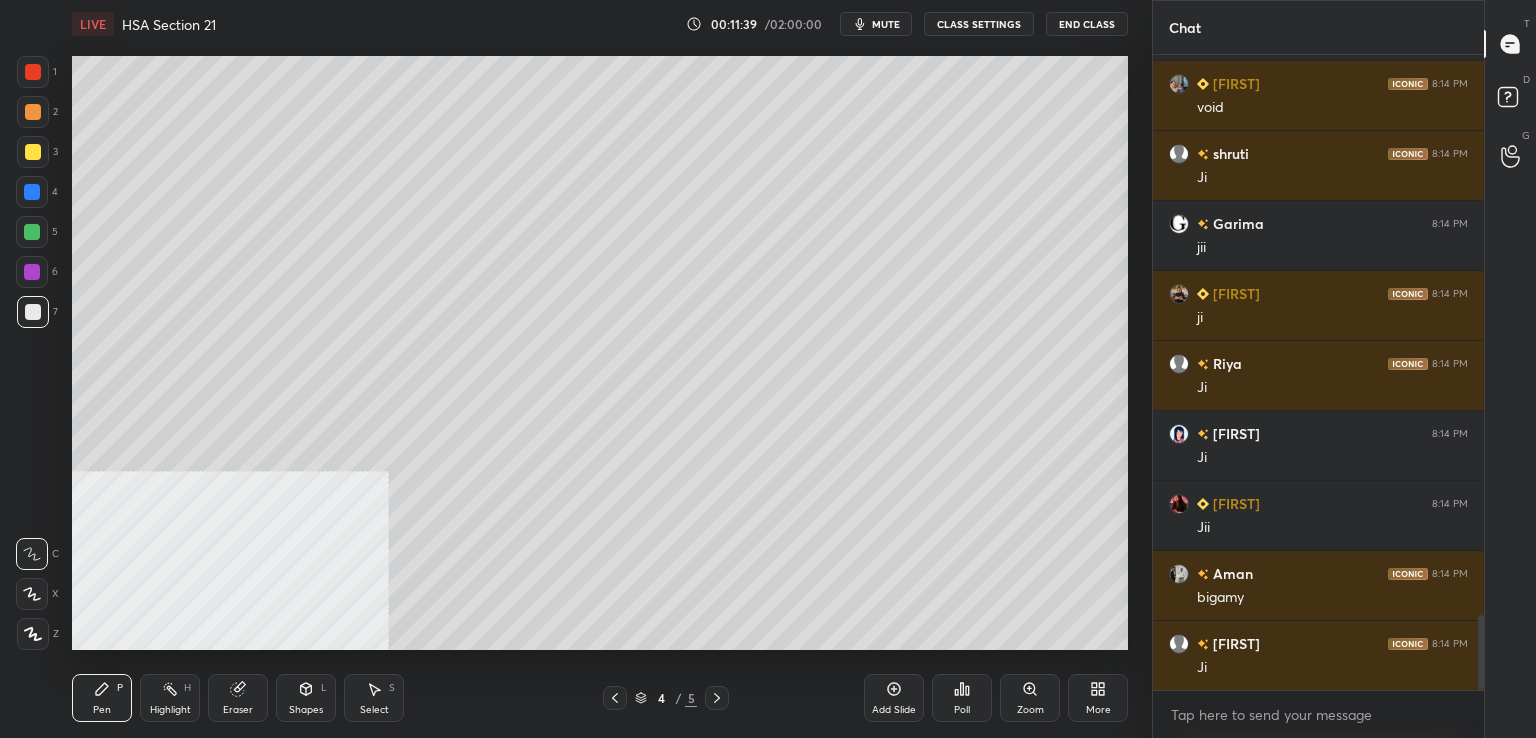 drag, startPoint x: 886, startPoint y: 687, endPoint x: 873, endPoint y: 655, distance: 34.539833 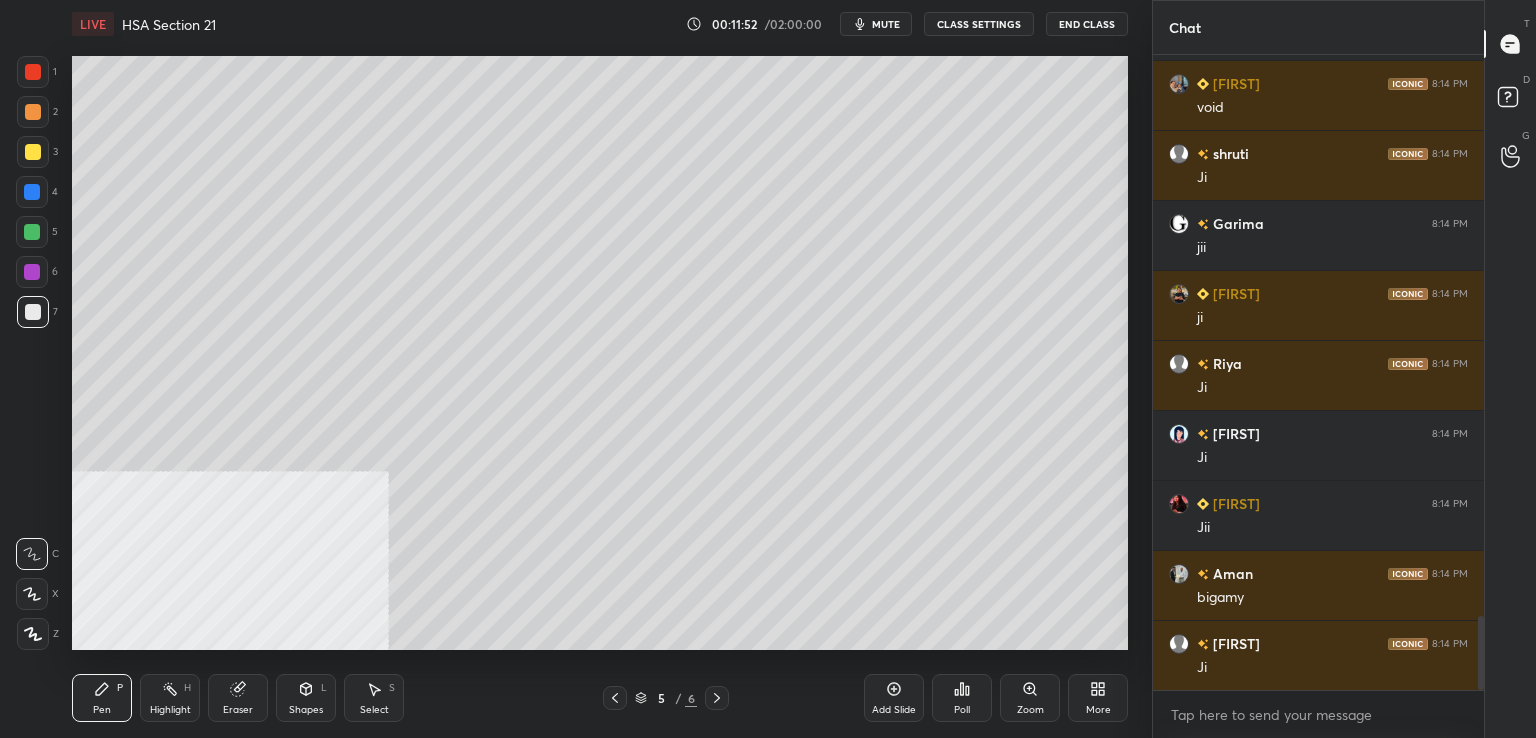 scroll, scrollTop: 4810, scrollLeft: 0, axis: vertical 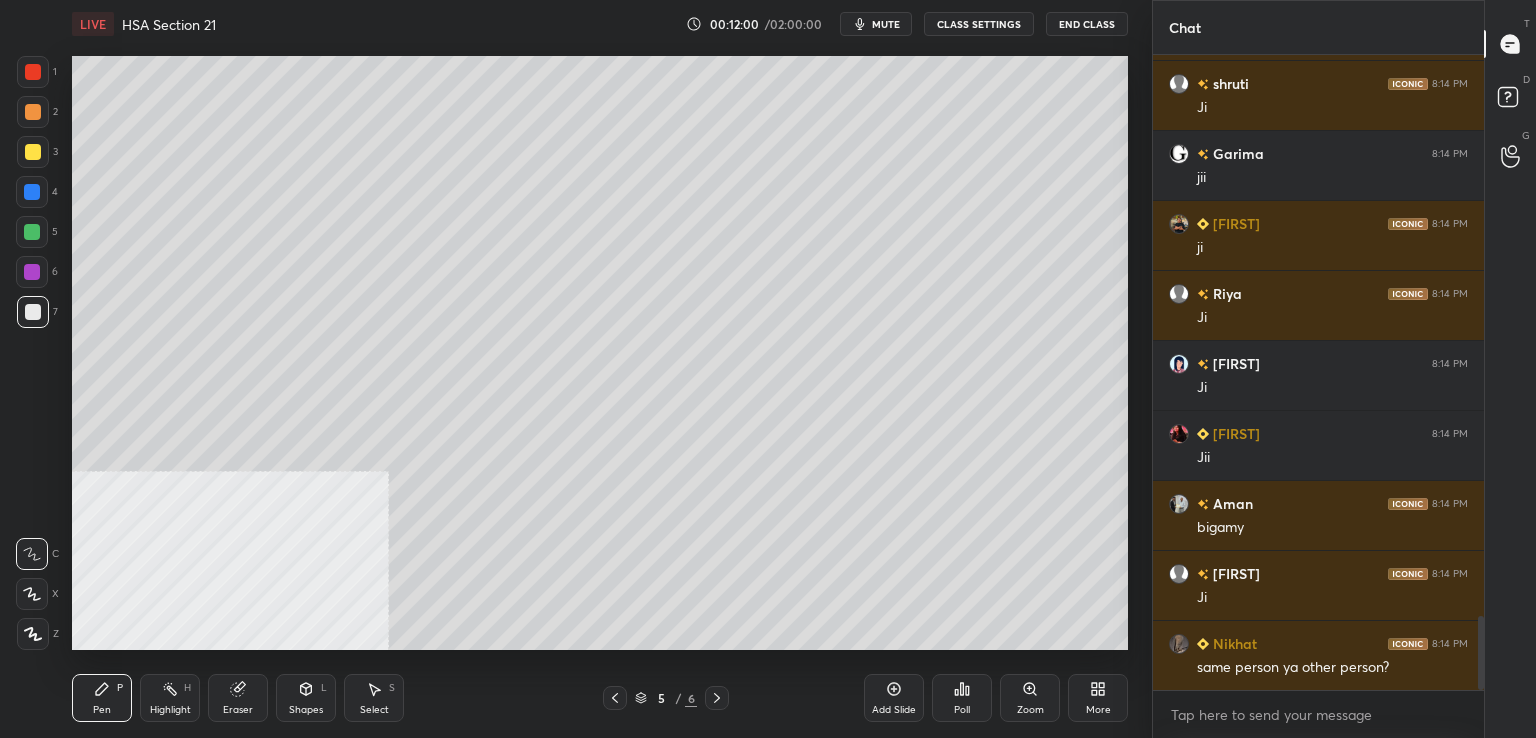 click at bounding box center [33, 312] 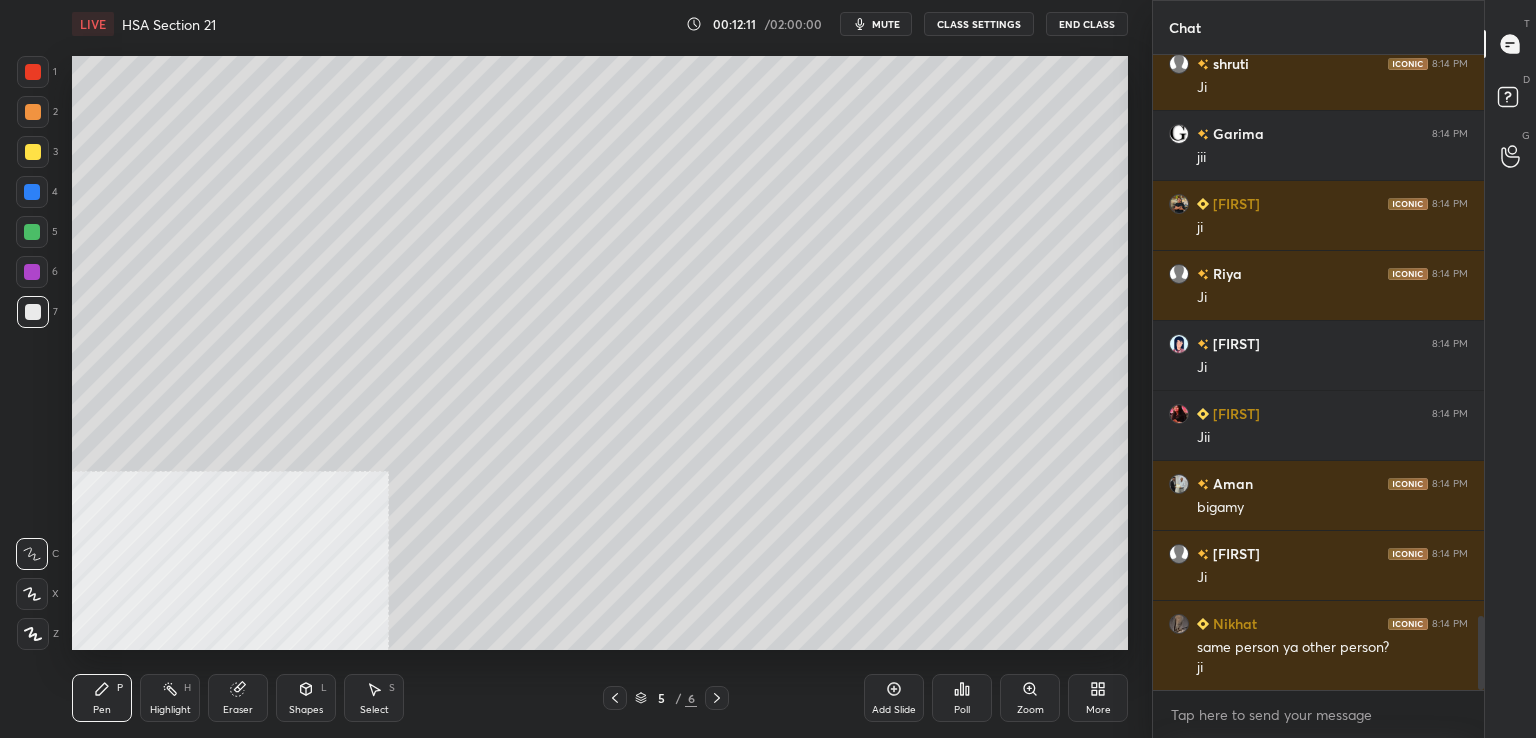 scroll, scrollTop: 4900, scrollLeft: 0, axis: vertical 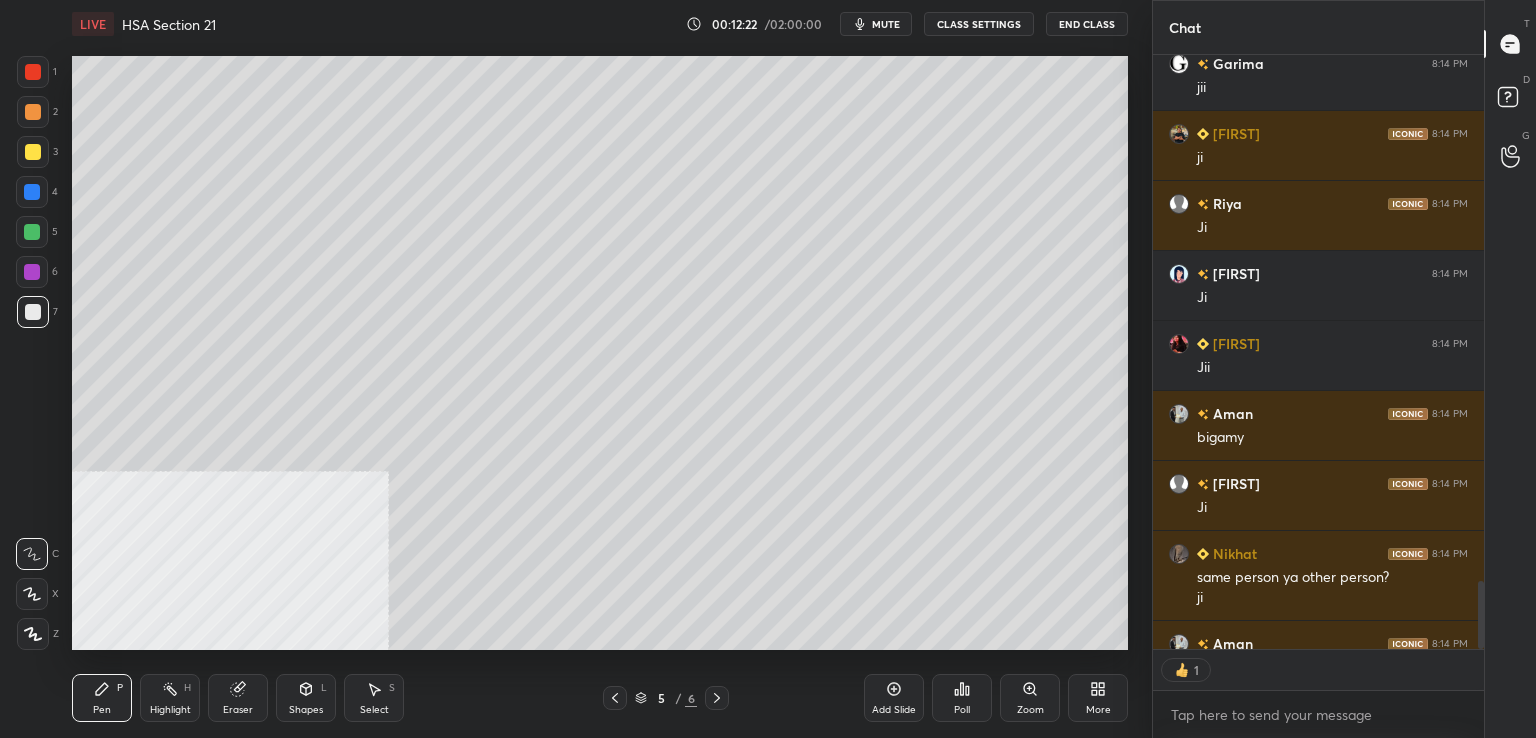 drag, startPoint x: 30, startPoint y: 152, endPoint x: 67, endPoint y: 174, distance: 43.046486 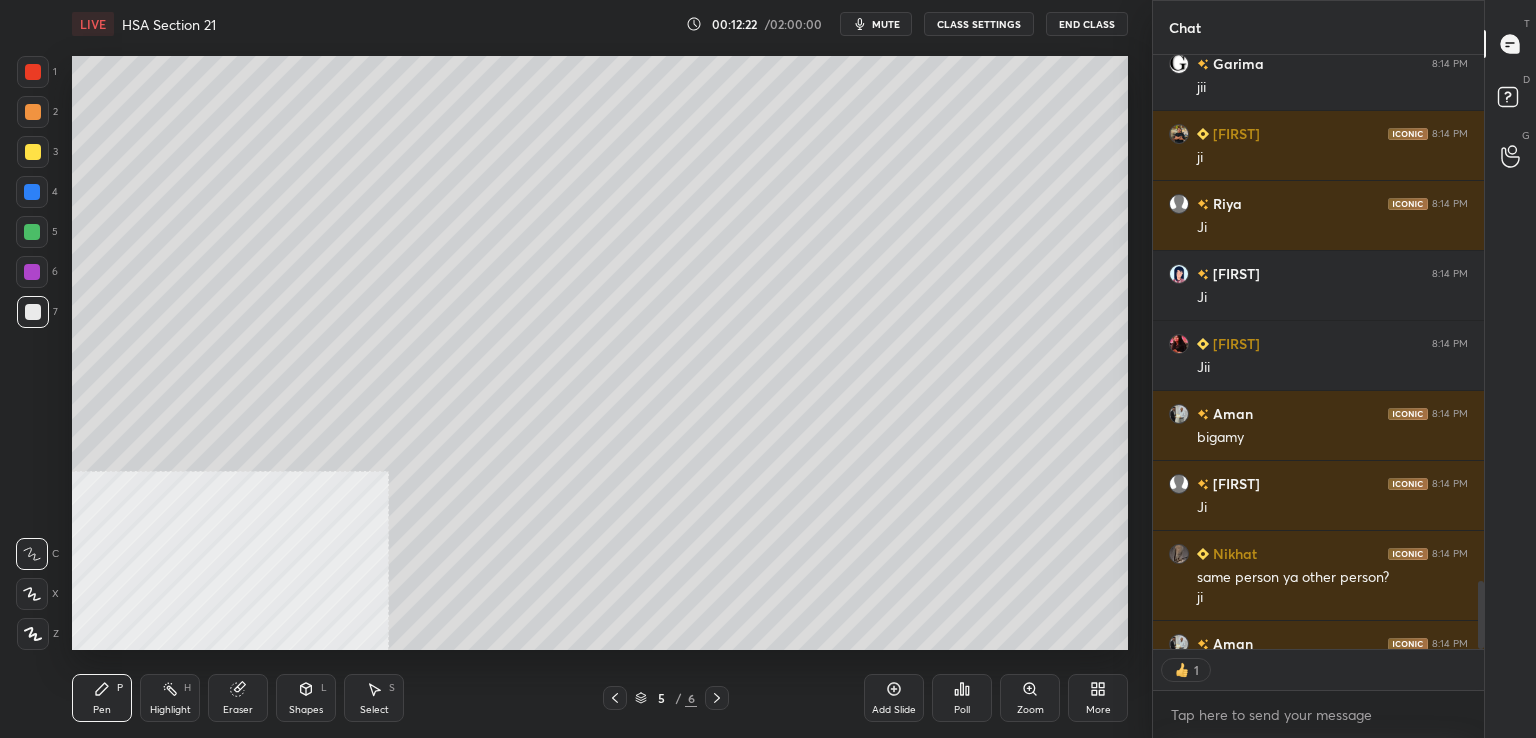 click at bounding box center [33, 152] 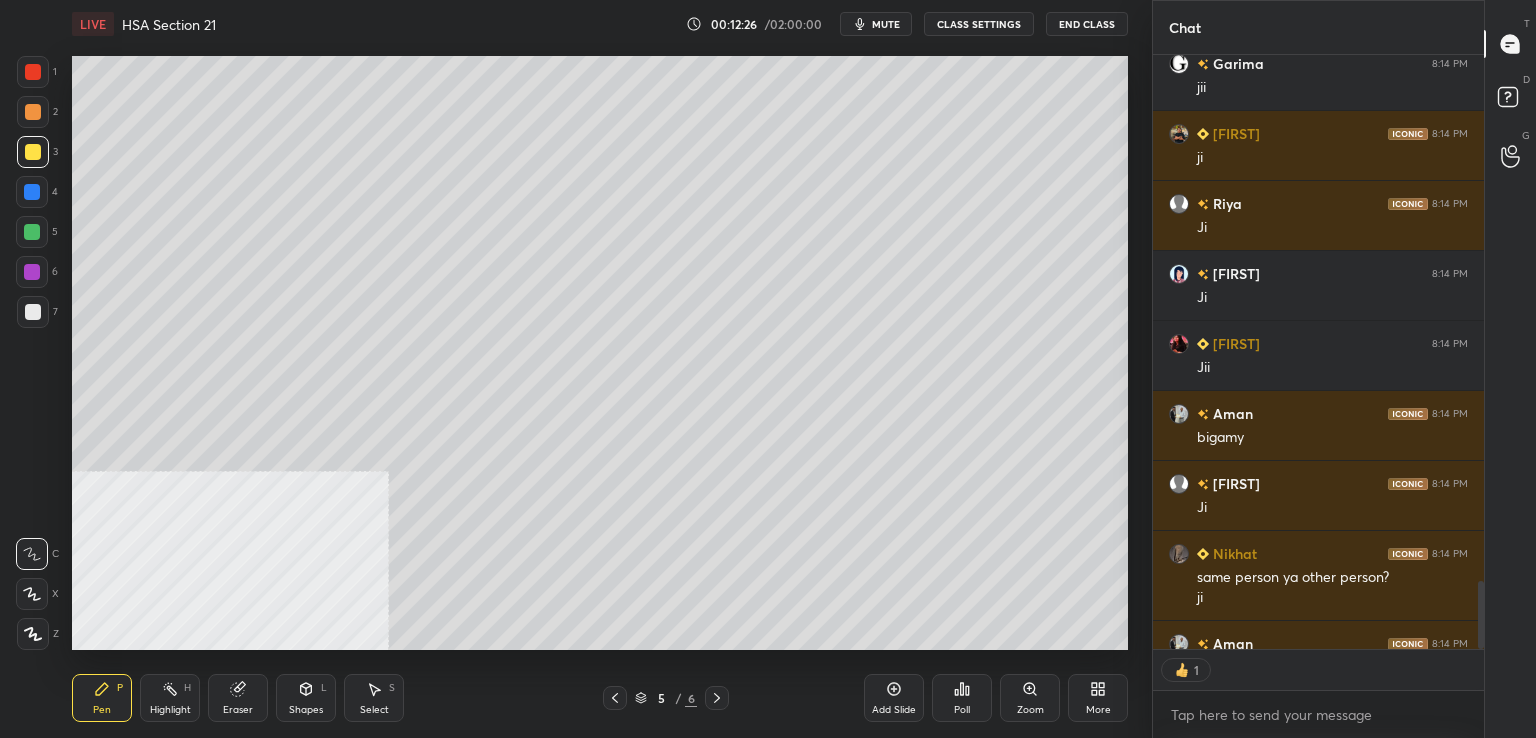 scroll, scrollTop: 6, scrollLeft: 6, axis: both 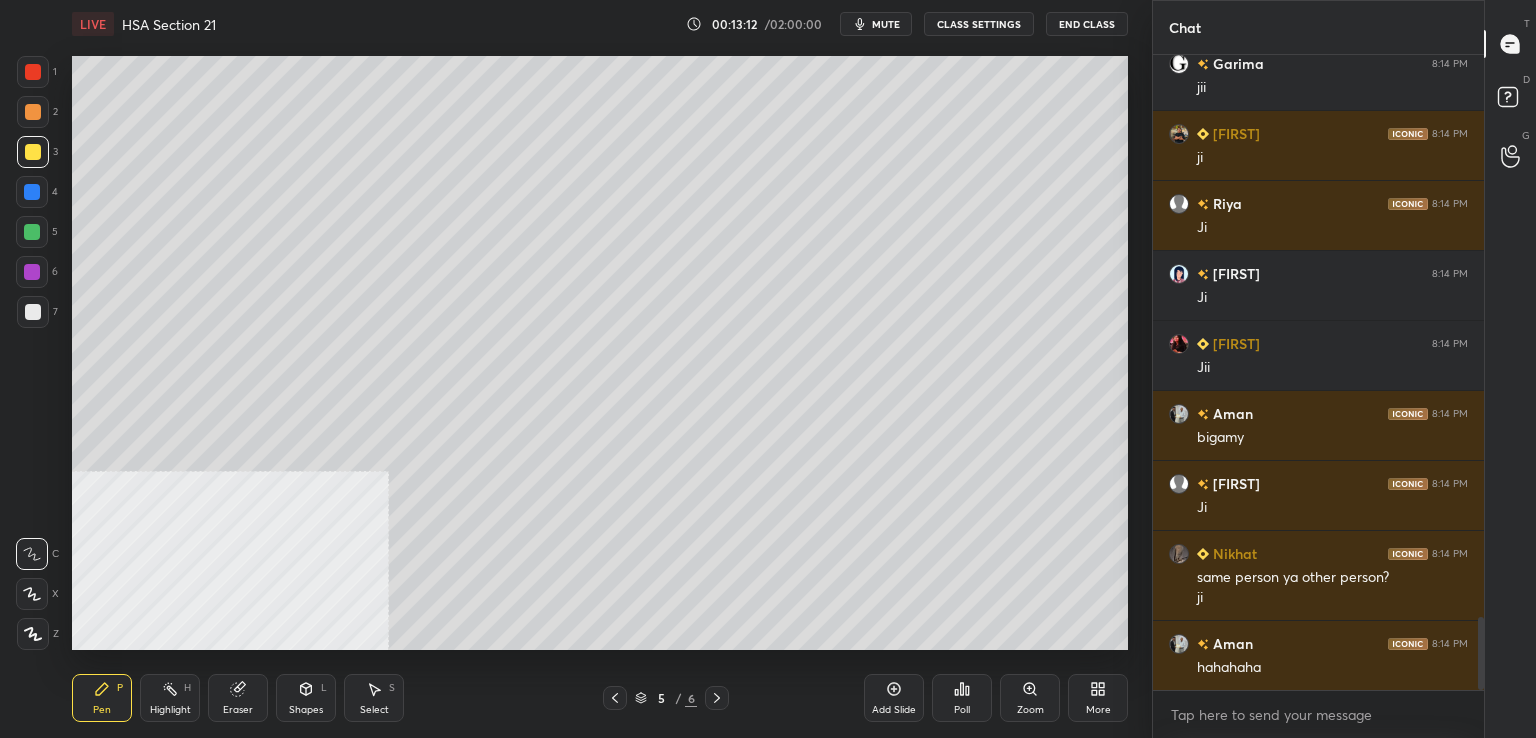 drag, startPoint x: 29, startPoint y: 319, endPoint x: 64, endPoint y: 350, distance: 46.75468 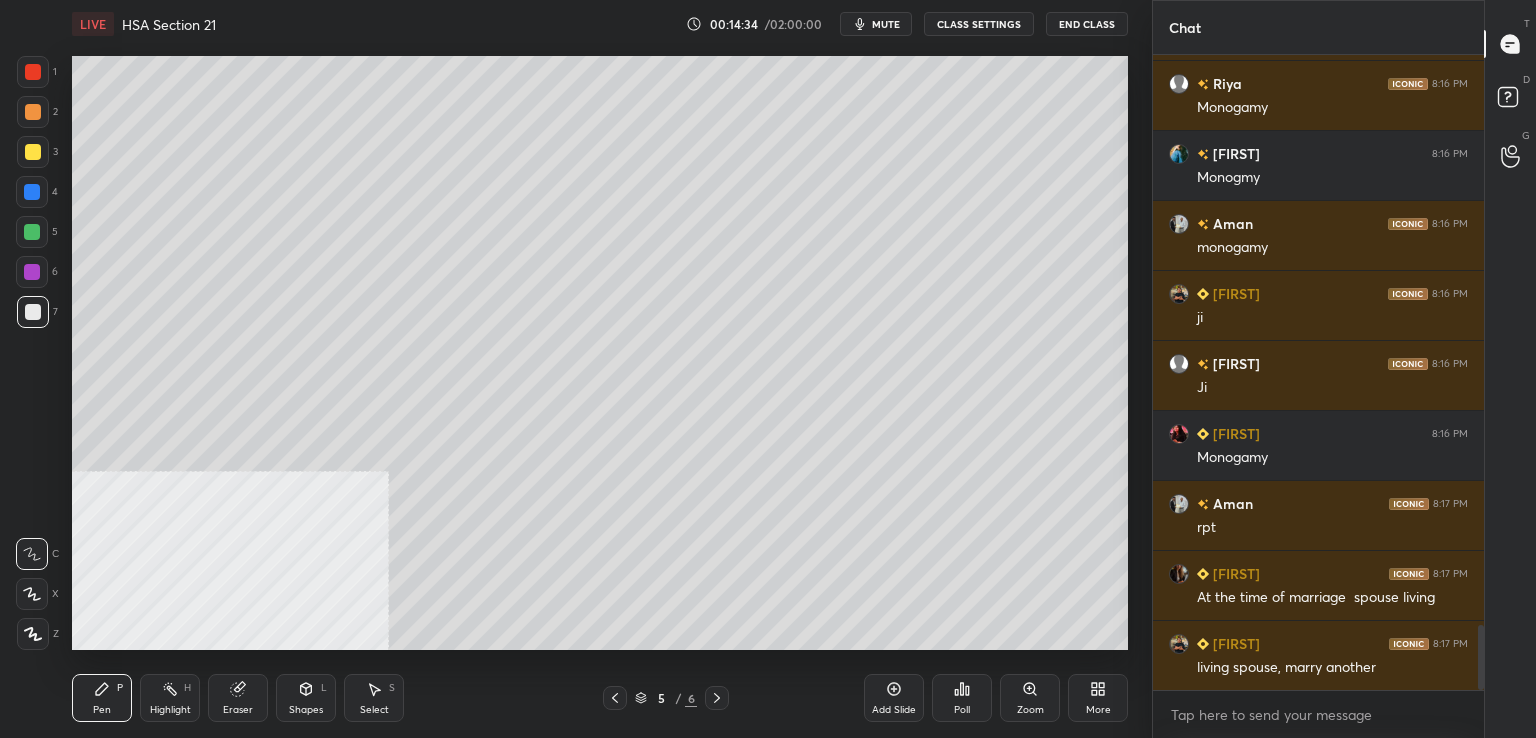 scroll, scrollTop: 5670, scrollLeft: 0, axis: vertical 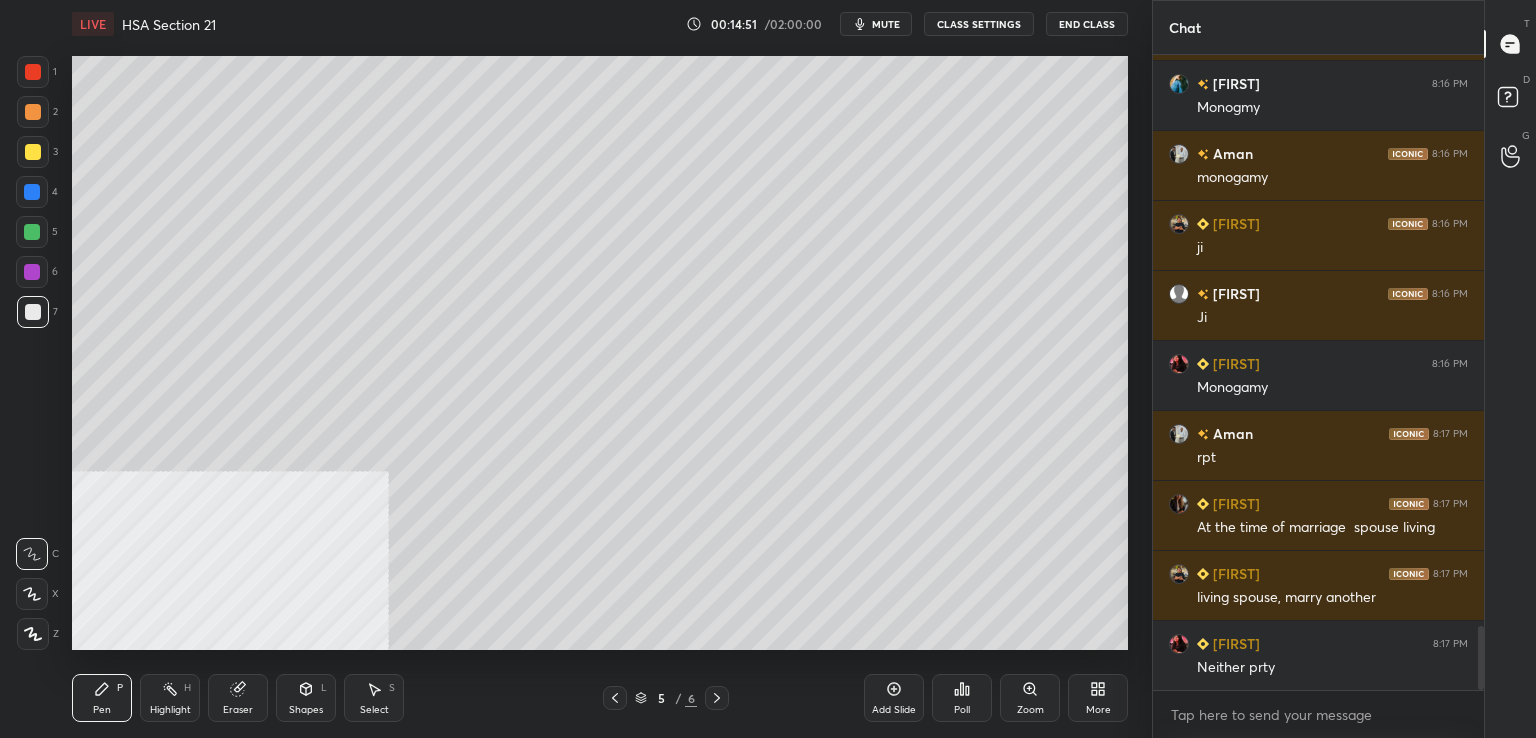click on "Setting up your live class Poll for   secs No correct answer Start poll" at bounding box center (600, 353) 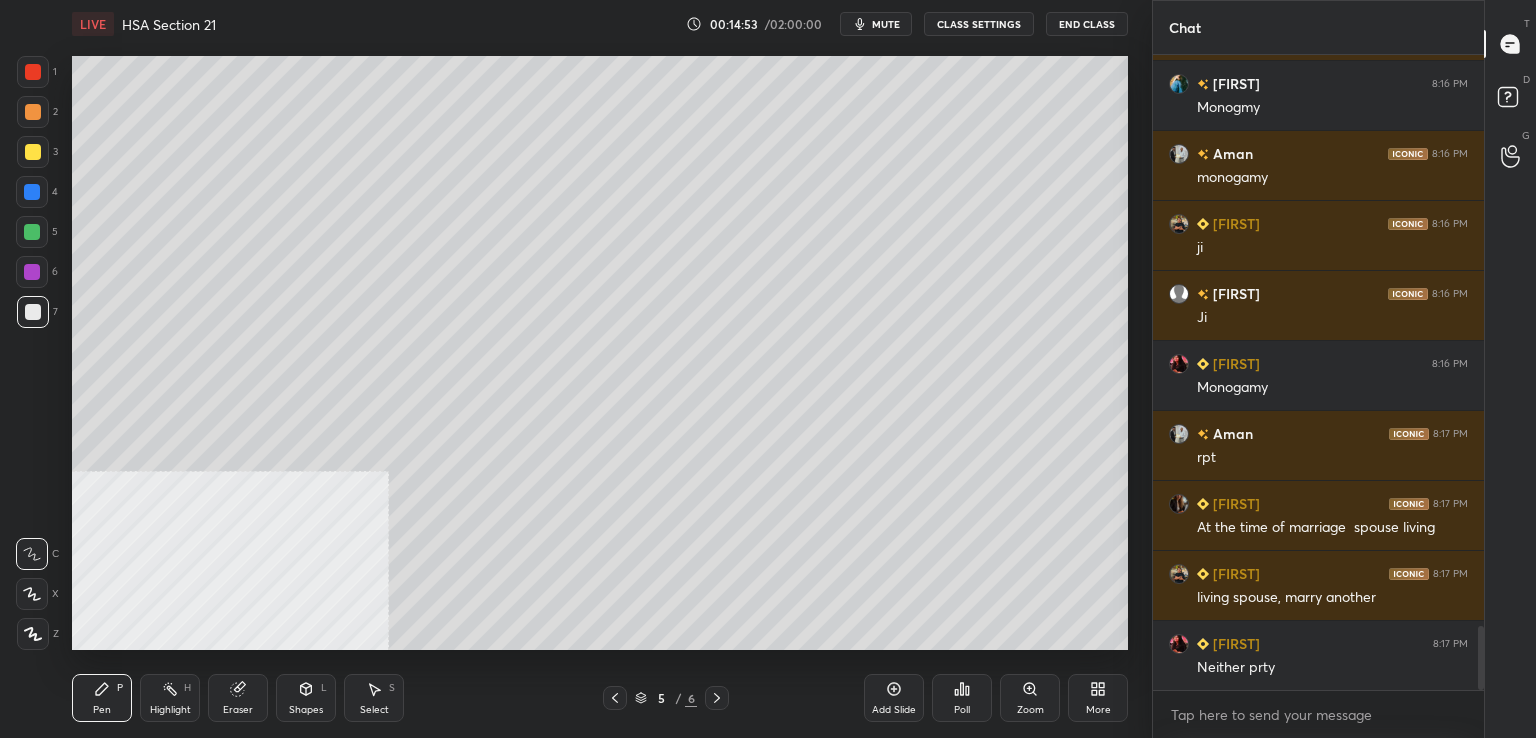scroll, scrollTop: 5718, scrollLeft: 0, axis: vertical 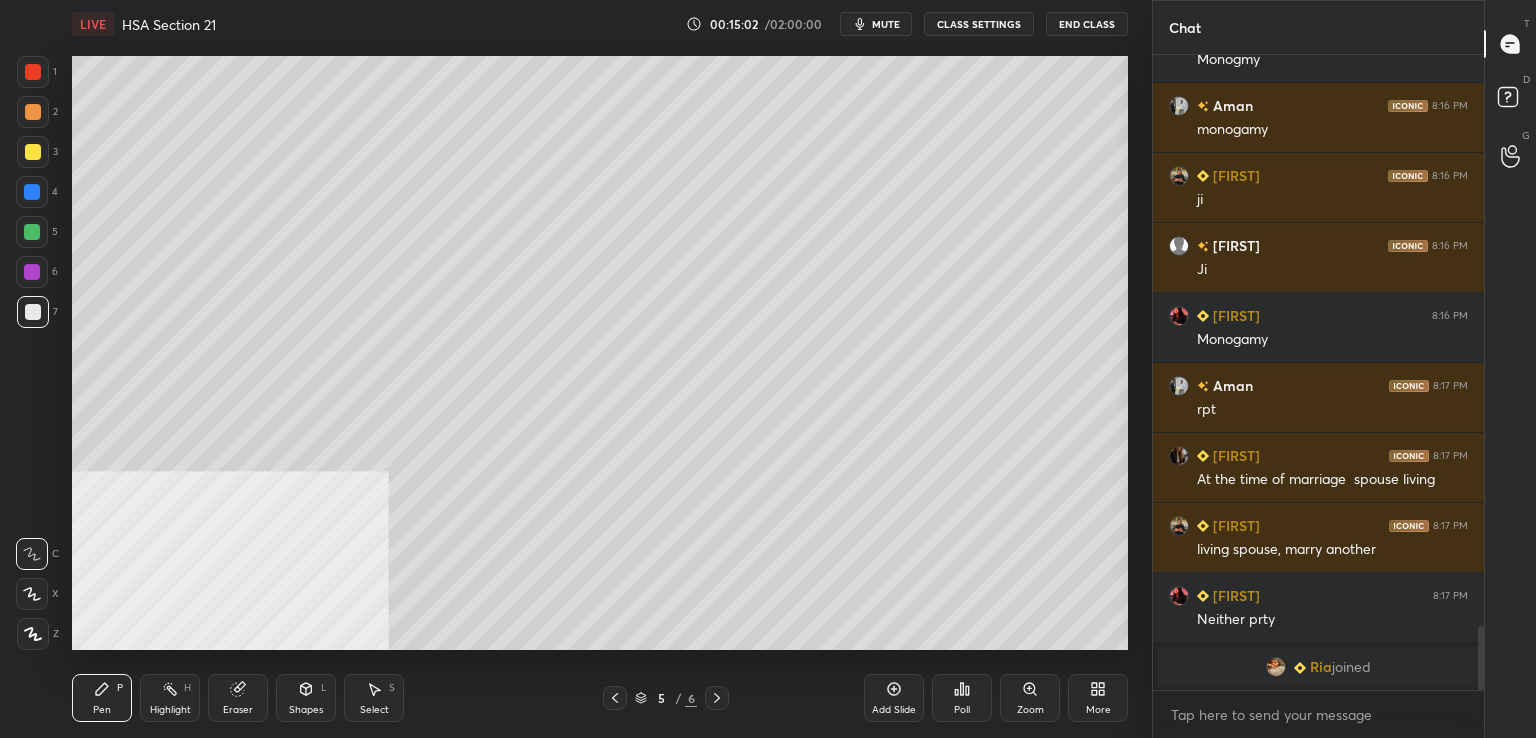 drag, startPoint x: 33, startPoint y: 197, endPoint x: 58, endPoint y: 201, distance: 25.317978 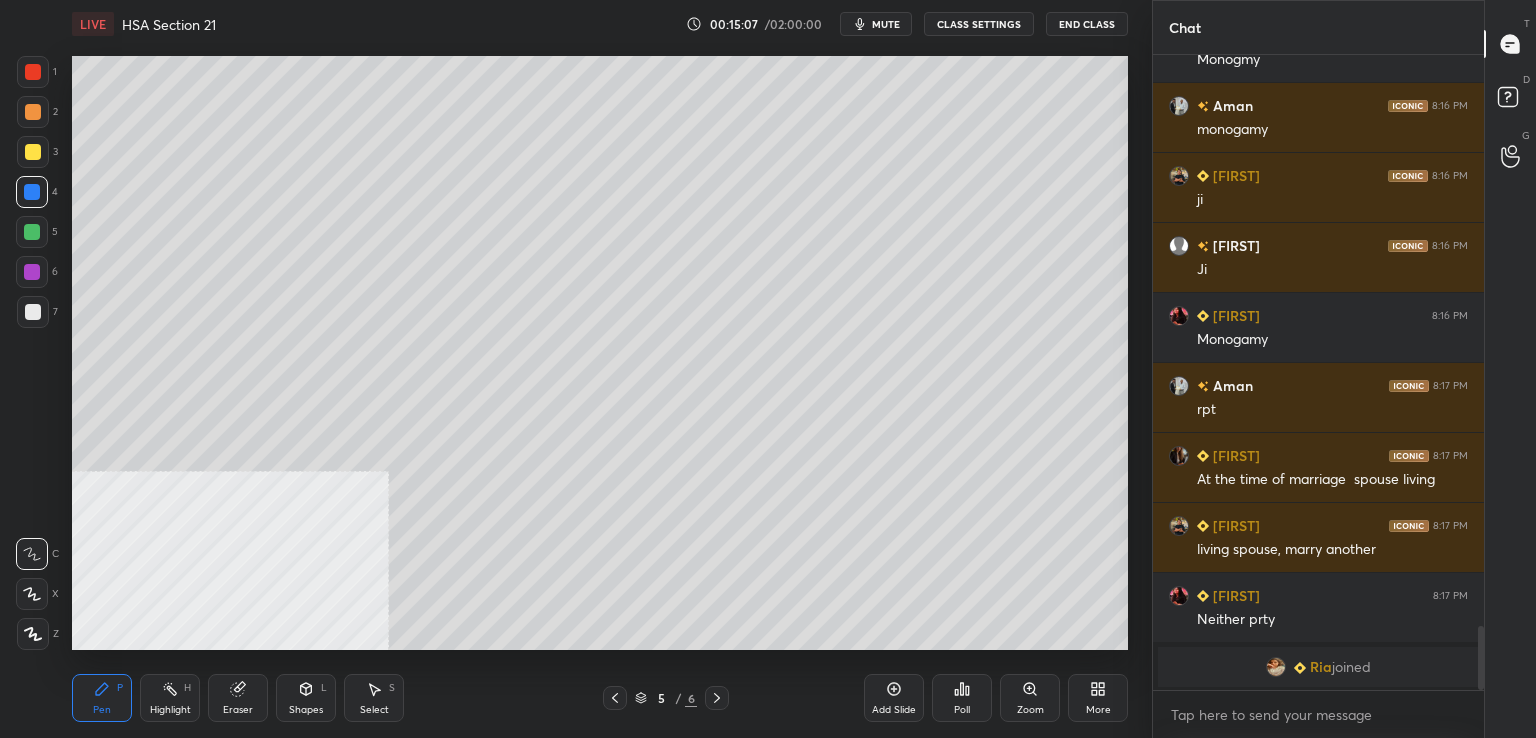 click at bounding box center (33, 72) 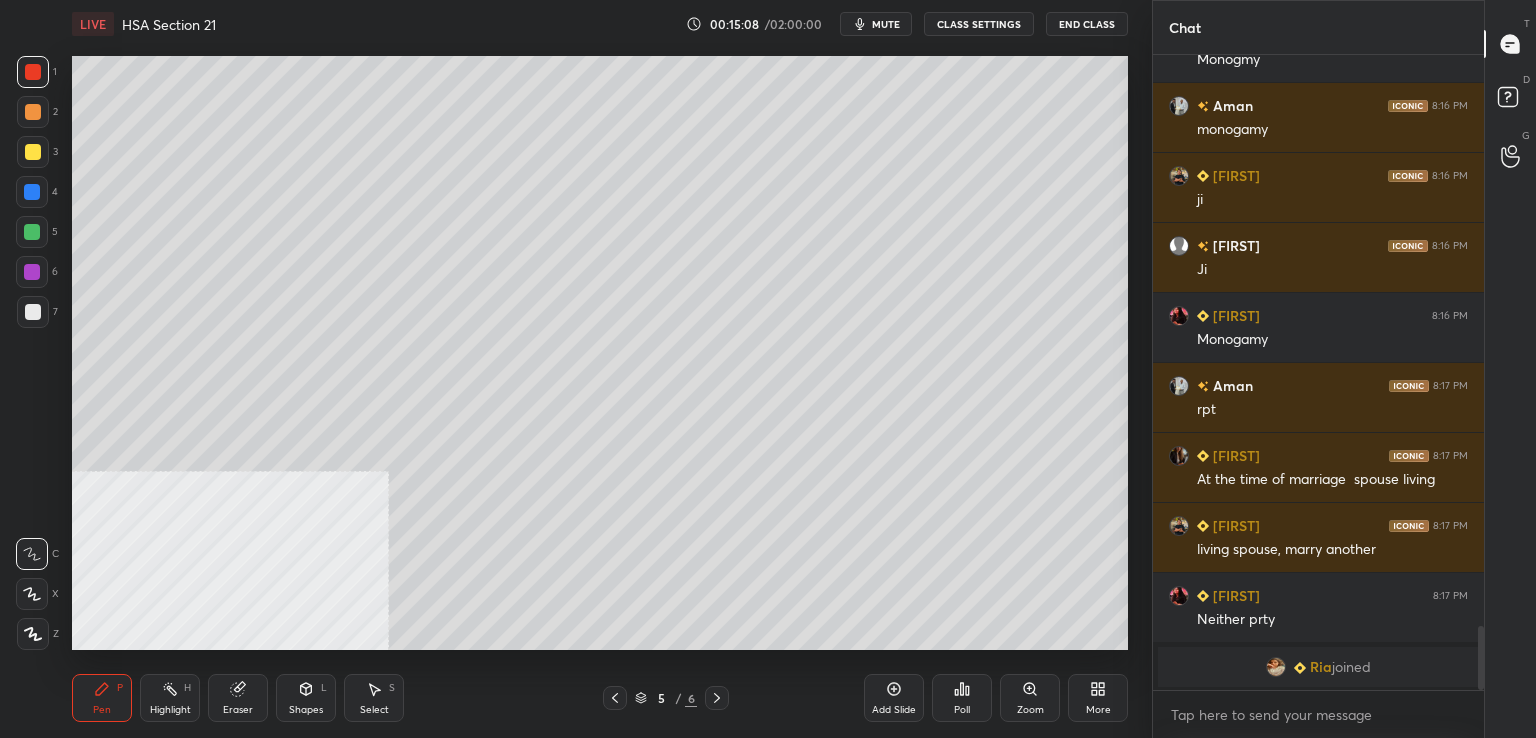 drag, startPoint x: 896, startPoint y: 693, endPoint x: 886, endPoint y: 687, distance: 11.661903 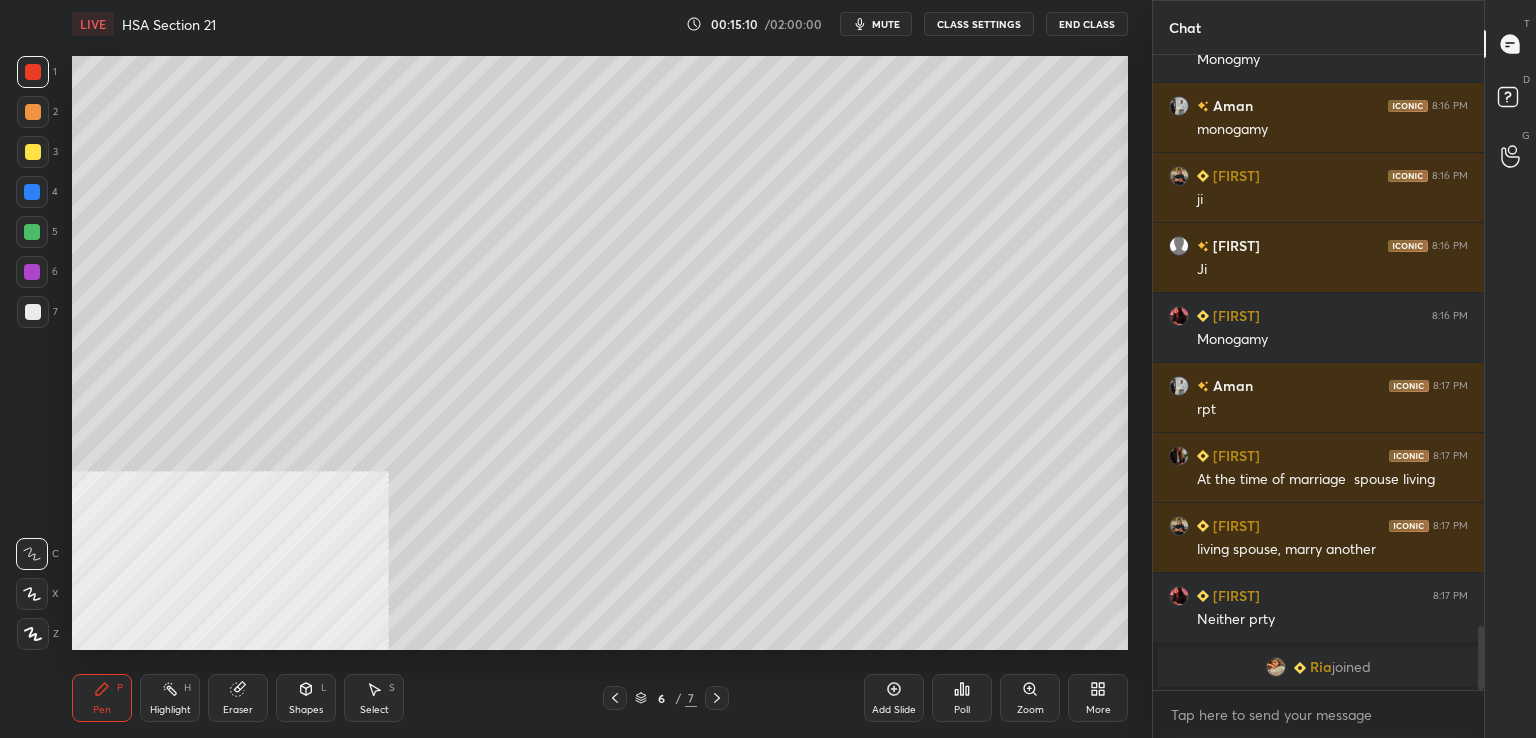 click 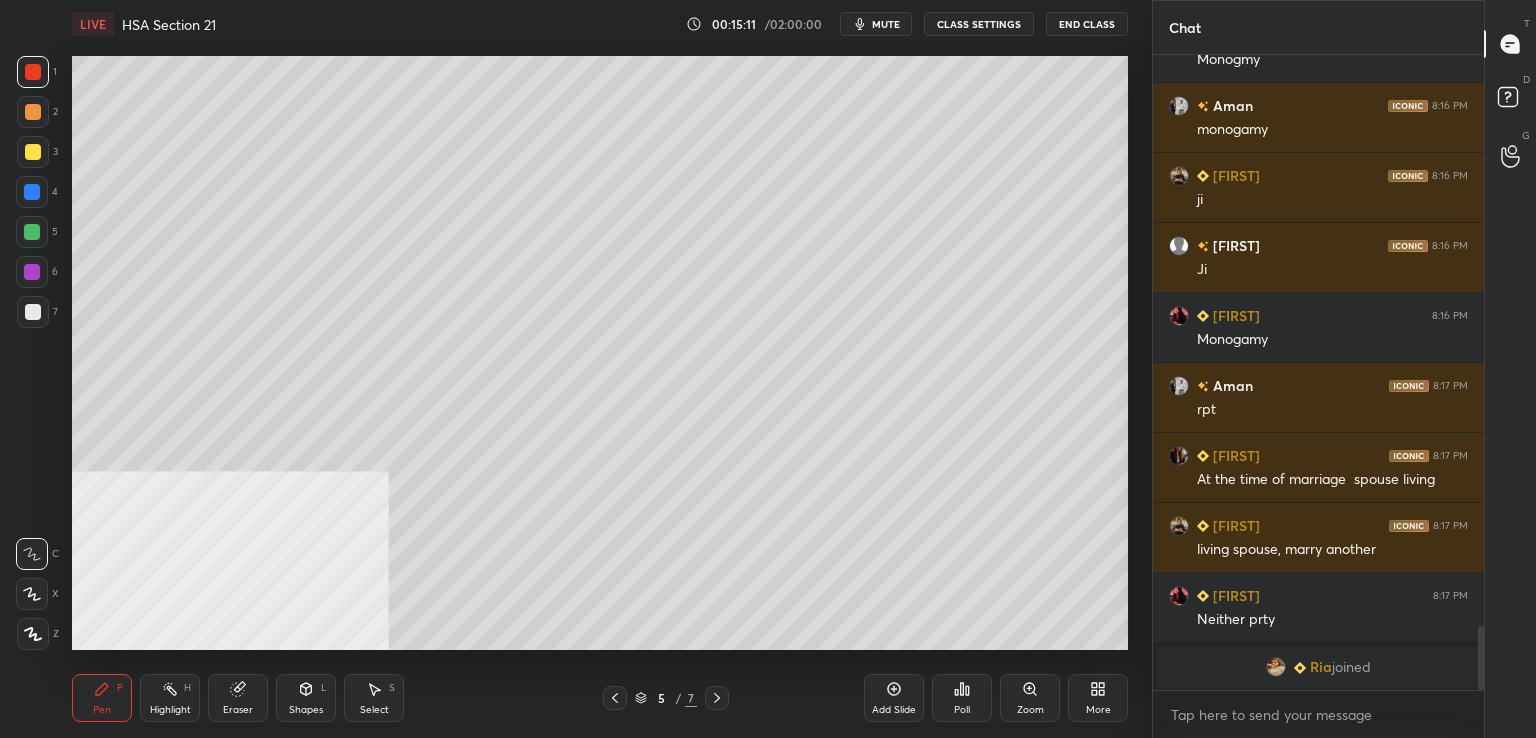 drag, startPoint x: 717, startPoint y: 701, endPoint x: 720, endPoint y: 653, distance: 48.09366 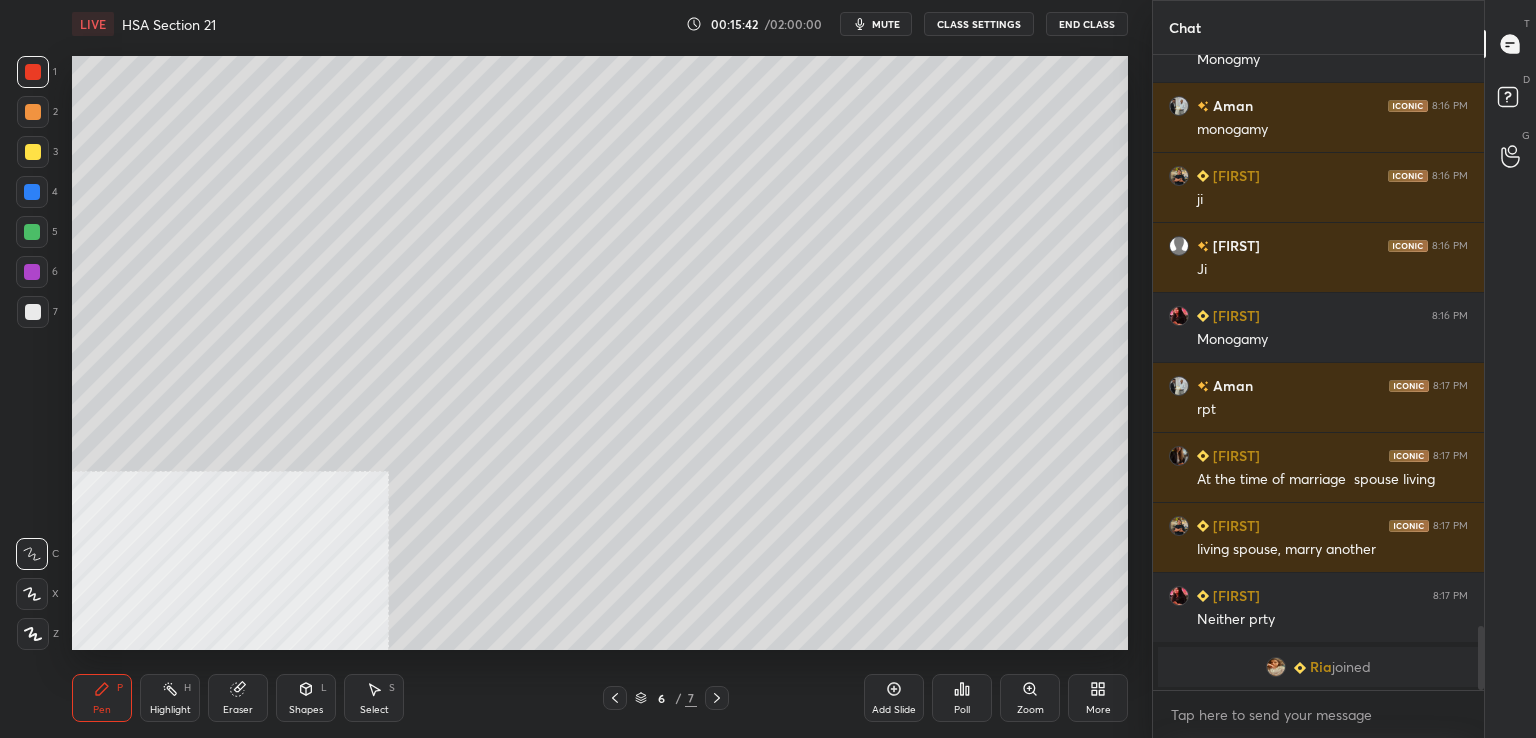 drag, startPoint x: 39, startPoint y: 194, endPoint x: 67, endPoint y: 203, distance: 29.410883 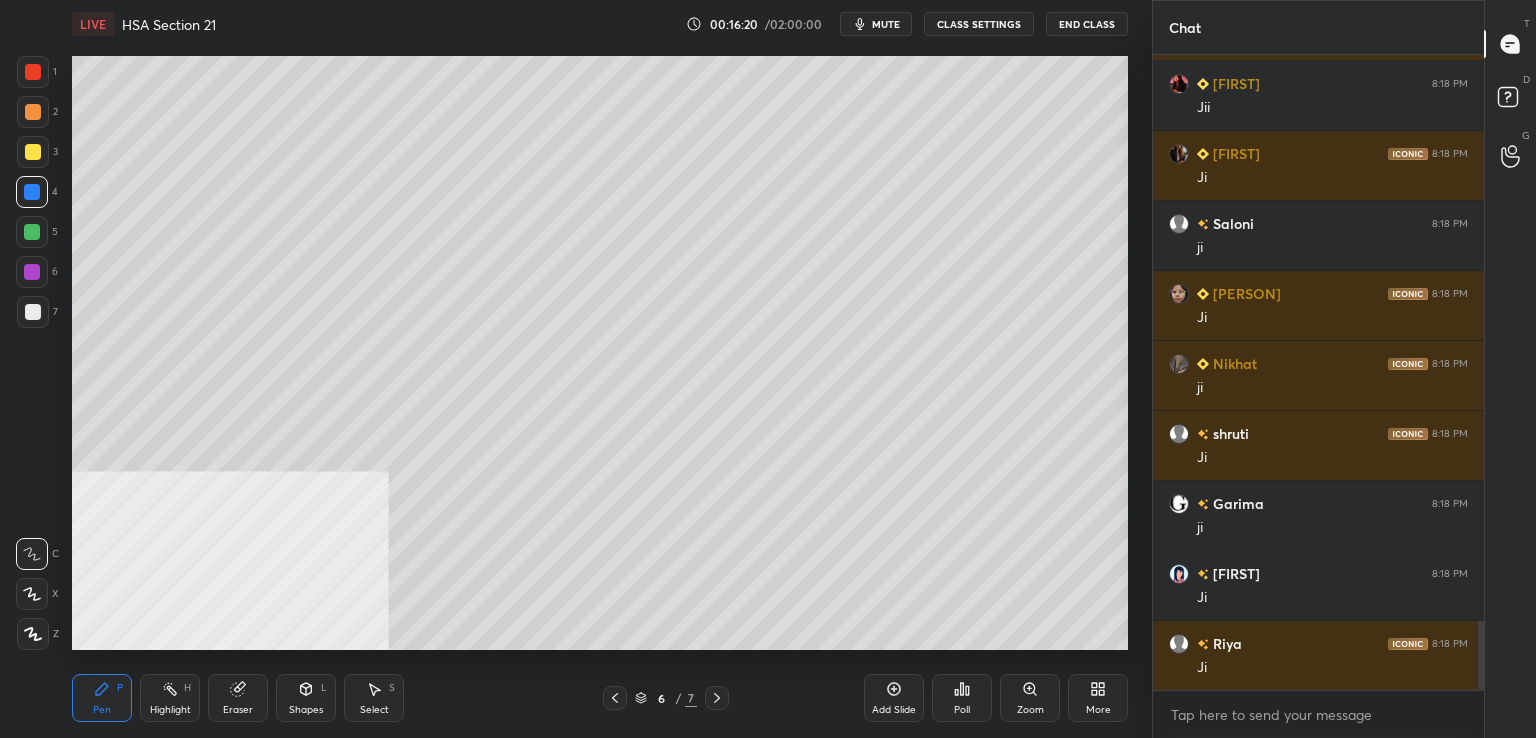 scroll, scrollTop: 5250, scrollLeft: 0, axis: vertical 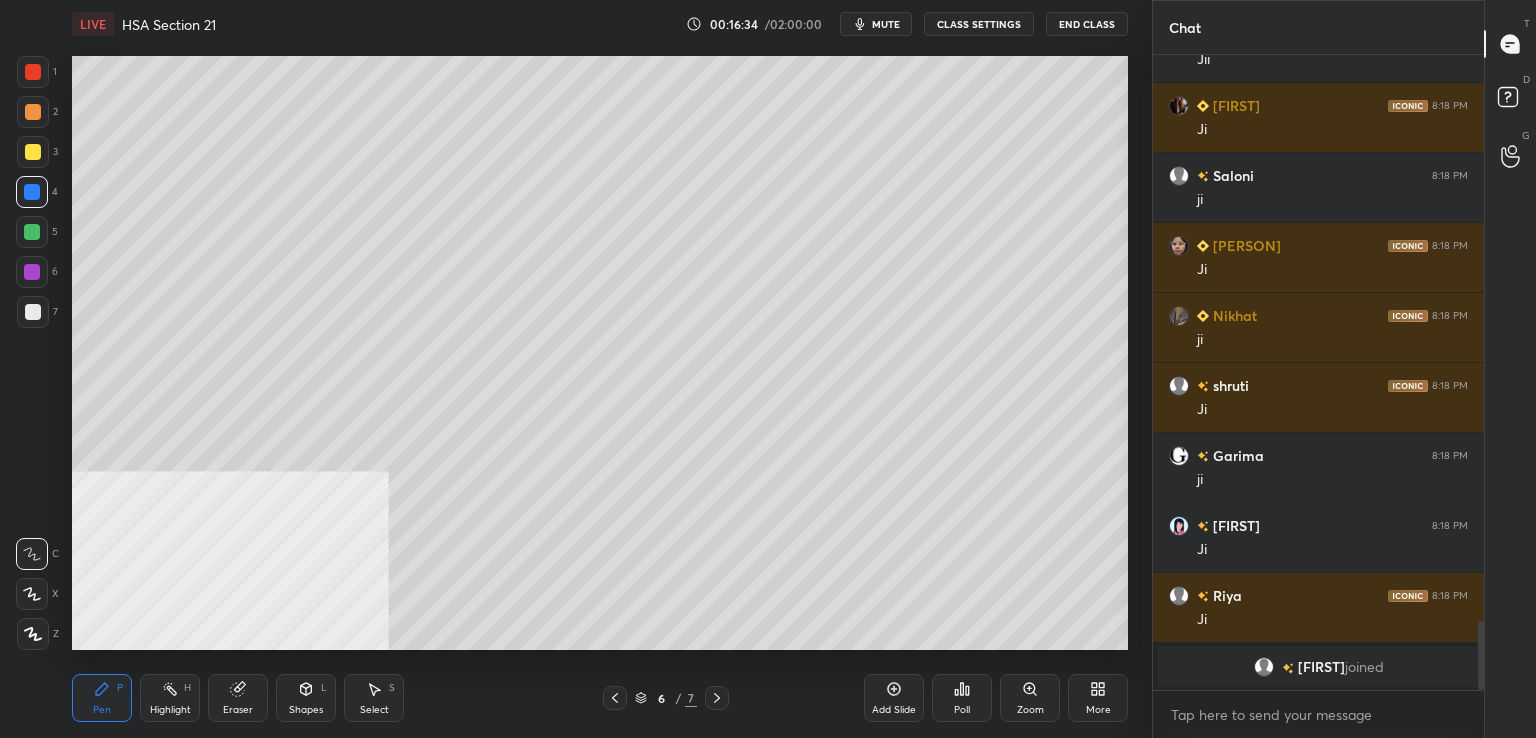 click at bounding box center [33, 312] 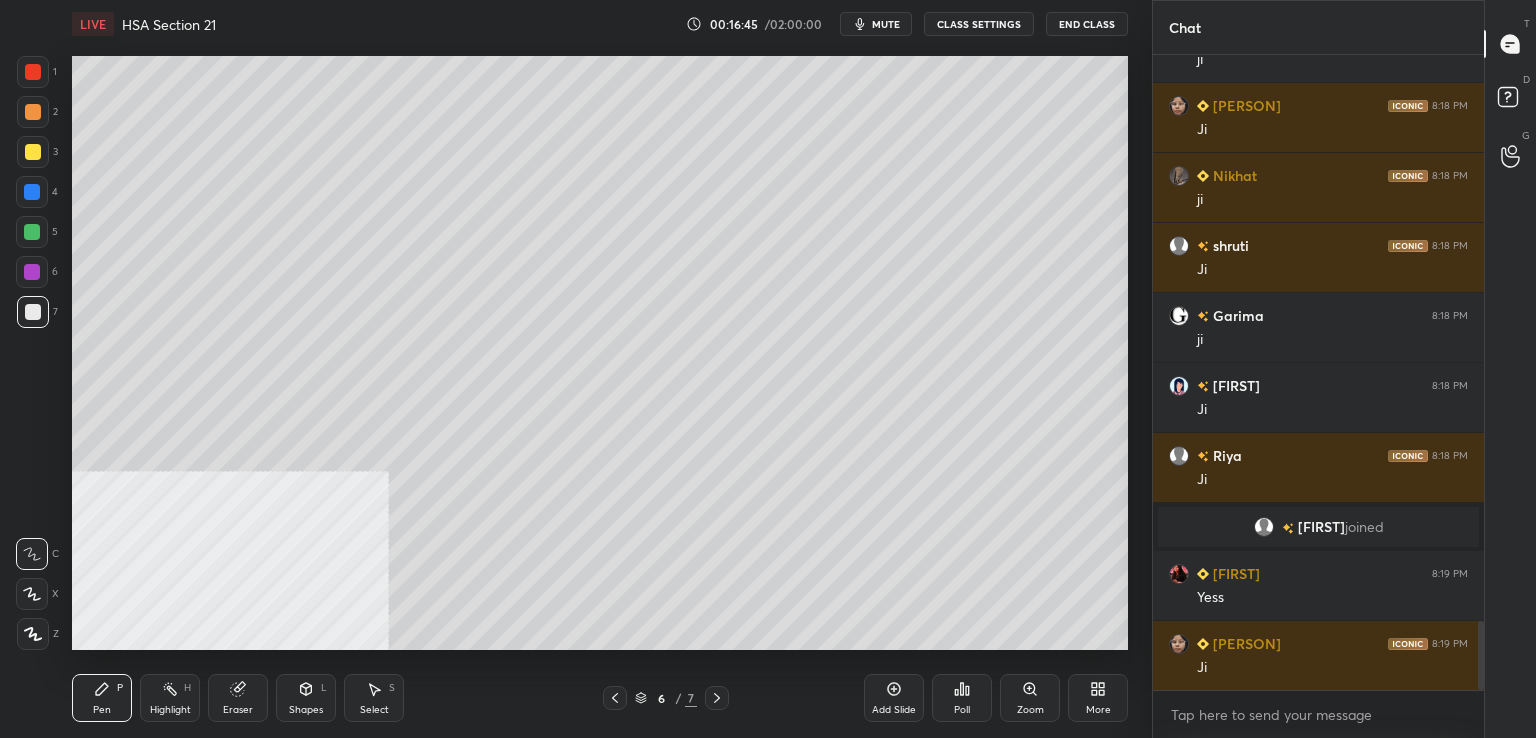scroll, scrollTop: 5270, scrollLeft: 0, axis: vertical 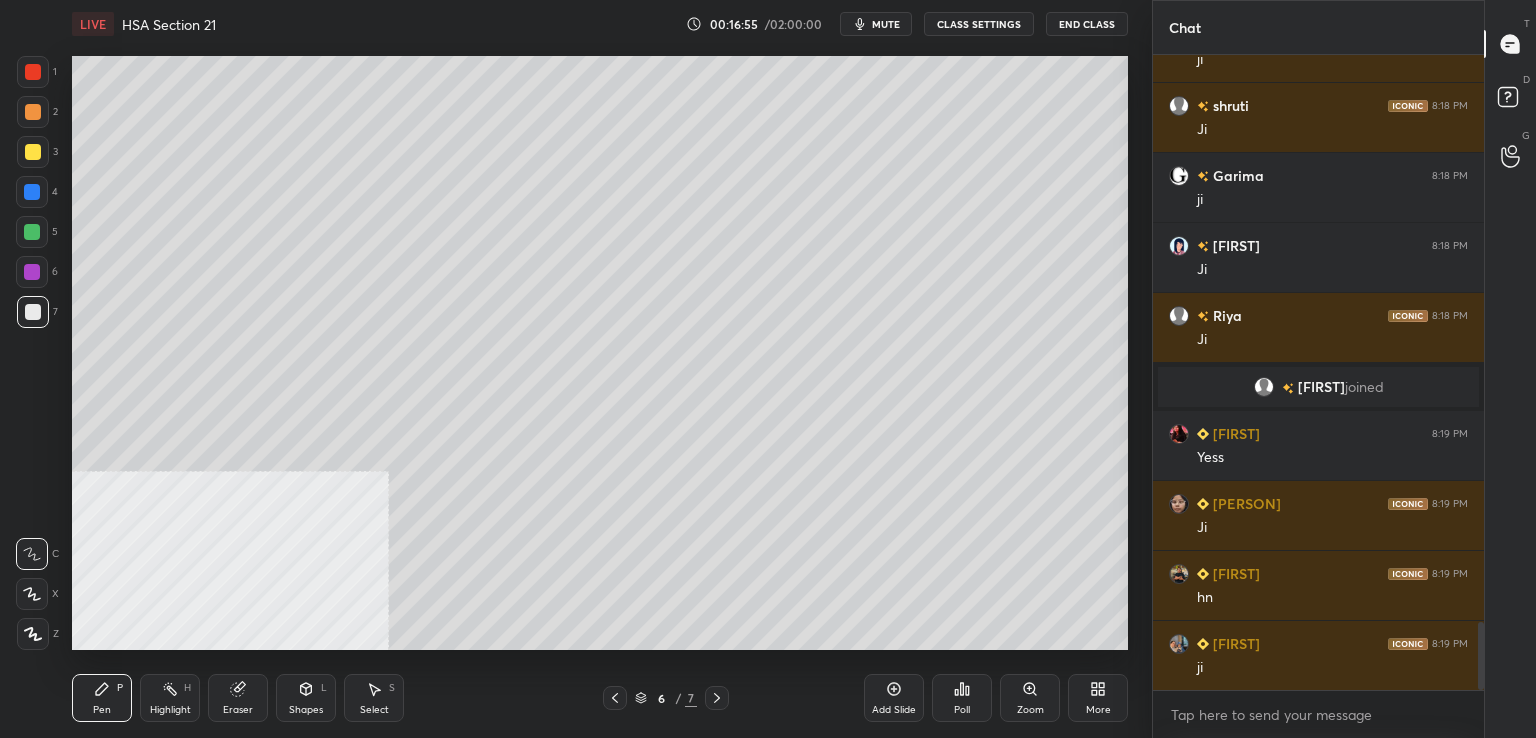 drag, startPoint x: 35, startPoint y: 67, endPoint x: 60, endPoint y: 75, distance: 26.24881 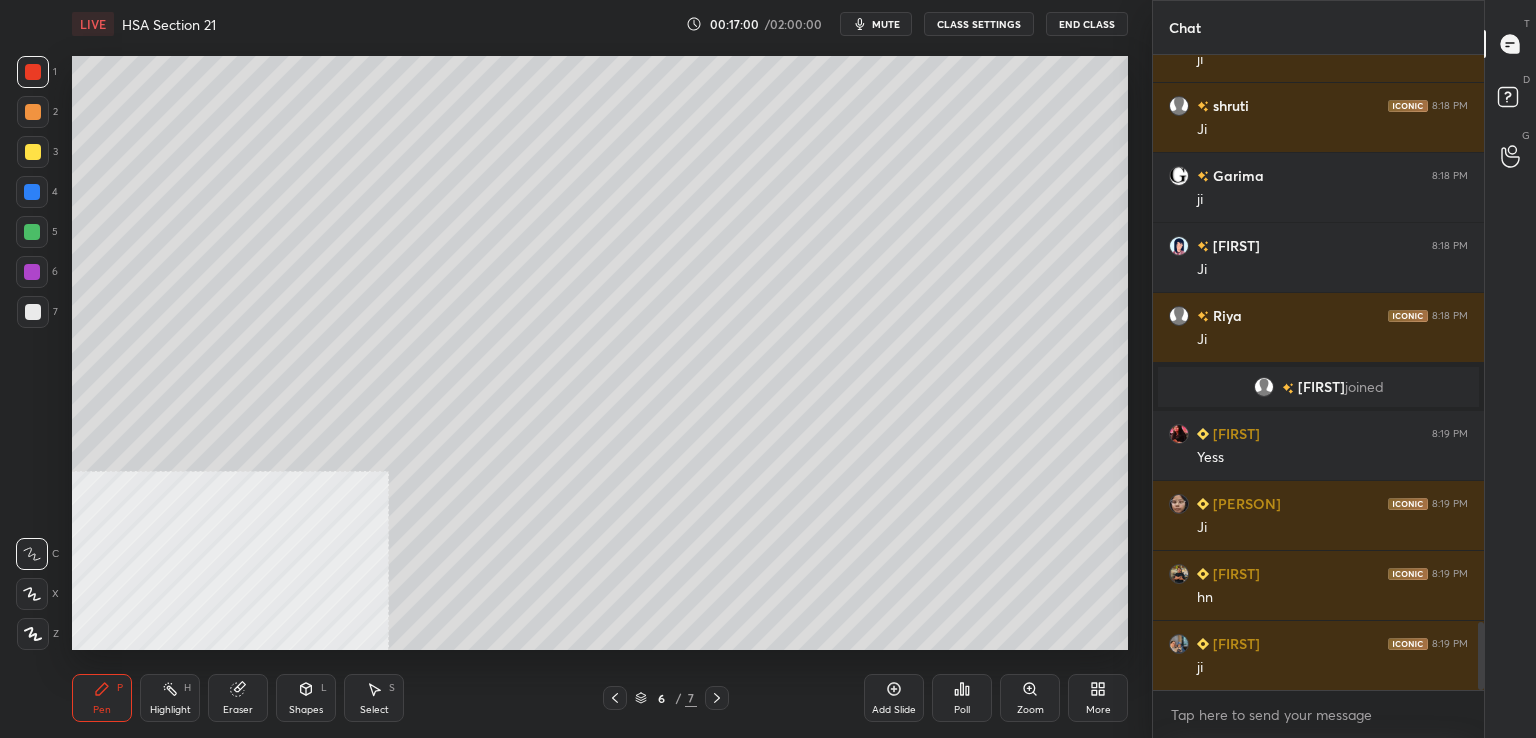 drag, startPoint x: 28, startPoint y: 276, endPoint x: 70, endPoint y: 290, distance: 44.27189 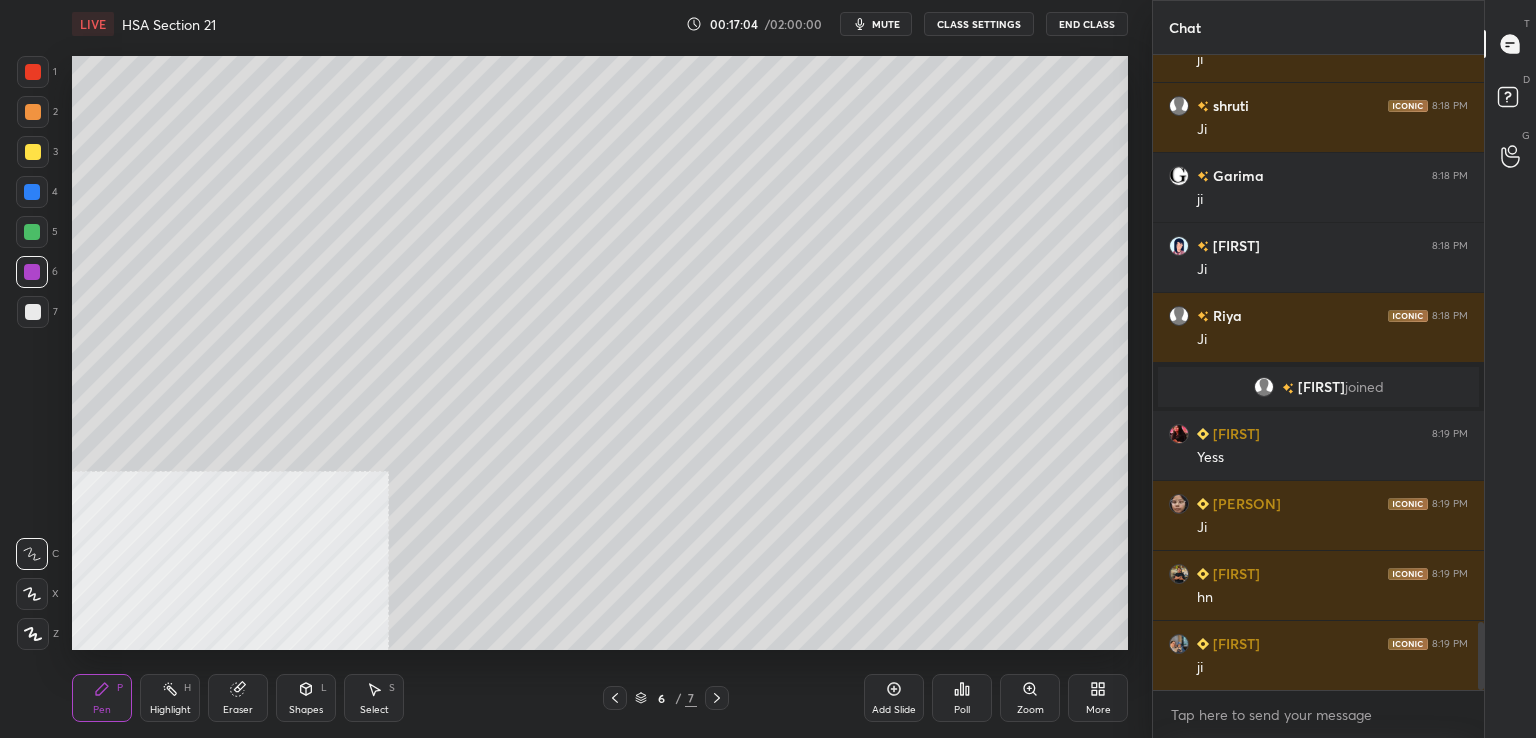 scroll, scrollTop: 5340, scrollLeft: 0, axis: vertical 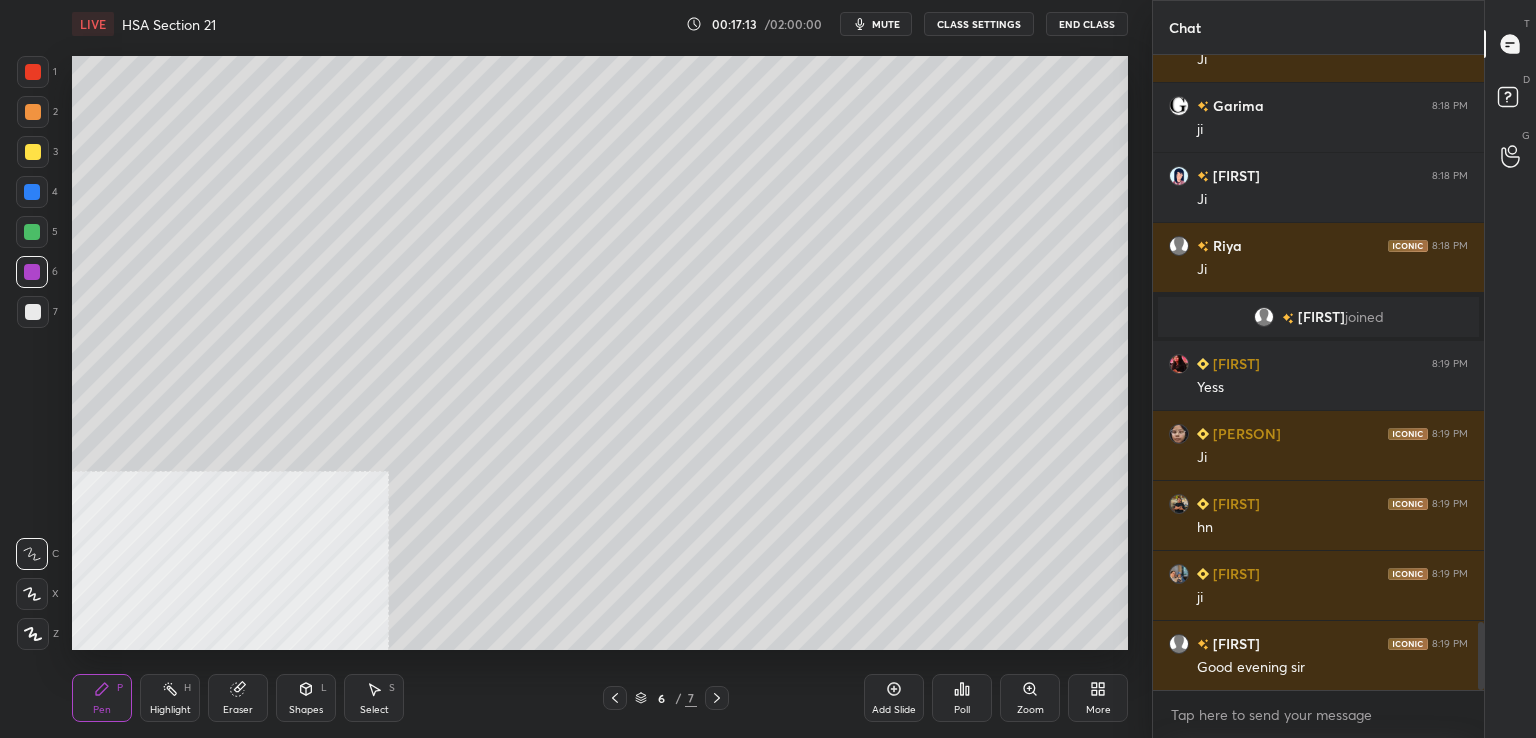 click at bounding box center [33, 312] 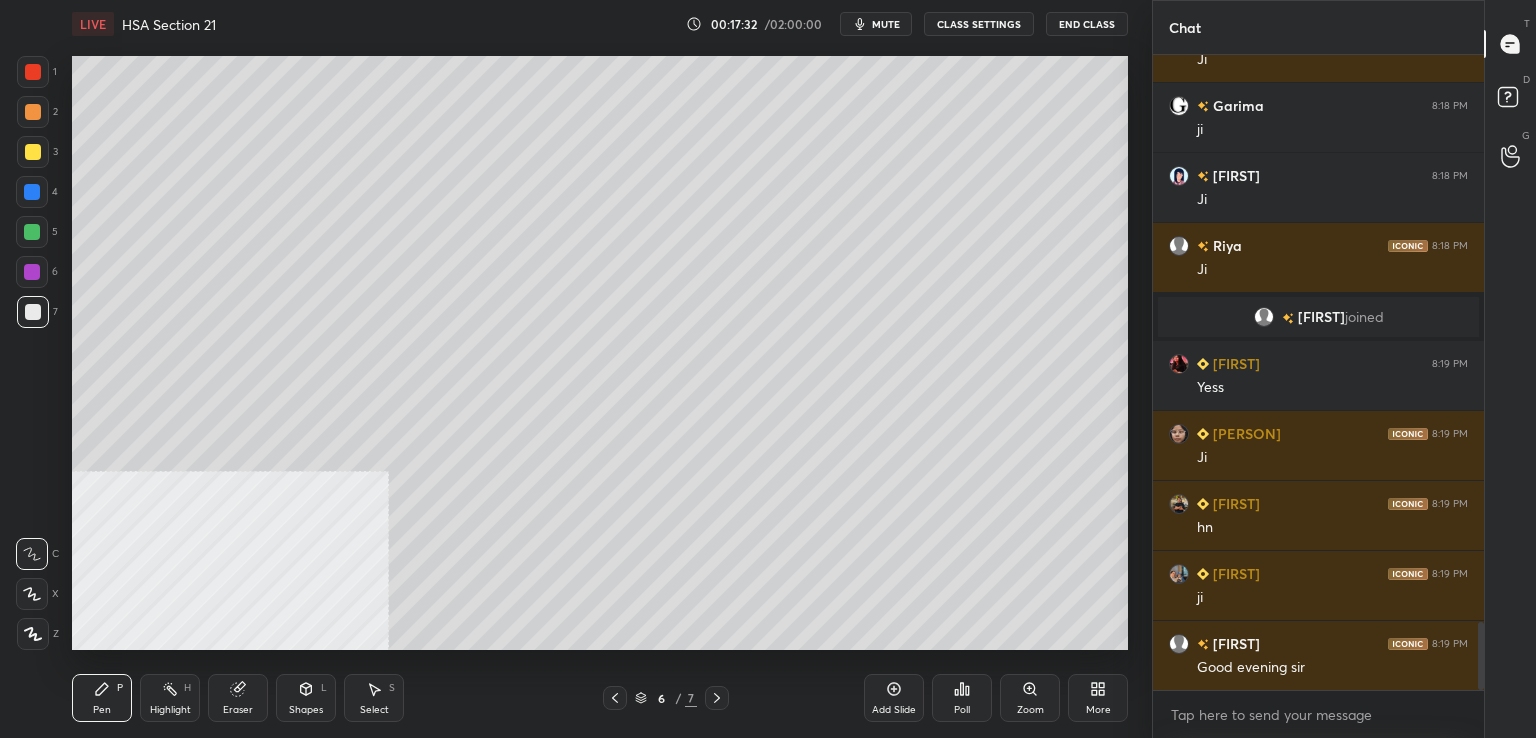 click at bounding box center (32, 272) 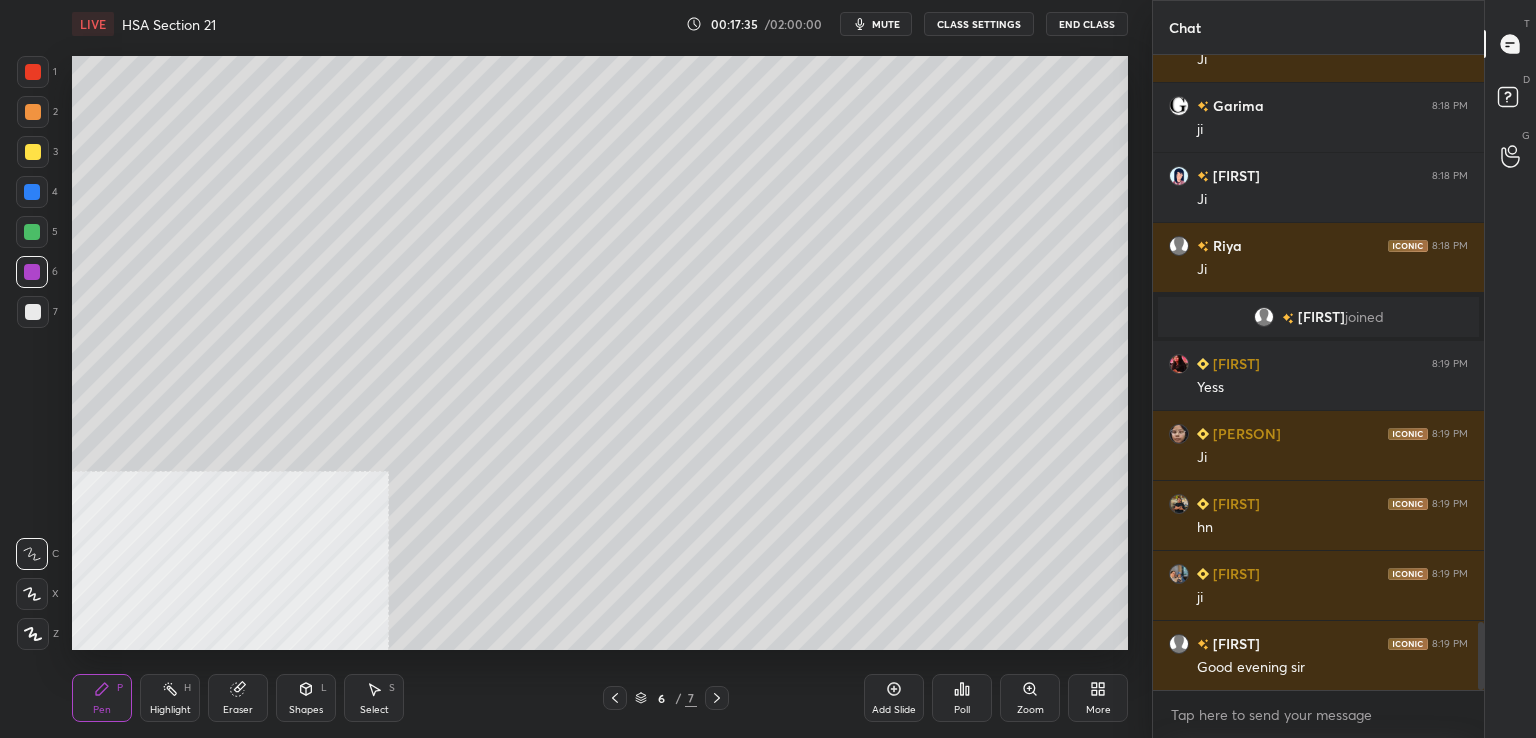 click at bounding box center (33, 152) 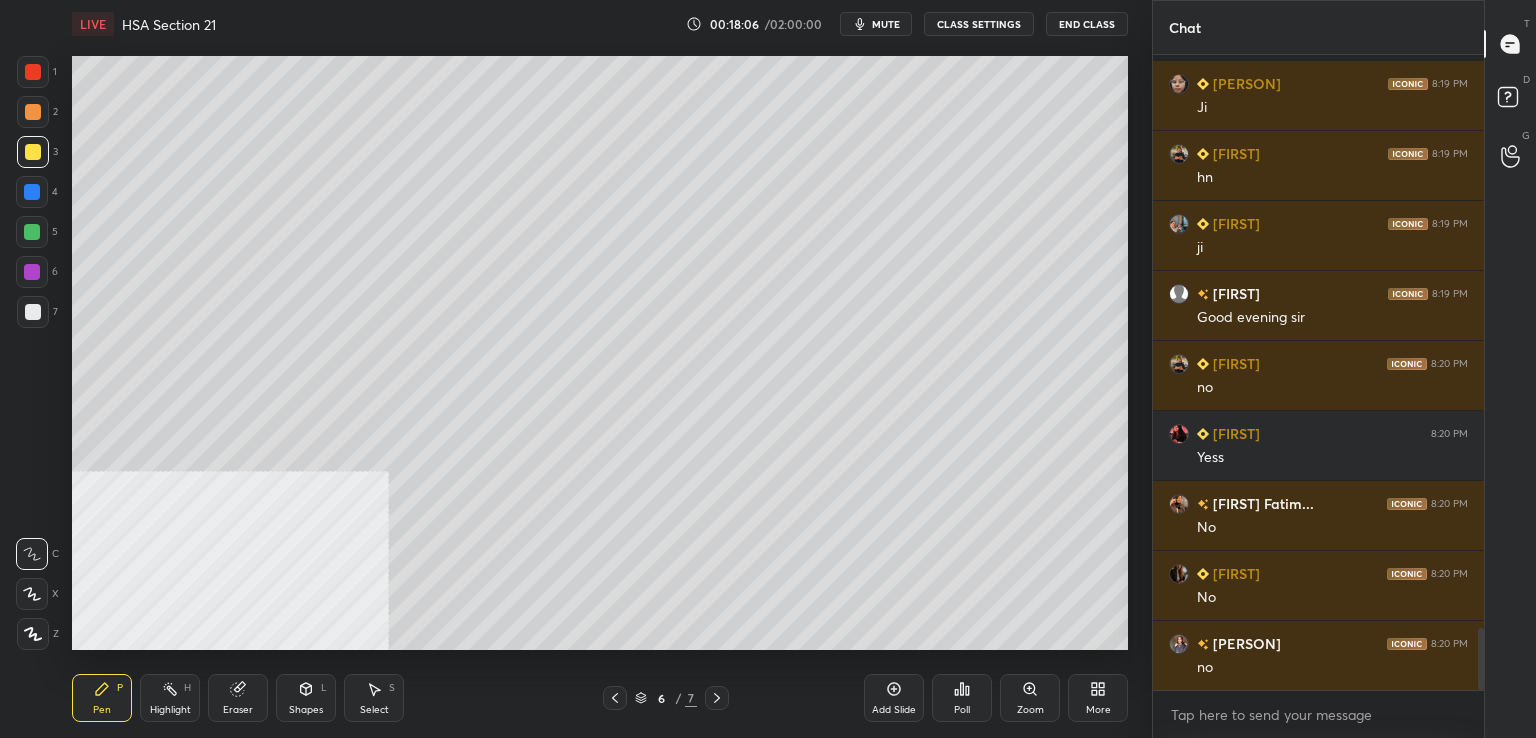 scroll, scrollTop: 5830, scrollLeft: 0, axis: vertical 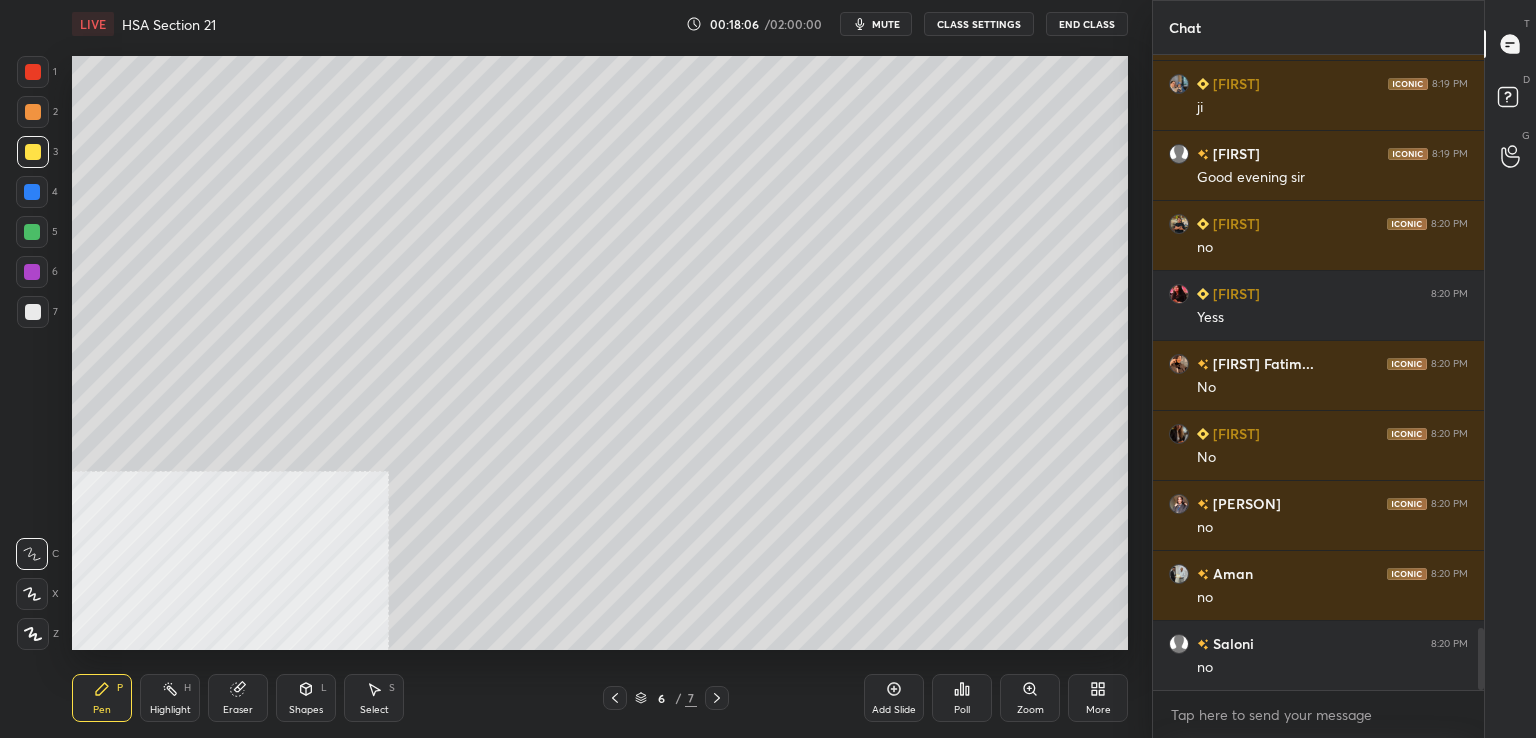 drag, startPoint x: 32, startPoint y: 273, endPoint x: 63, endPoint y: 293, distance: 36.891735 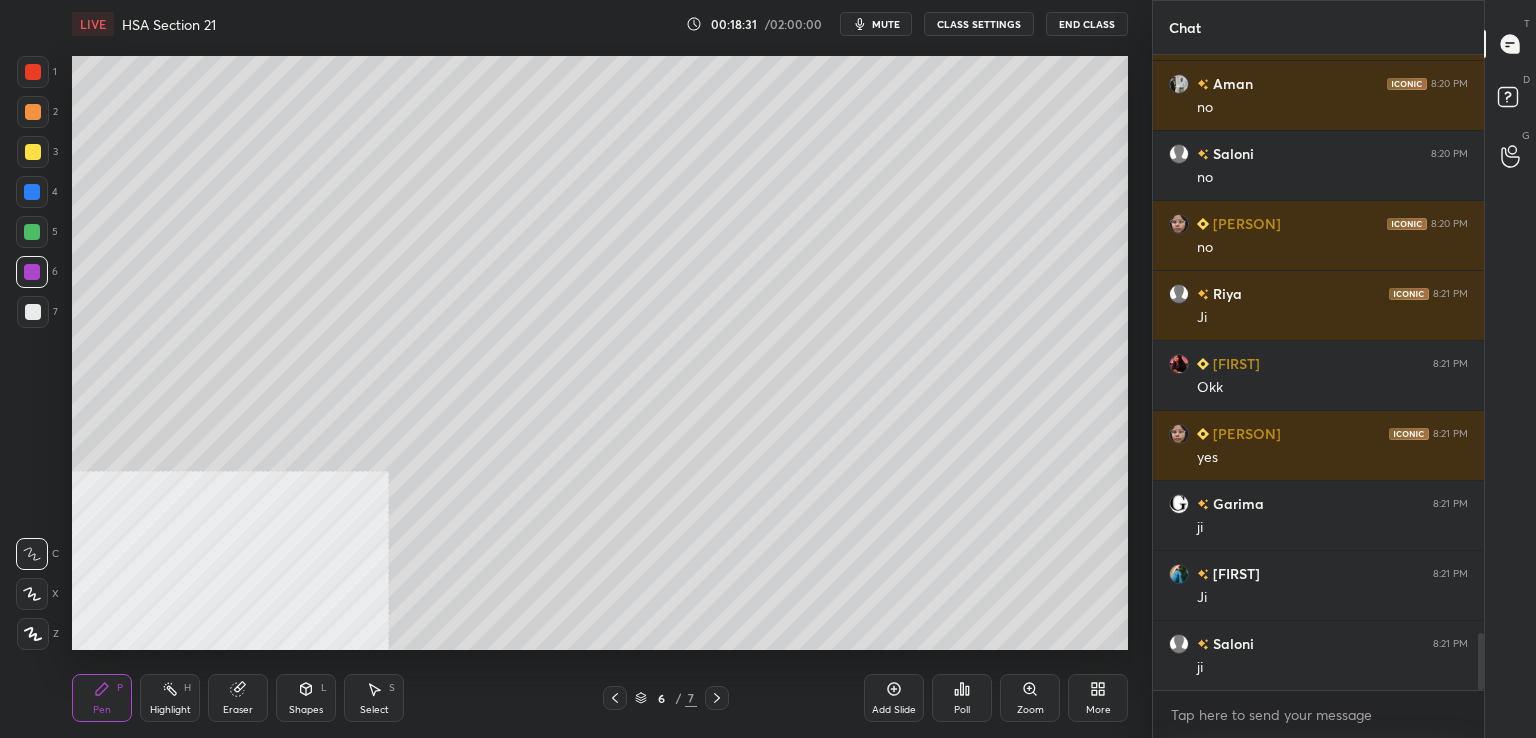 scroll, scrollTop: 6390, scrollLeft: 0, axis: vertical 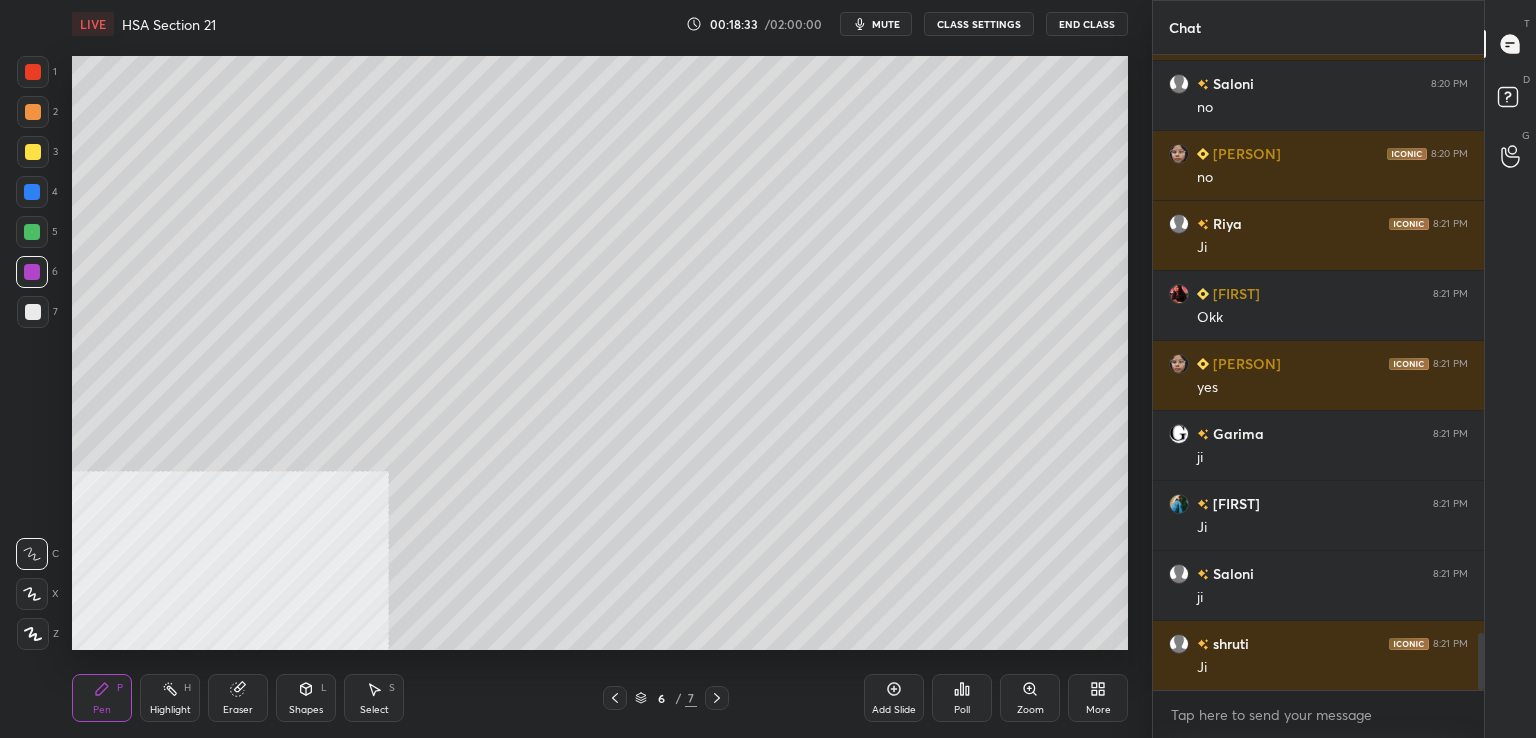 click at bounding box center [33, 72] 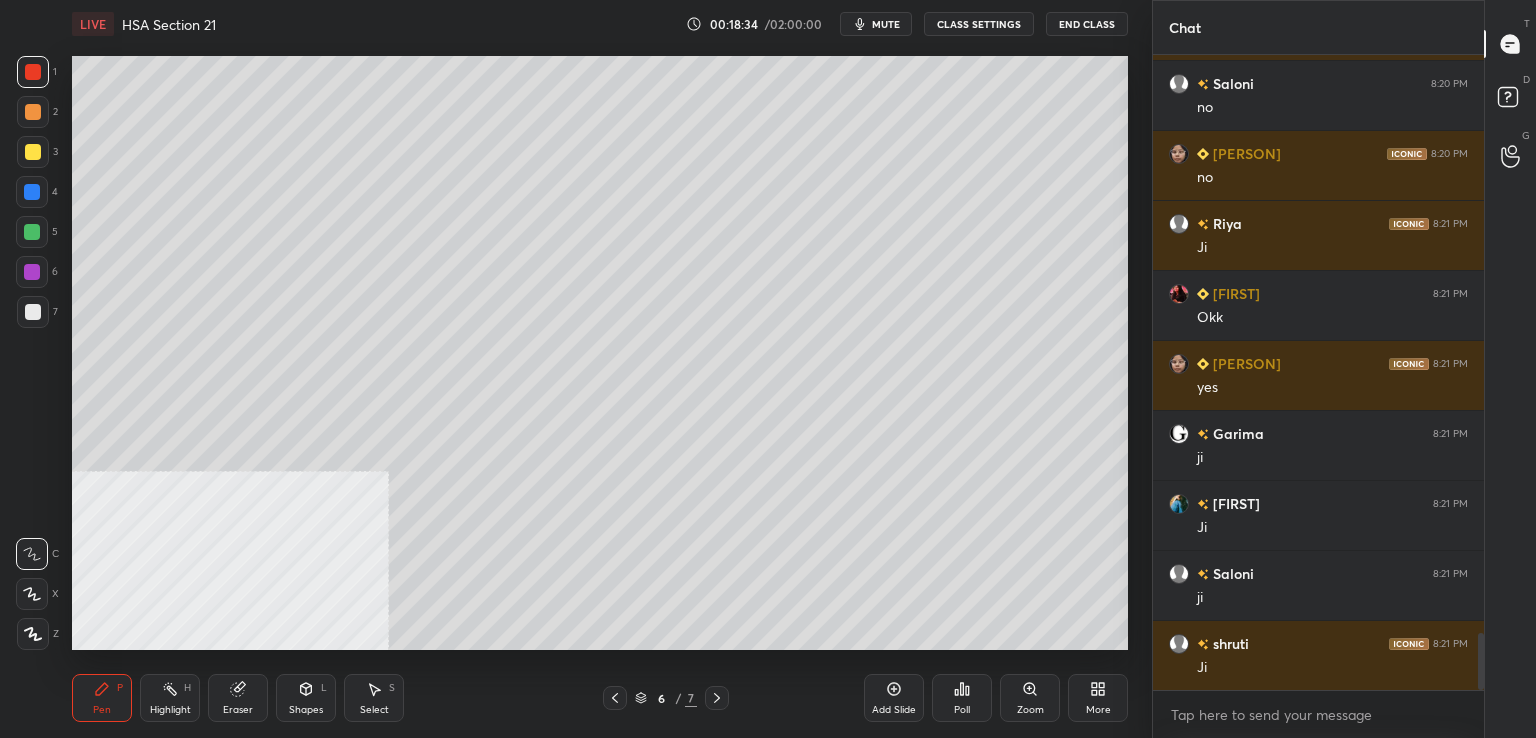 drag, startPoint x: 879, startPoint y: 685, endPoint x: 868, endPoint y: 669, distance: 19.416489 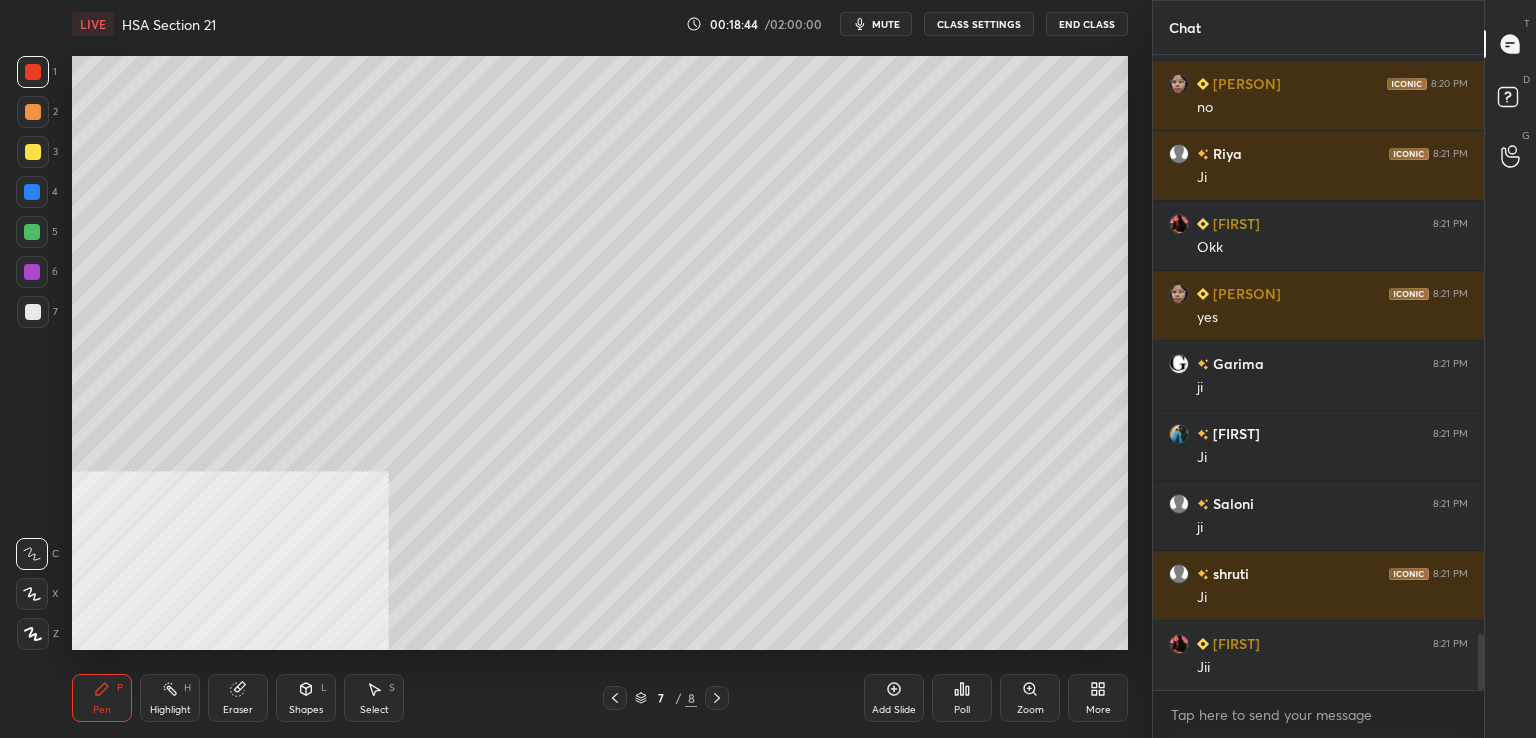 scroll, scrollTop: 6530, scrollLeft: 0, axis: vertical 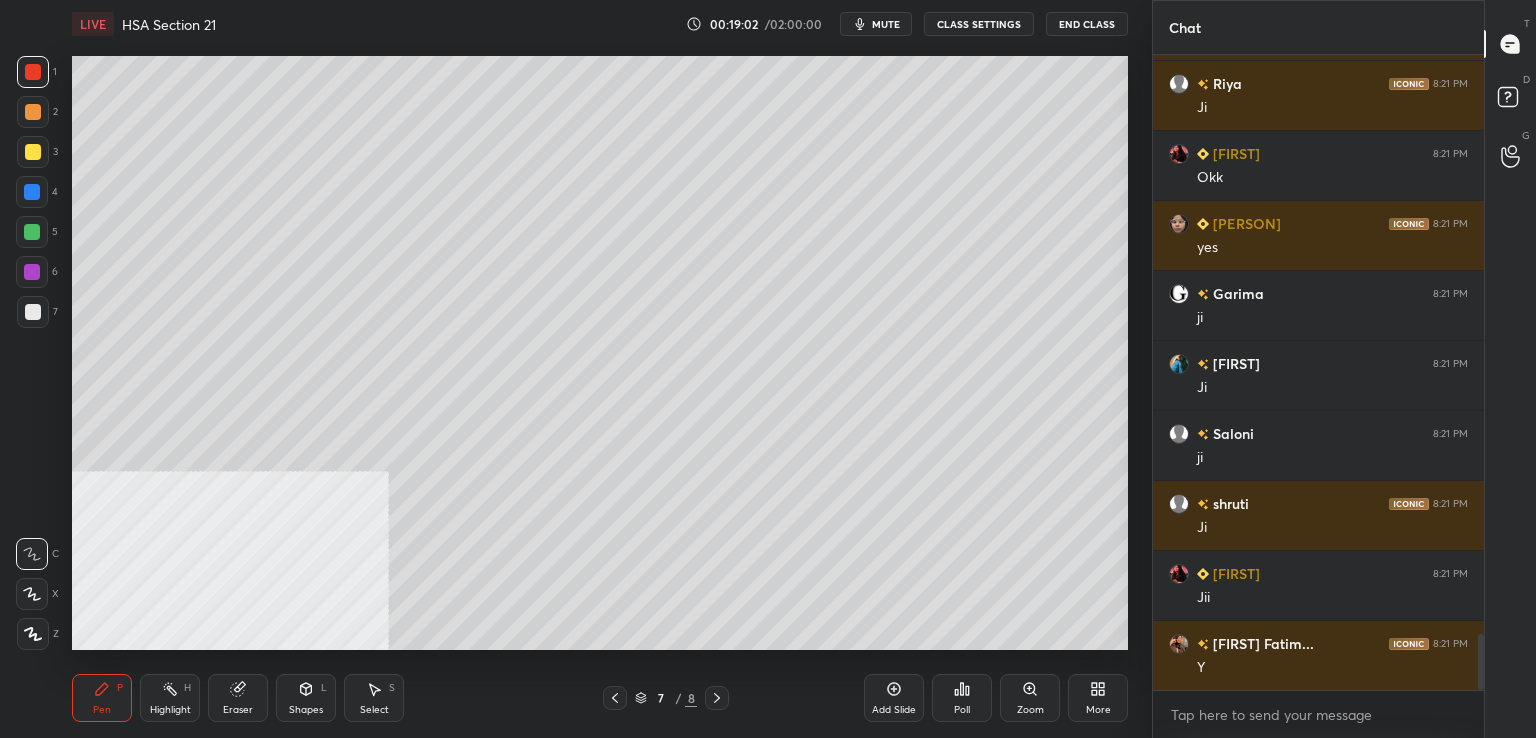 drag, startPoint x: 40, startPoint y: 306, endPoint x: 60, endPoint y: 304, distance: 20.09975 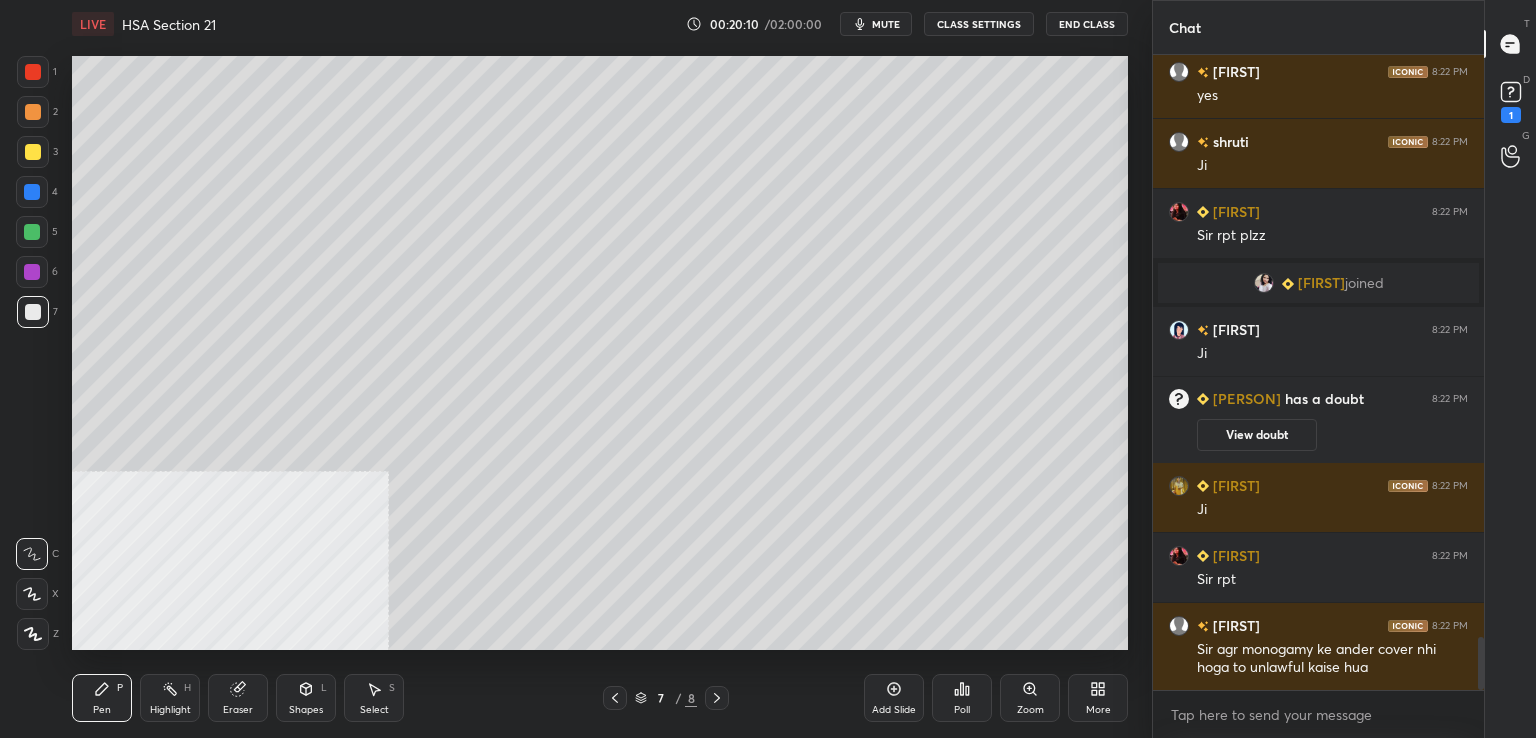 scroll, scrollTop: 7126, scrollLeft: 0, axis: vertical 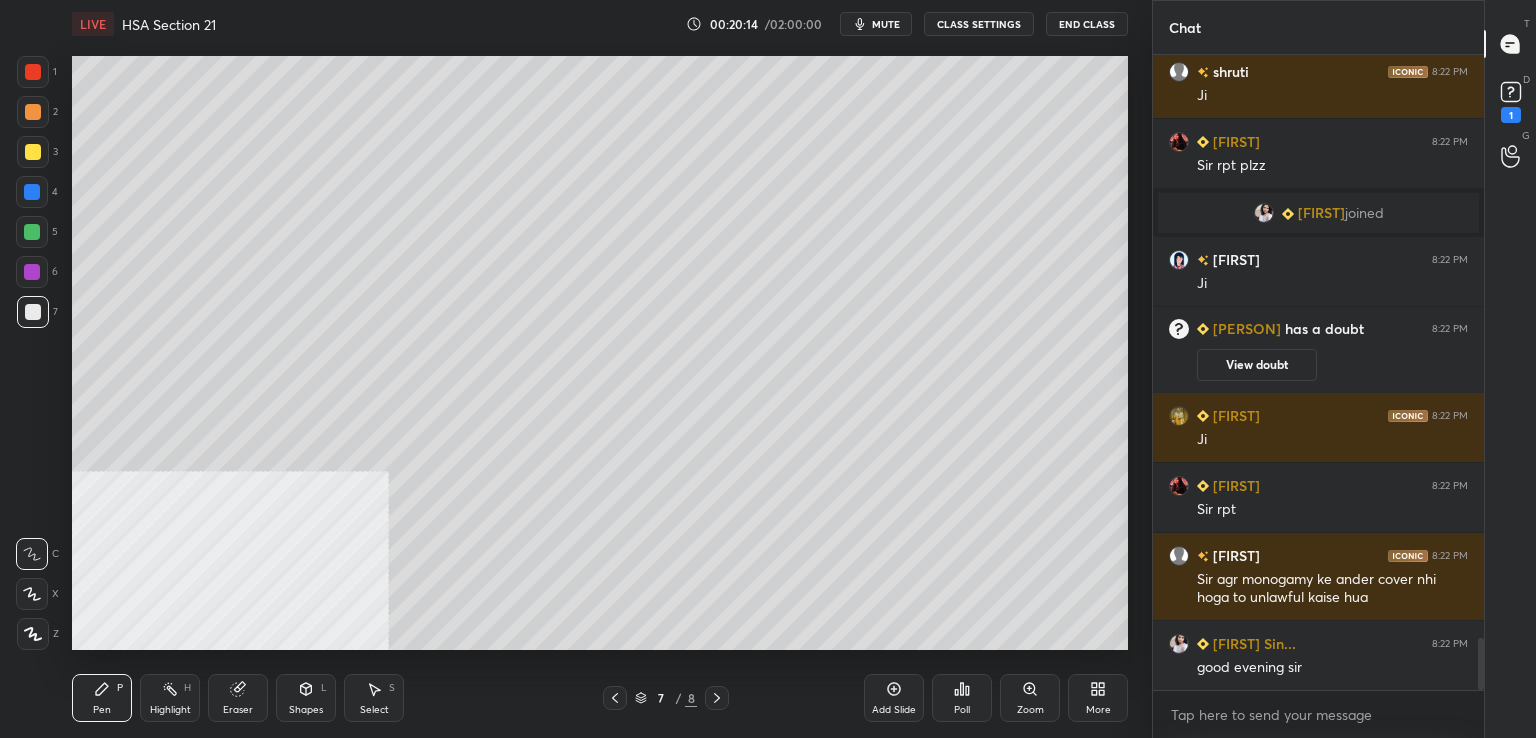 click at bounding box center (615, 698) 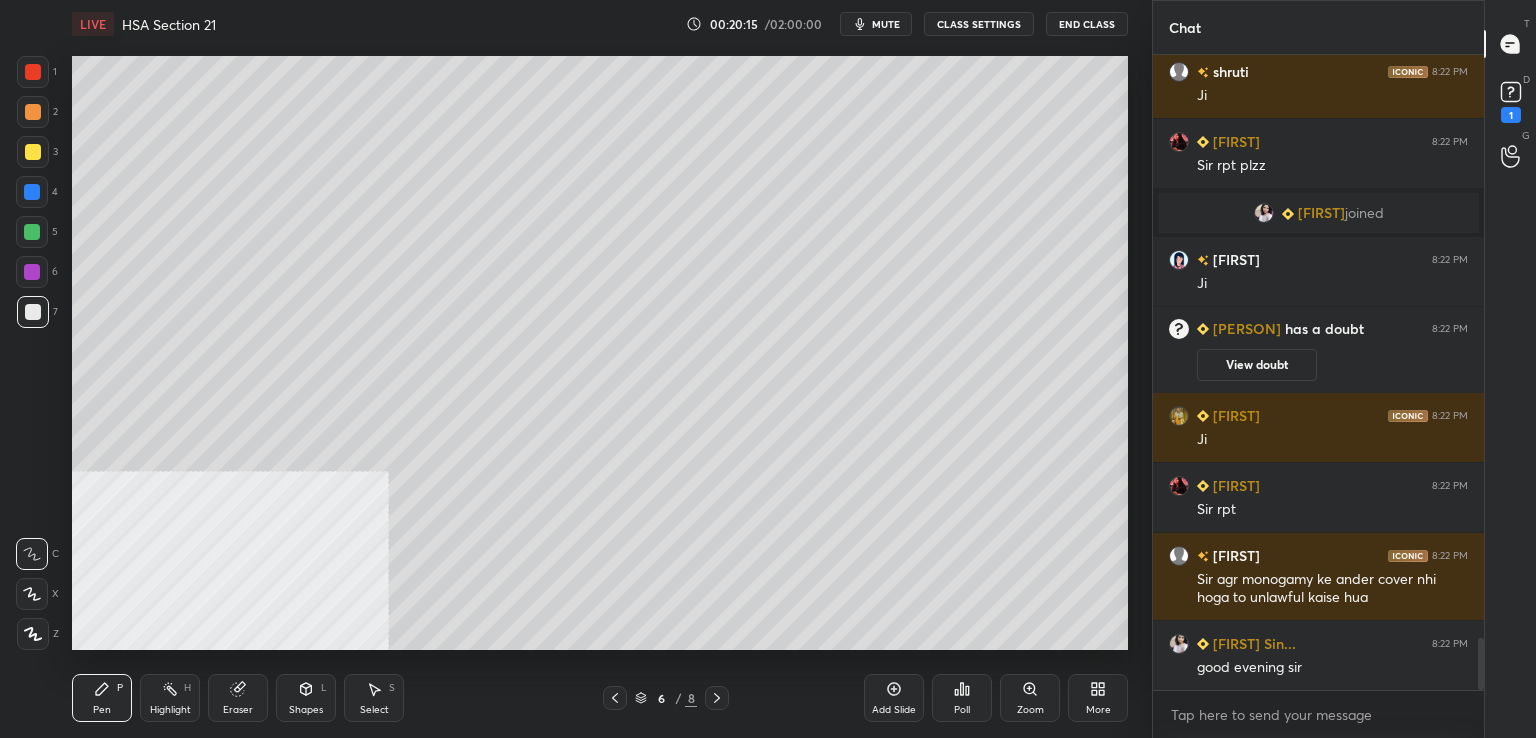 click 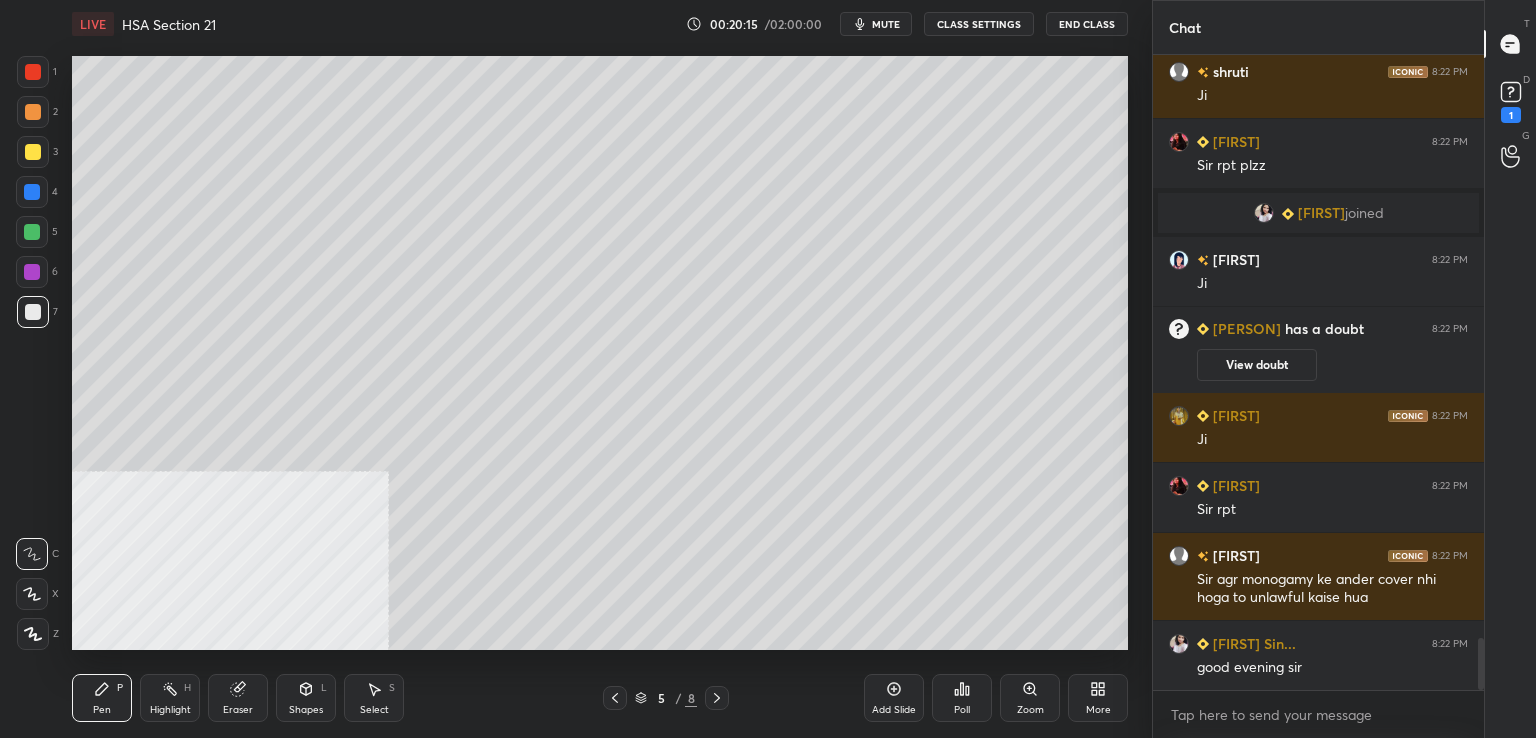 click 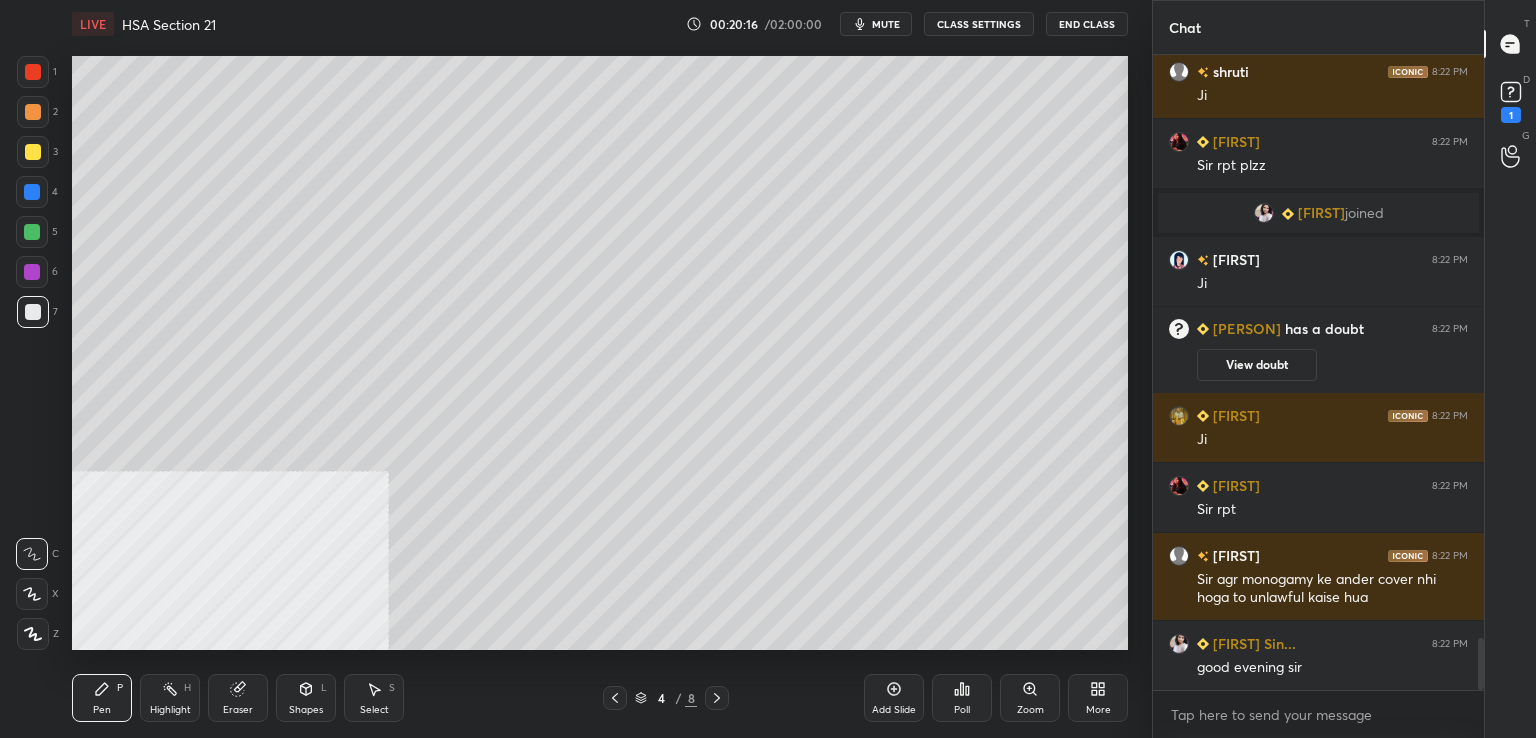 click 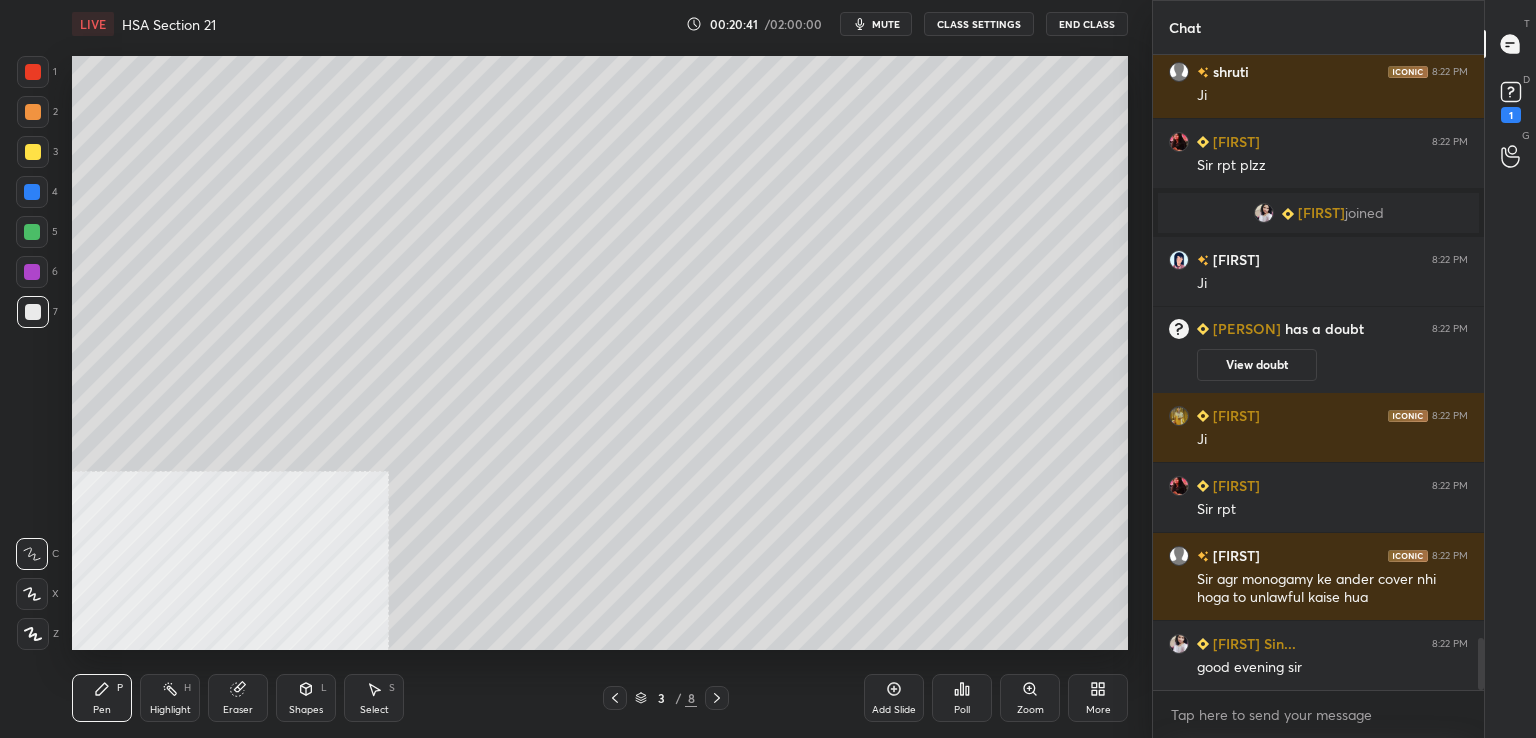 drag, startPoint x: 708, startPoint y: 696, endPoint x: 700, endPoint y: 703, distance: 10.630146 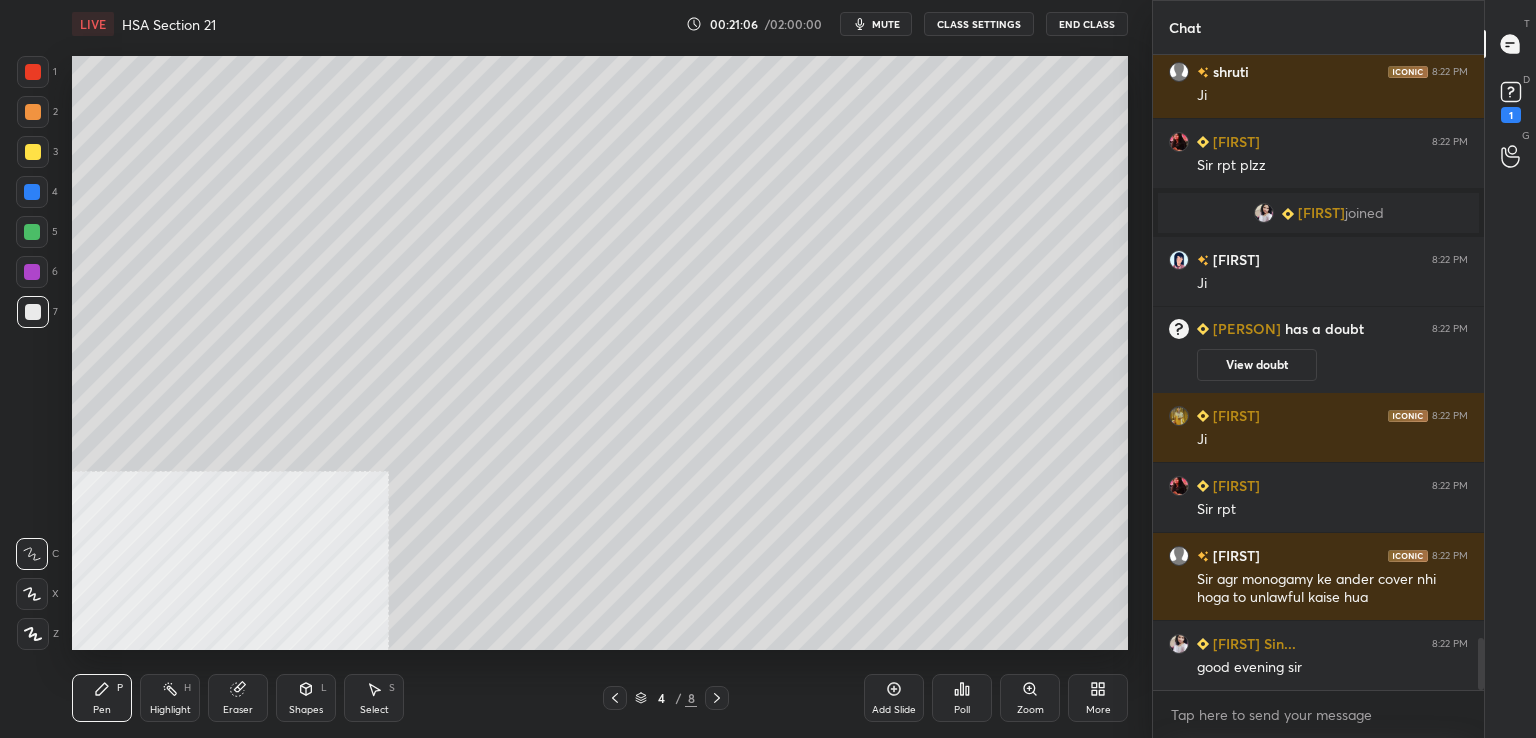 click 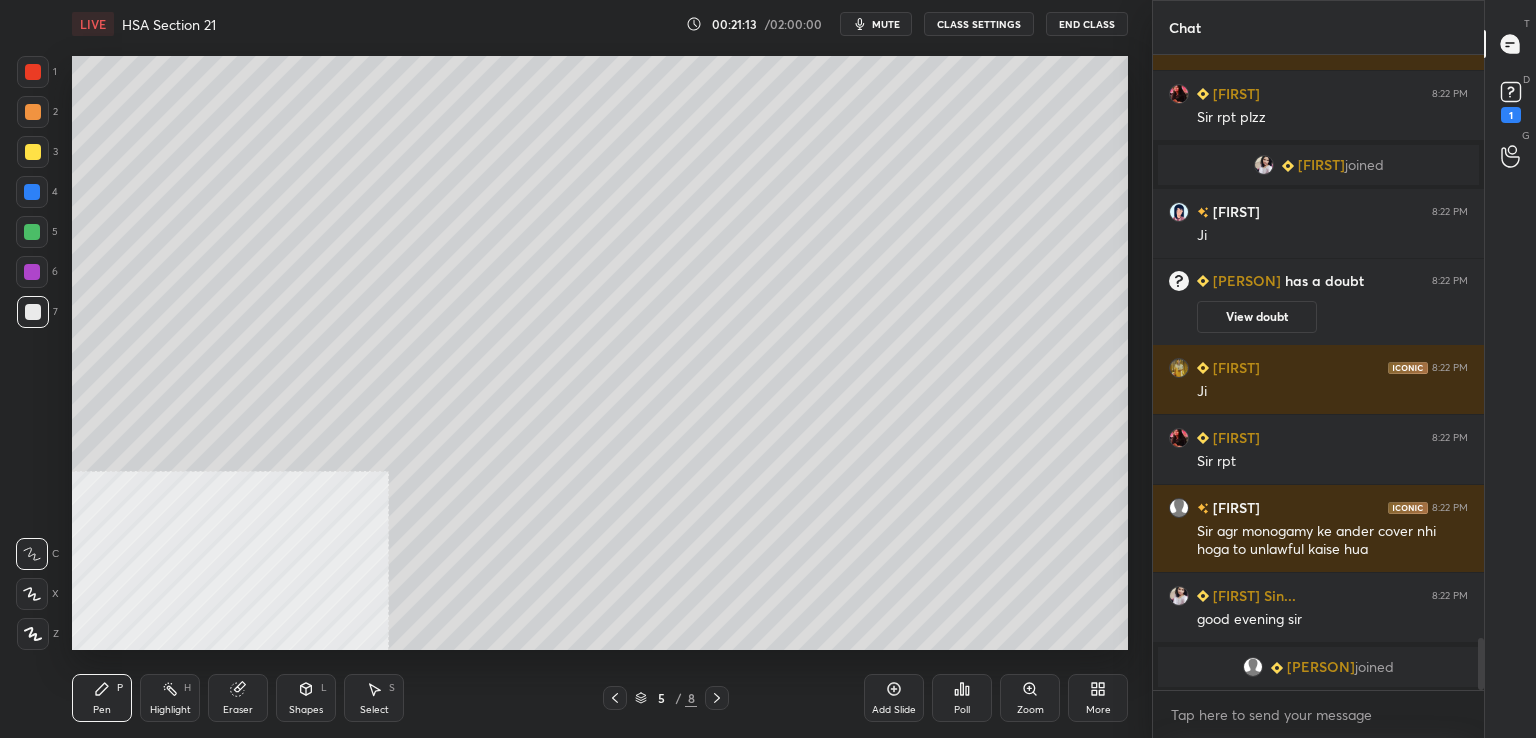 scroll, scrollTop: 7200, scrollLeft: 0, axis: vertical 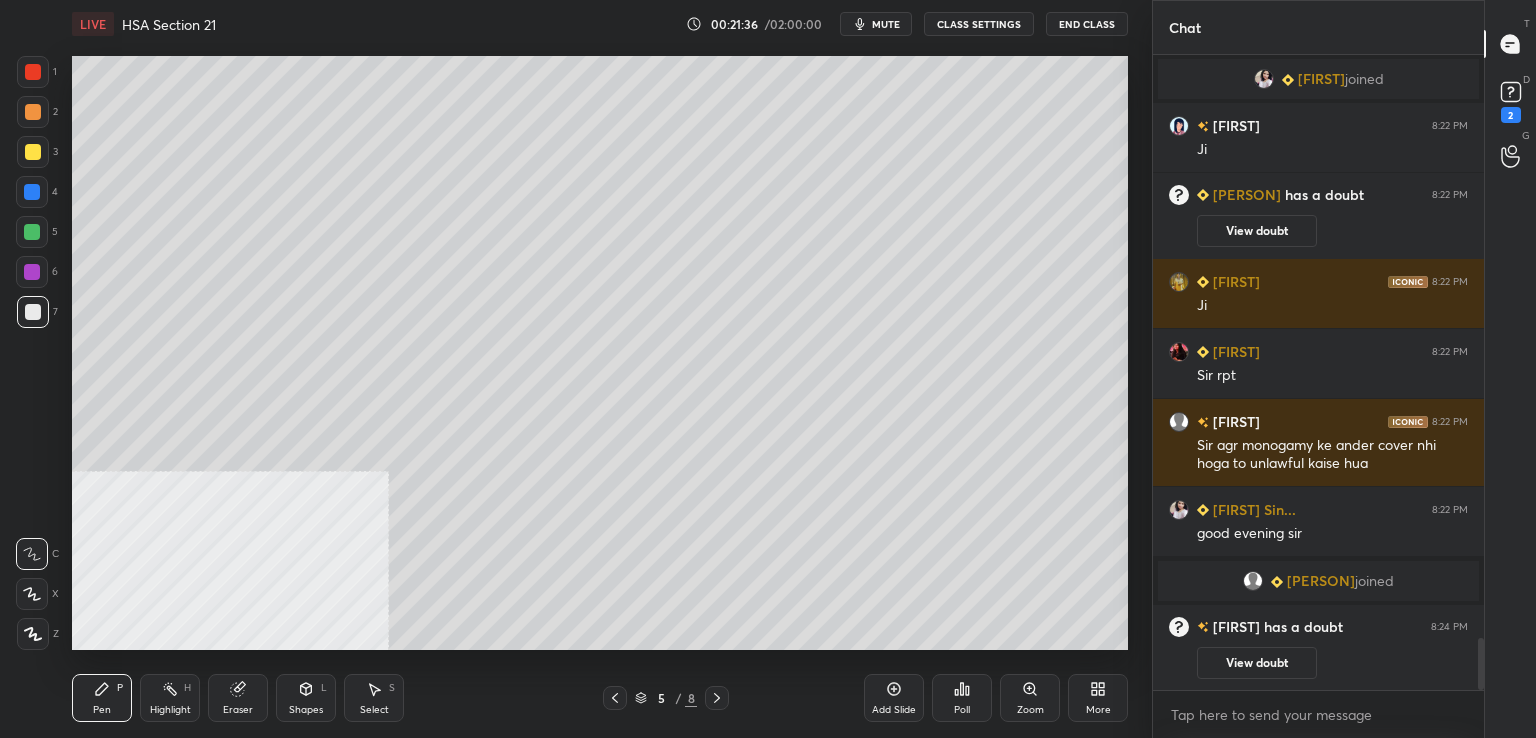 drag, startPoint x: 716, startPoint y: 699, endPoint x: 743, endPoint y: 673, distance: 37.48333 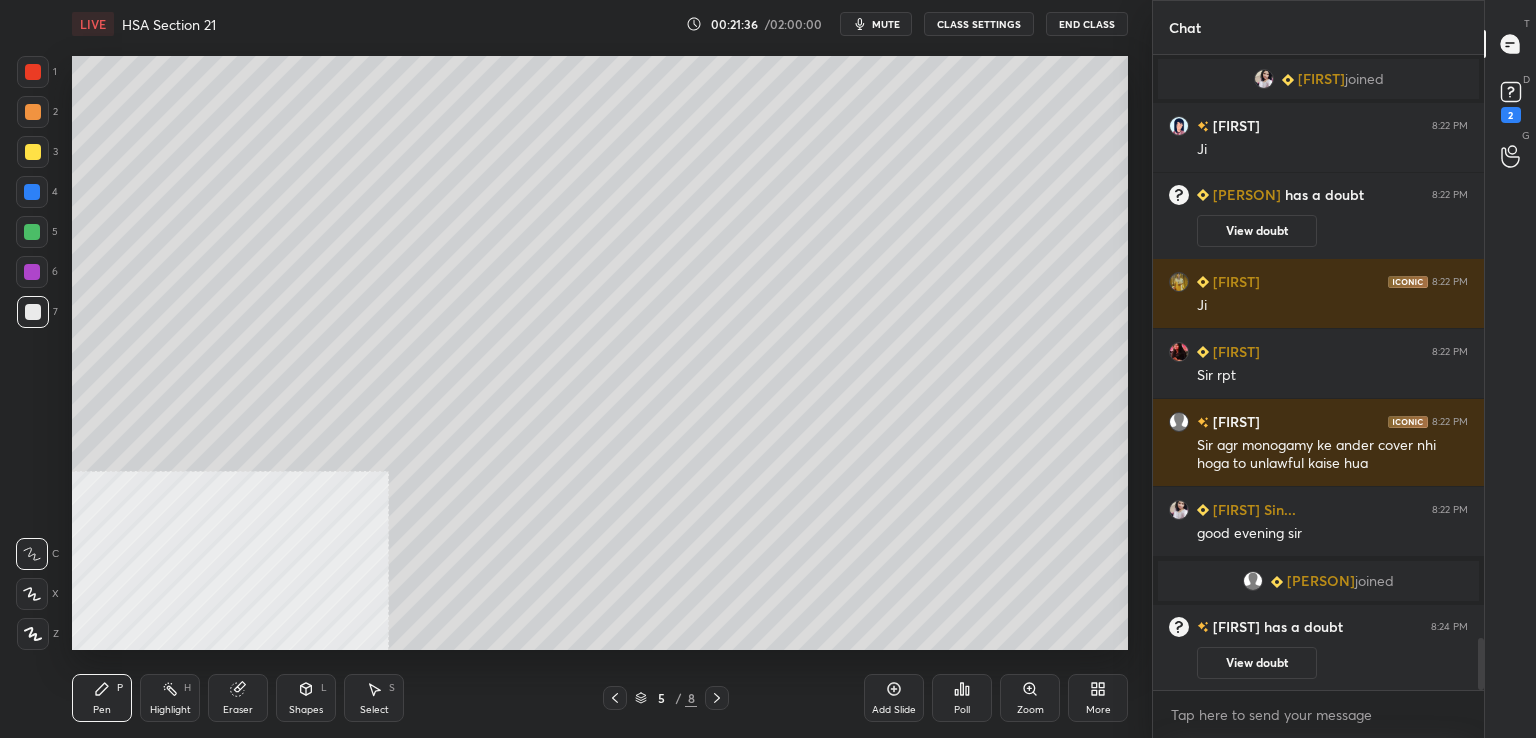 click 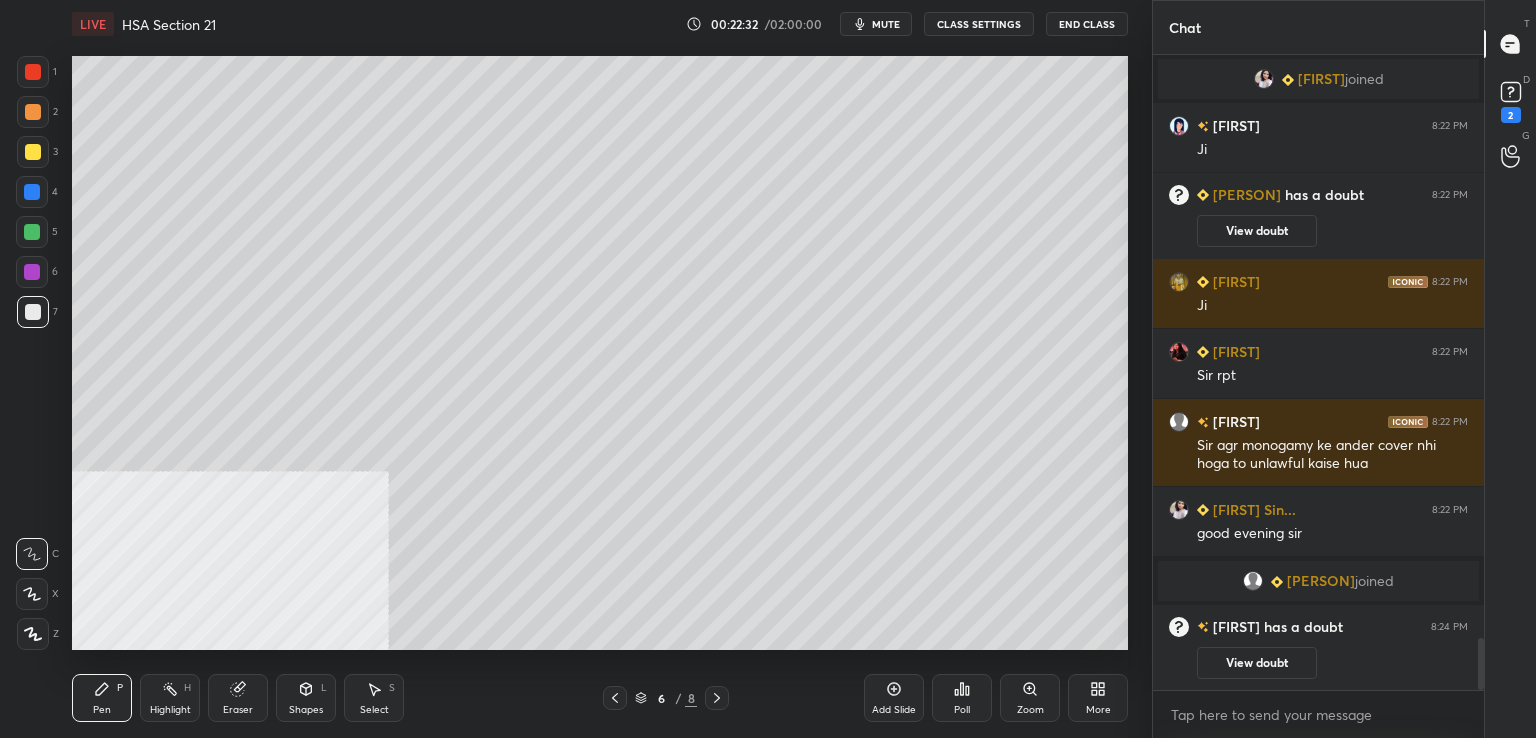 click 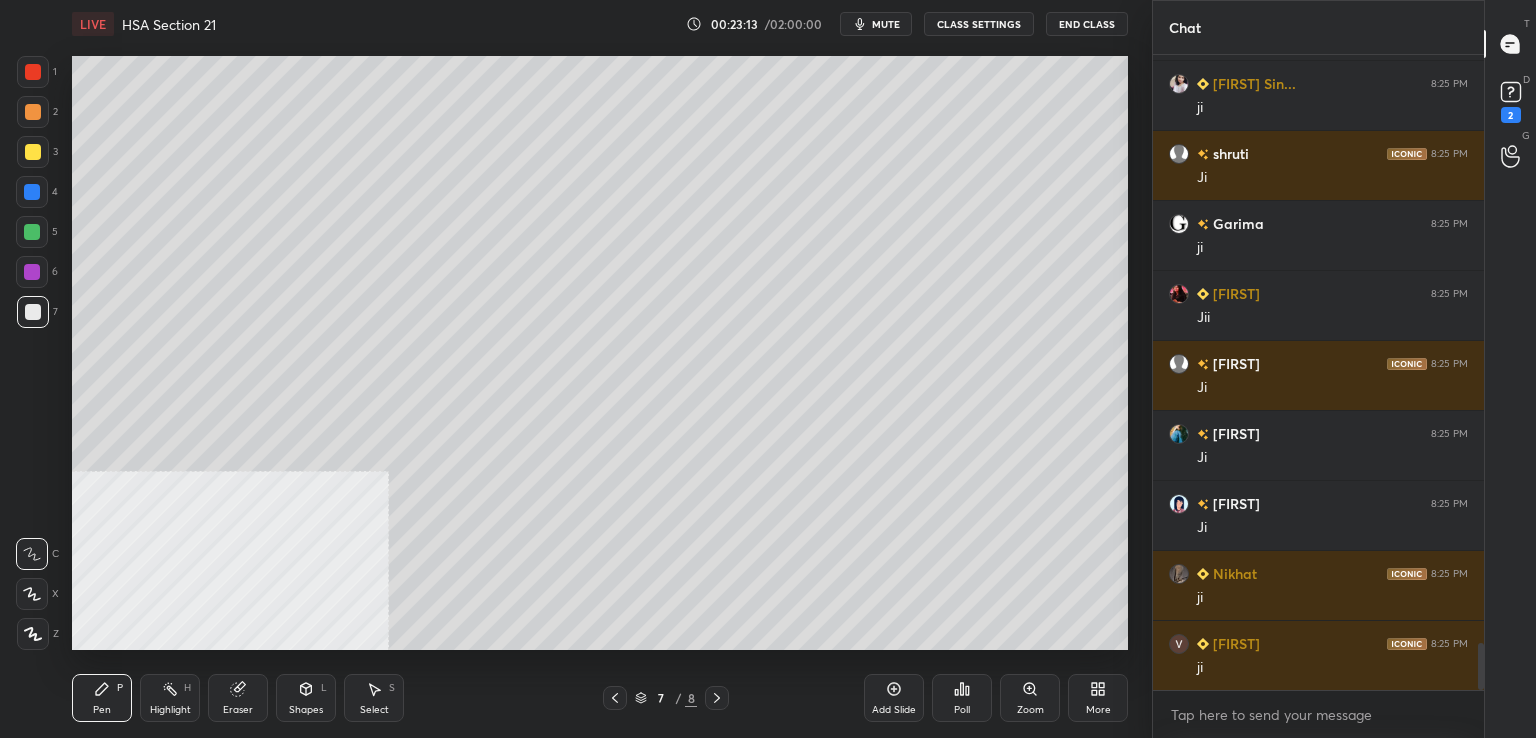 scroll, scrollTop: 8040, scrollLeft: 0, axis: vertical 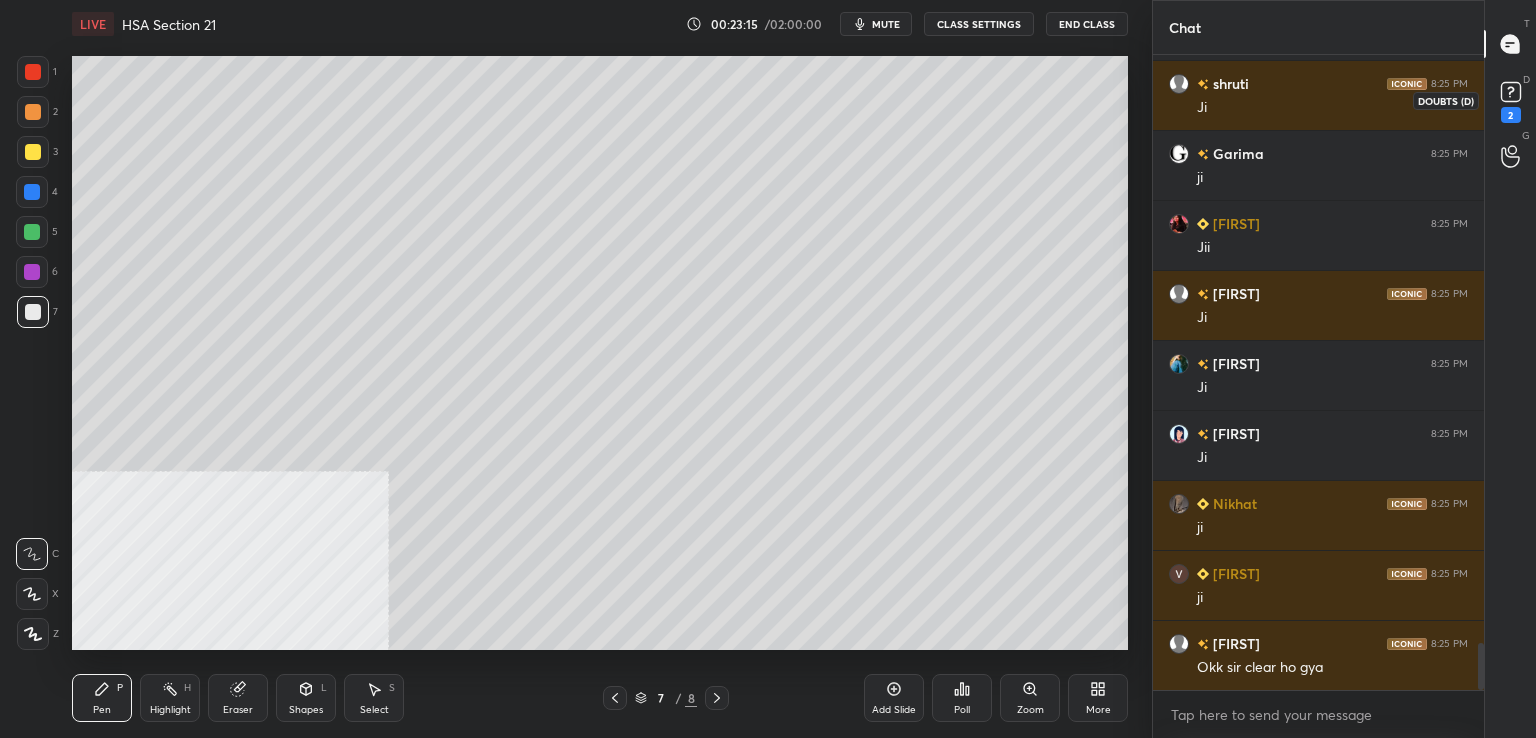 drag, startPoint x: 1518, startPoint y: 113, endPoint x: 1511, endPoint y: 126, distance: 14.764823 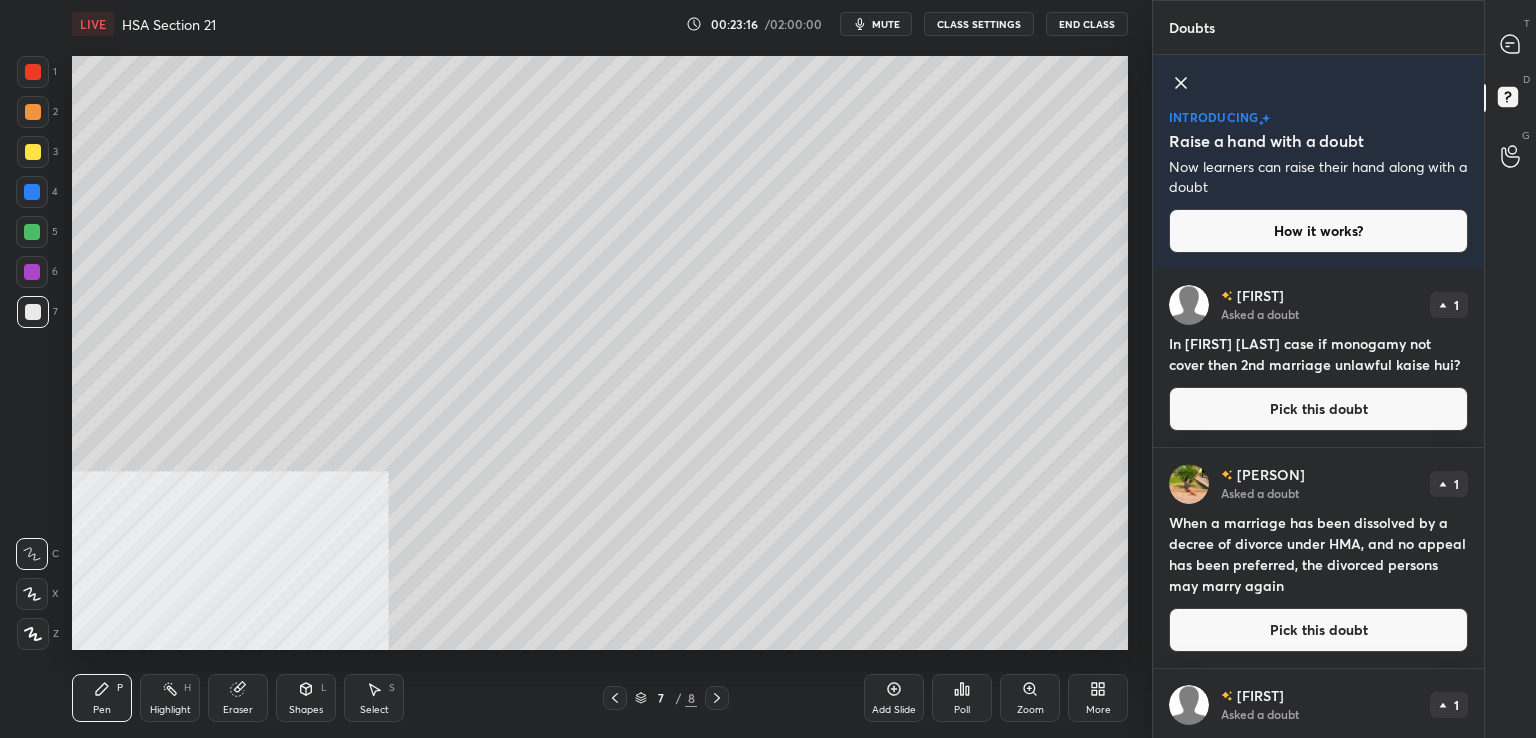drag, startPoint x: 1244, startPoint y: 418, endPoint x: 1234, endPoint y: 417, distance: 10.049875 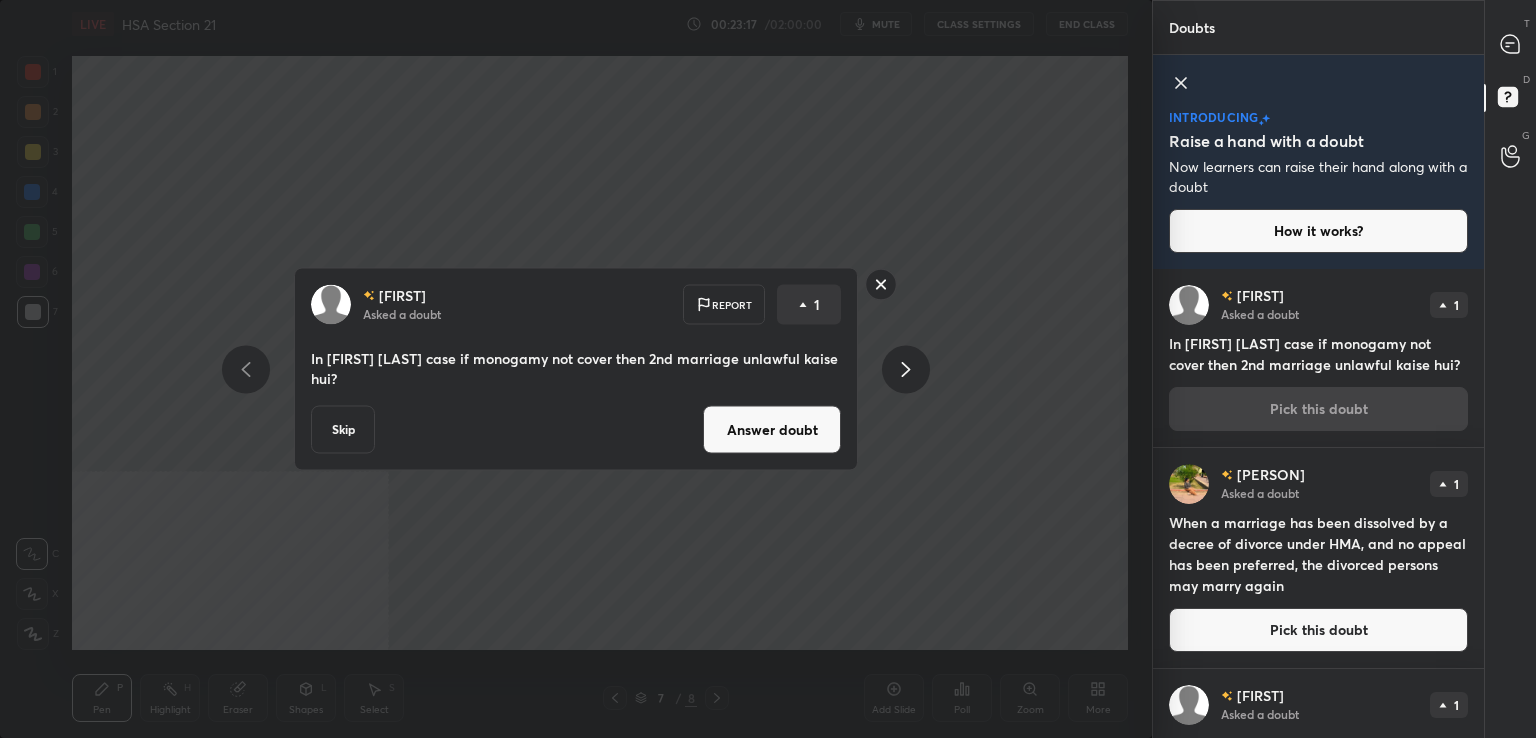 click on "Answer doubt" at bounding box center (772, 430) 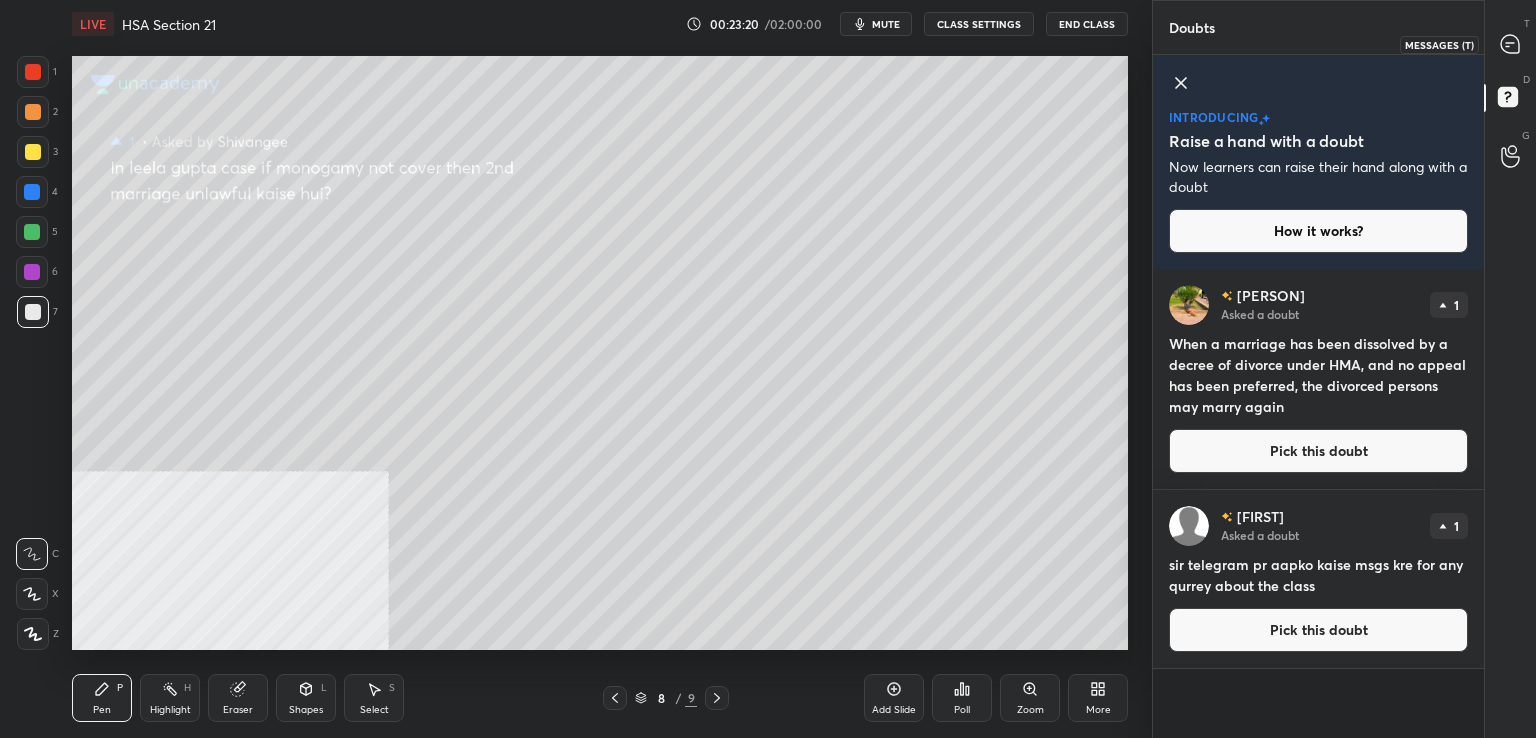 drag, startPoint x: 1512, startPoint y: 41, endPoint x: 1443, endPoint y: 45, distance: 69.115845 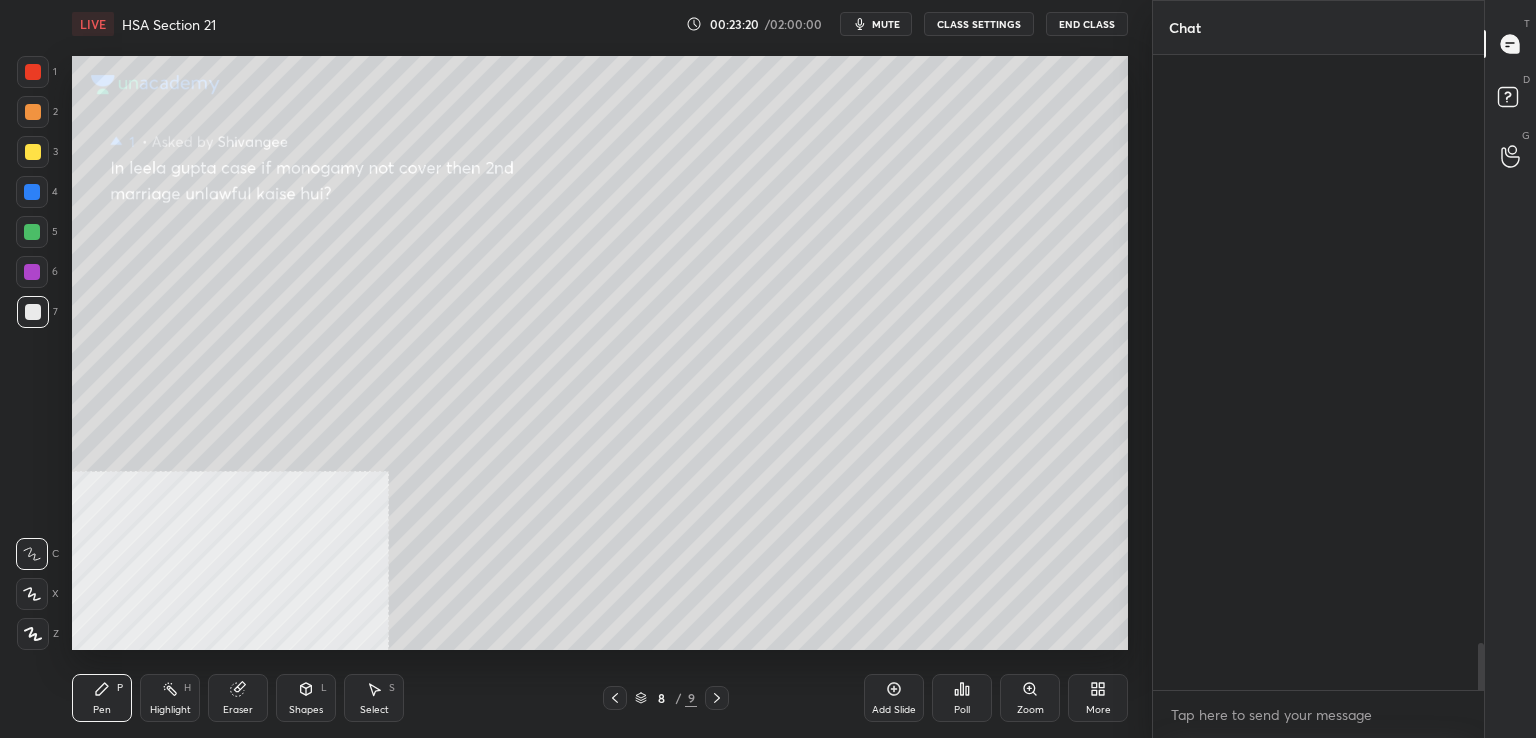 scroll, scrollTop: 8504, scrollLeft: 0, axis: vertical 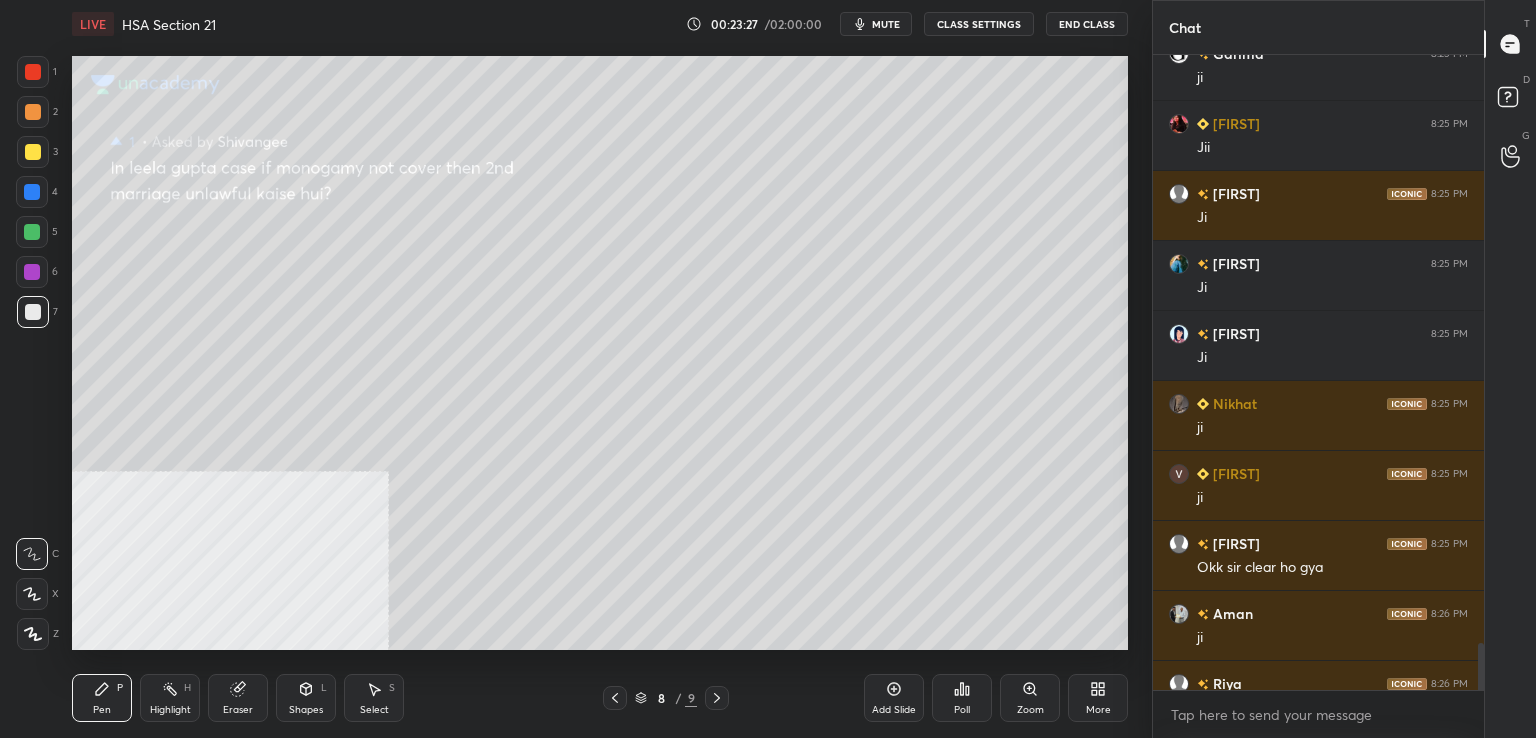 drag, startPoint x: 29, startPoint y: 149, endPoint x: 21, endPoint y: 162, distance: 15.264338 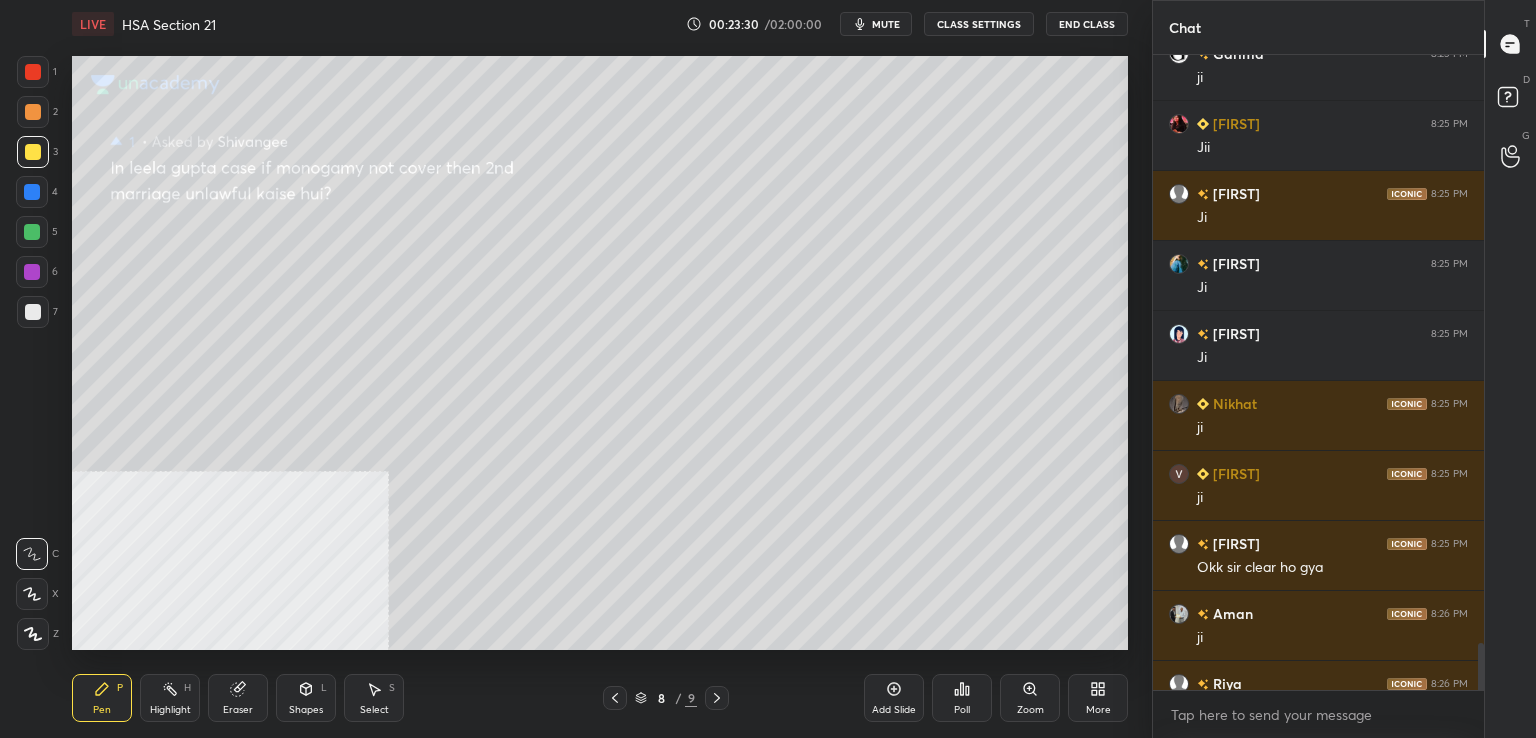 scroll, scrollTop: 8544, scrollLeft: 0, axis: vertical 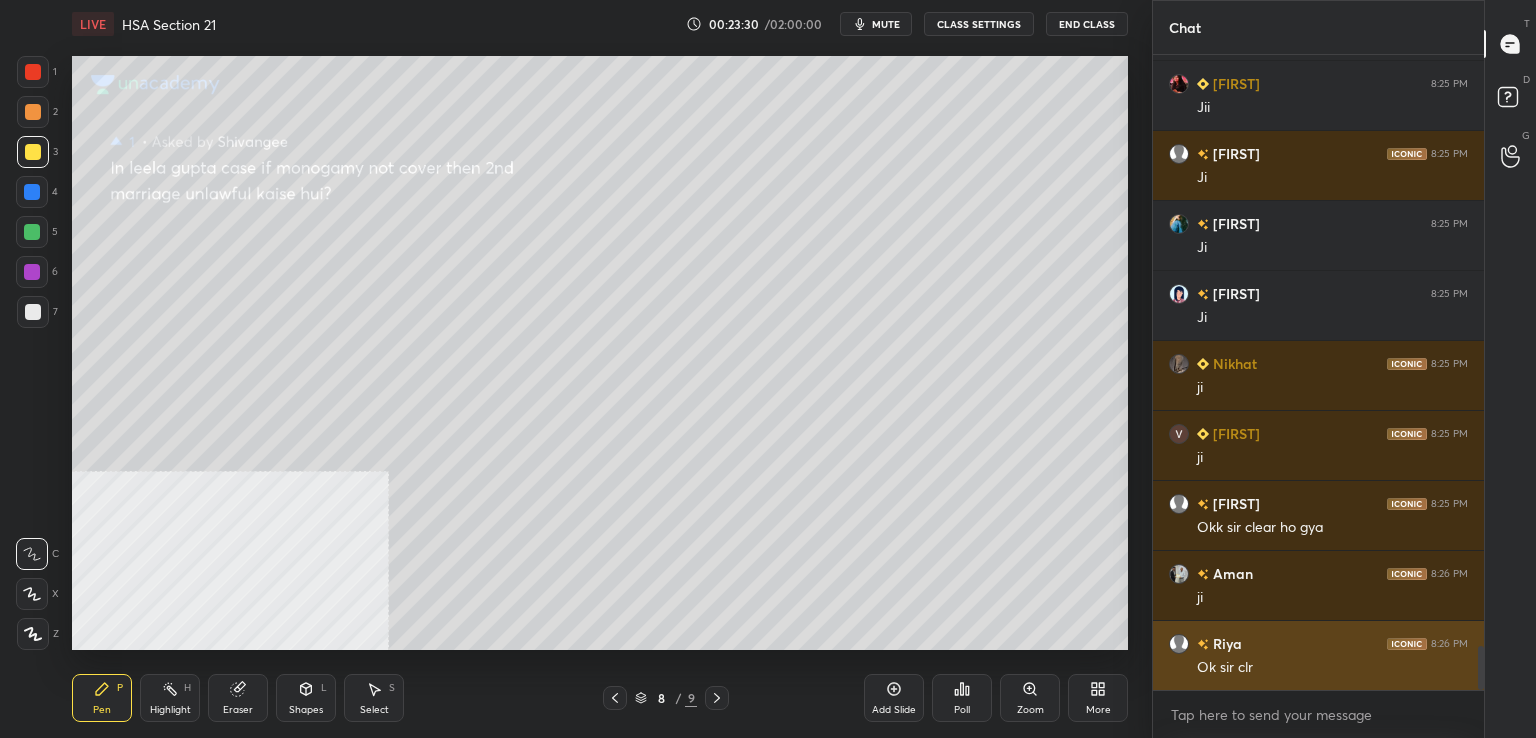 drag, startPoint x: 1480, startPoint y: 667, endPoint x: 1465, endPoint y: 689, distance: 26.627054 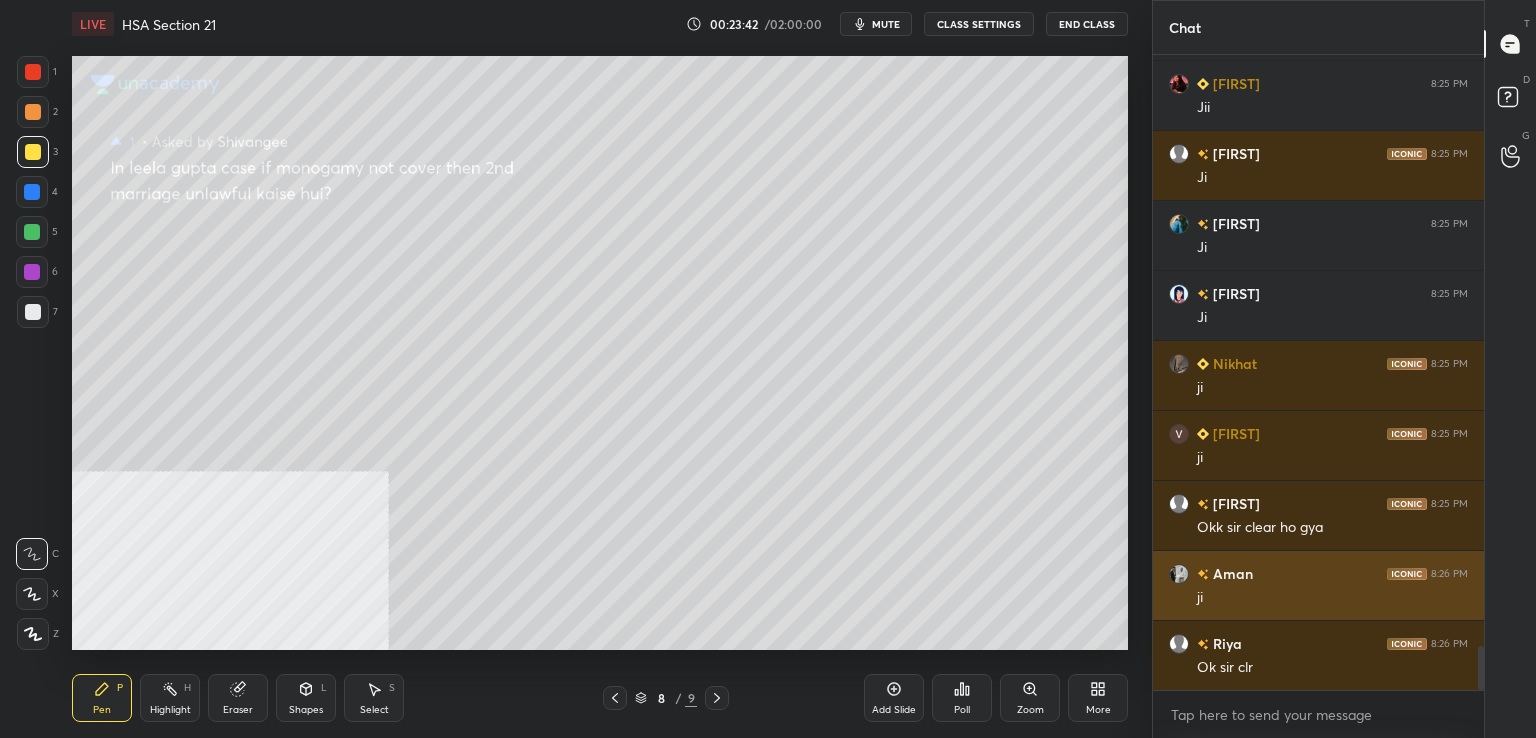scroll, scrollTop: 8614, scrollLeft: 0, axis: vertical 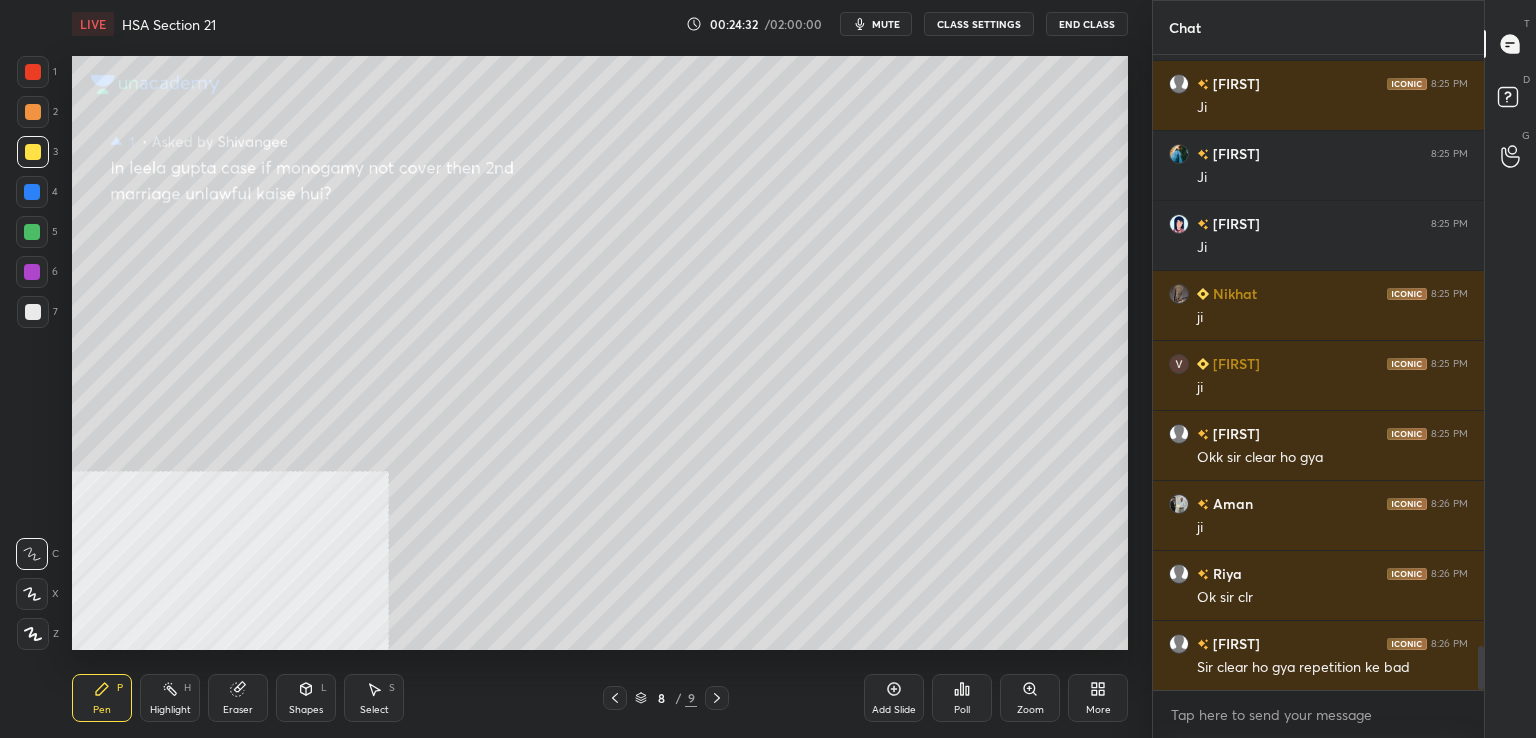 drag, startPoint x: 608, startPoint y: 697, endPoint x: 611, endPoint y: 657, distance: 40.112343 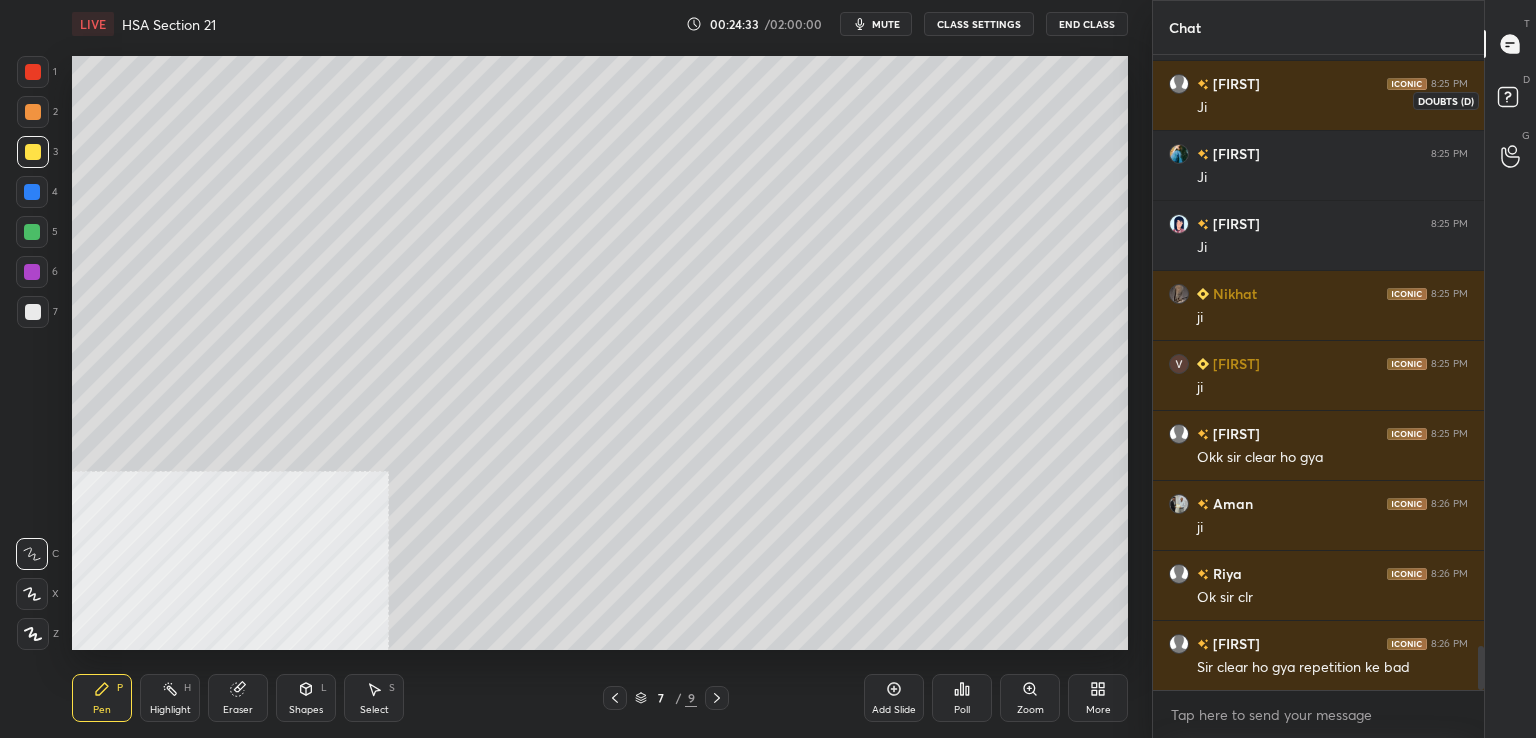 click 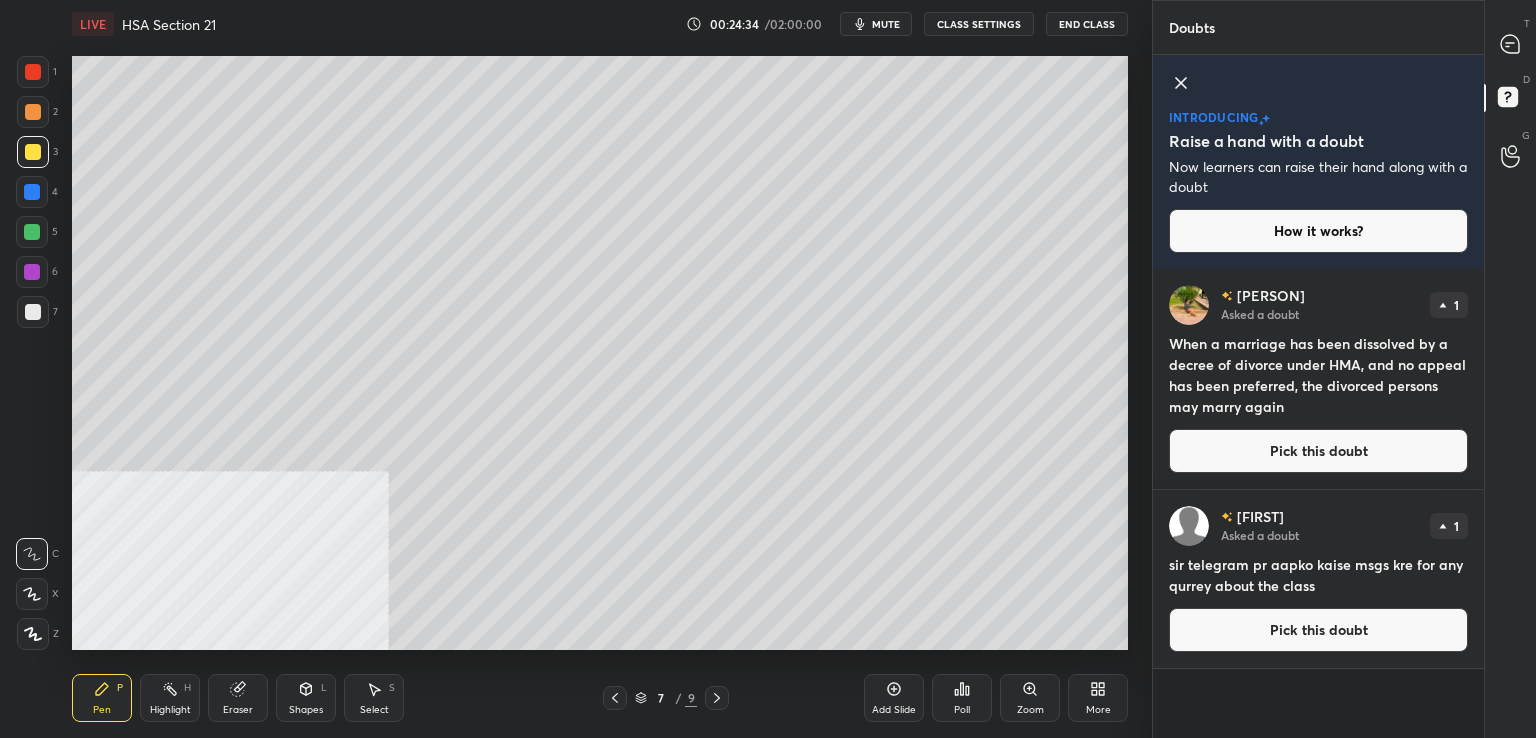 drag, startPoint x: 1284, startPoint y: 435, endPoint x: 1223, endPoint y: 428, distance: 61.400326 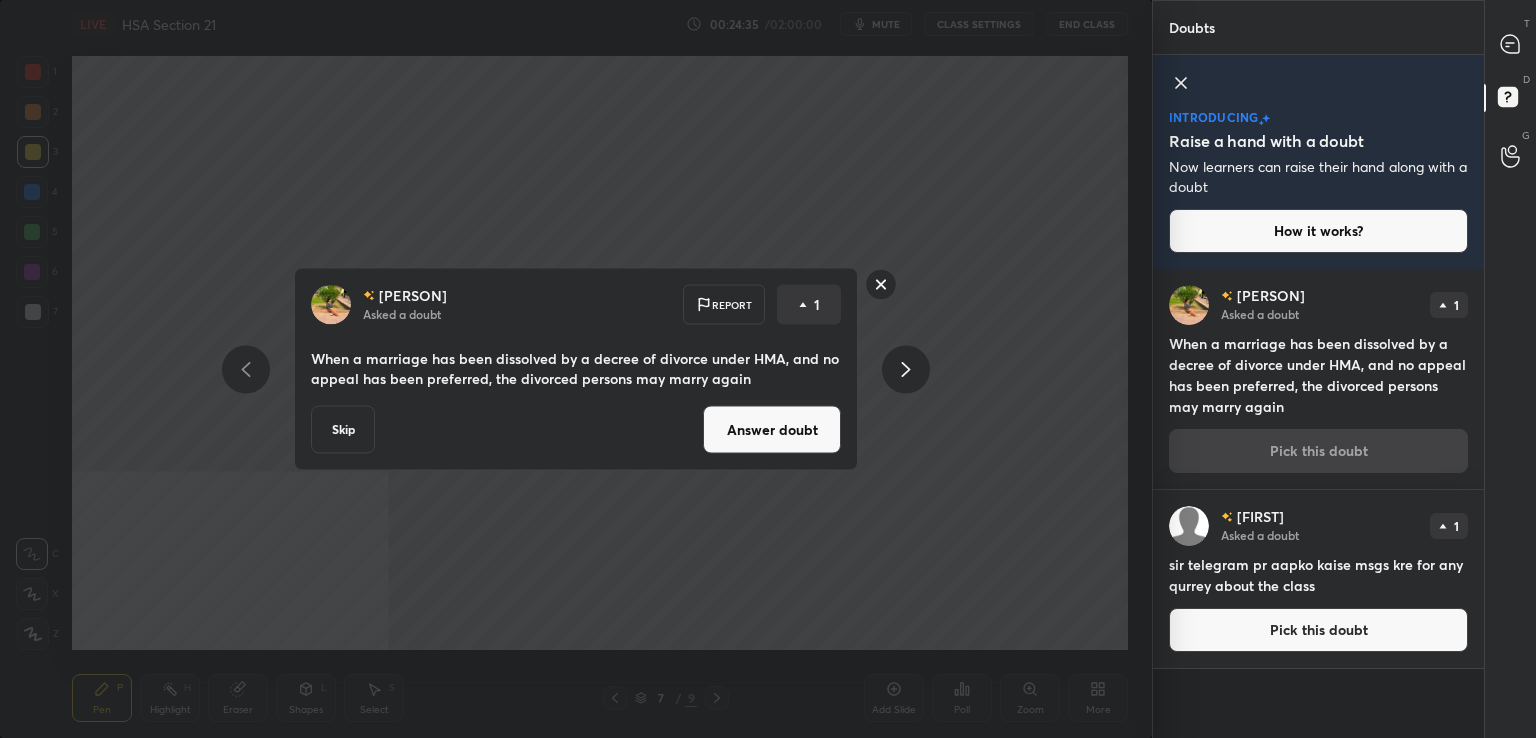 click on "Answer doubt" at bounding box center [772, 430] 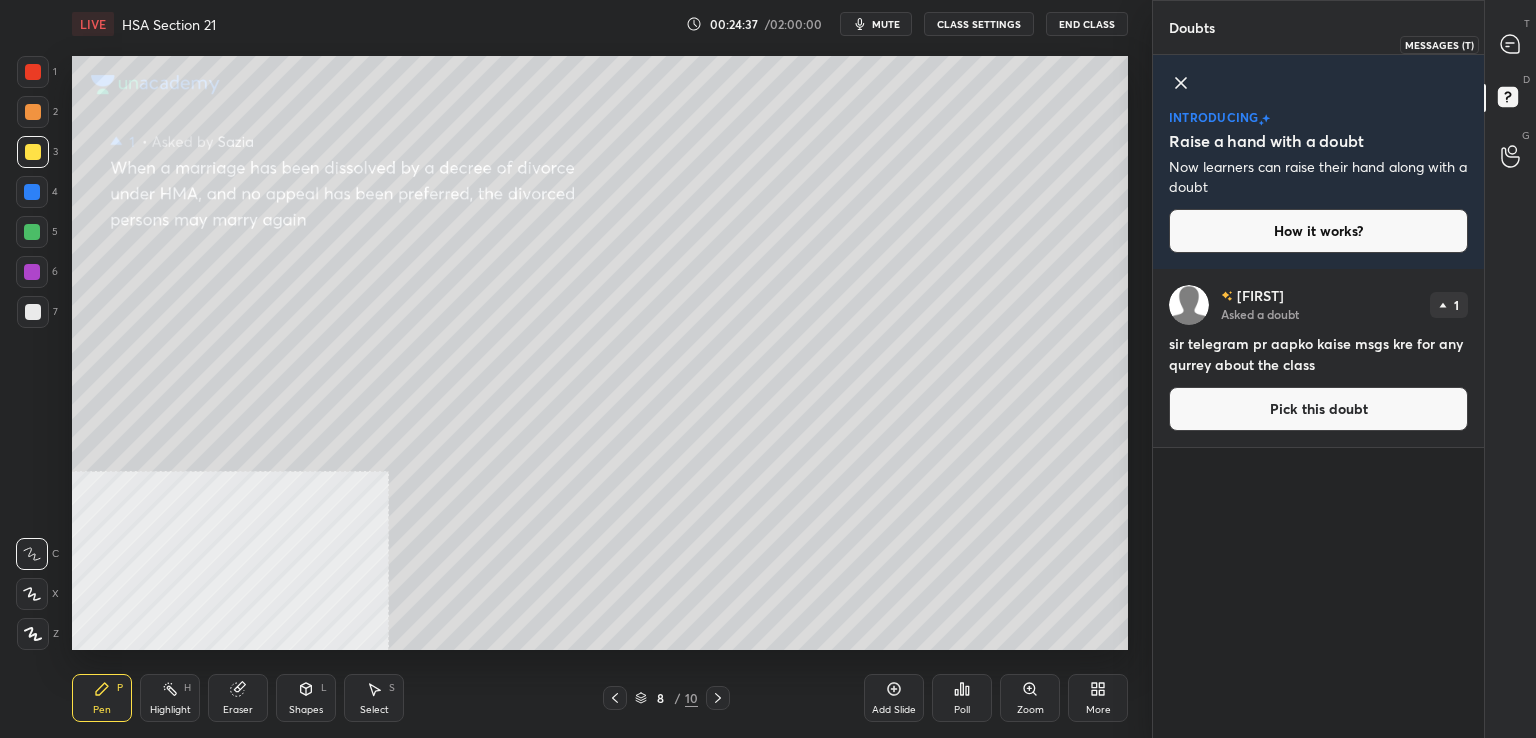 drag, startPoint x: 1520, startPoint y: 36, endPoint x: 1474, endPoint y: 29, distance: 46.52956 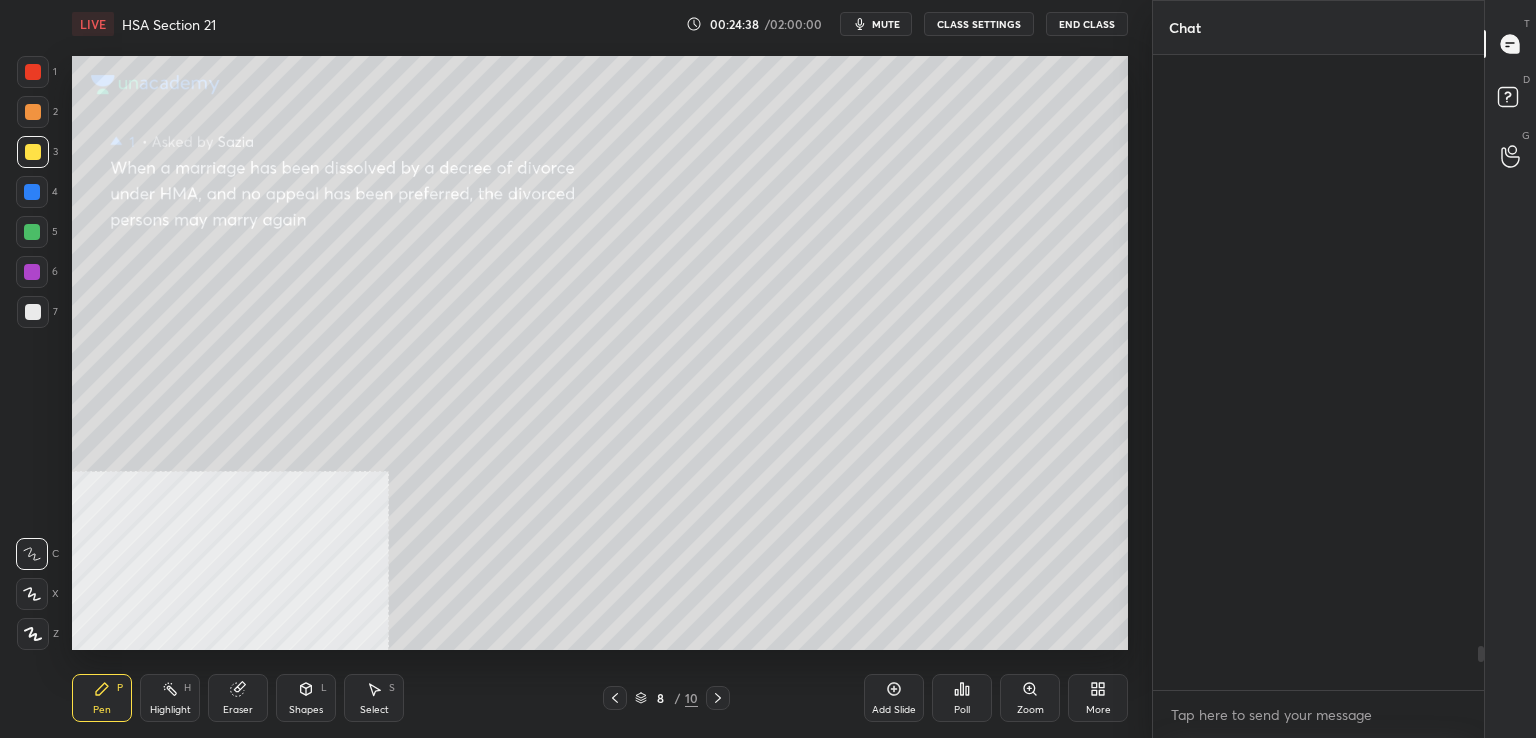 scroll, scrollTop: 8530, scrollLeft: 0, axis: vertical 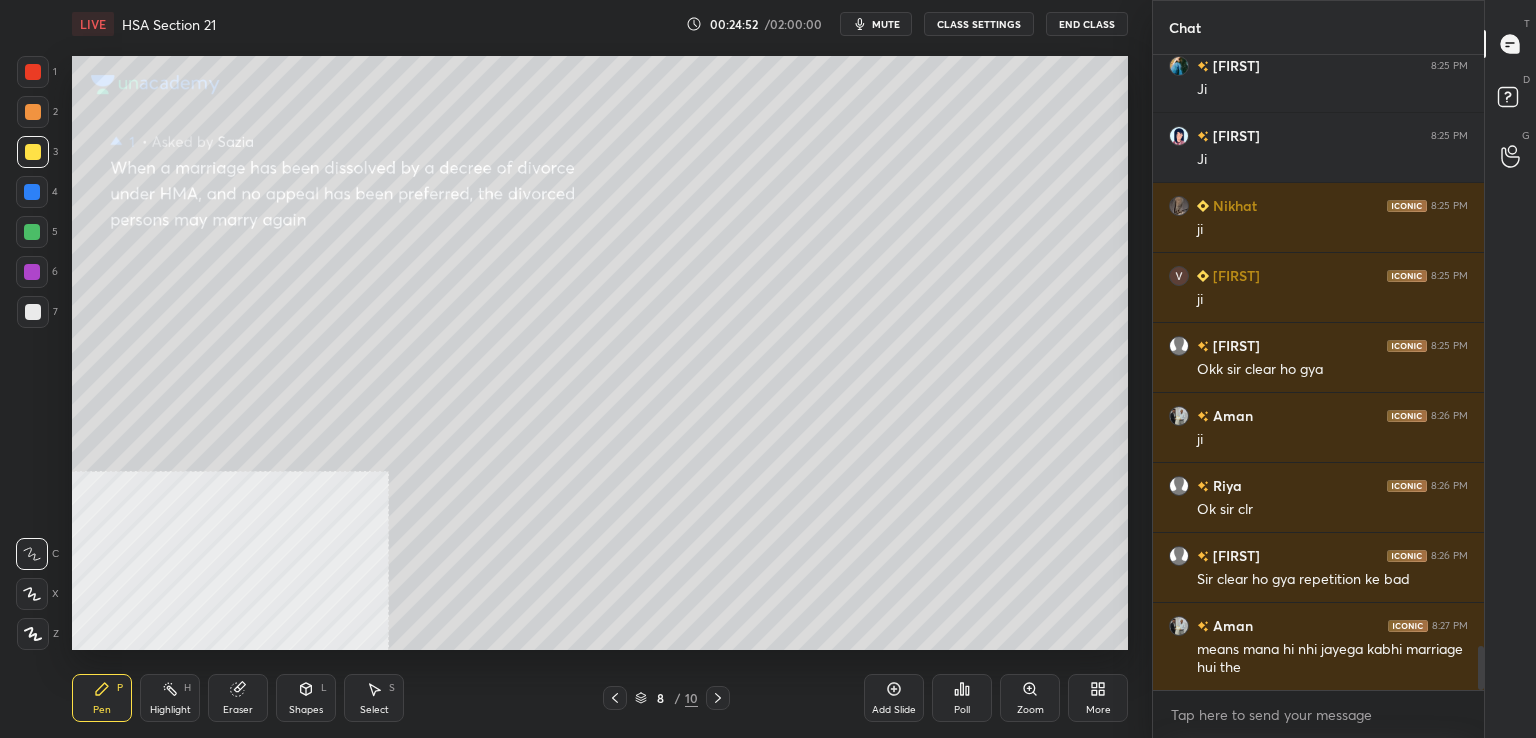 click 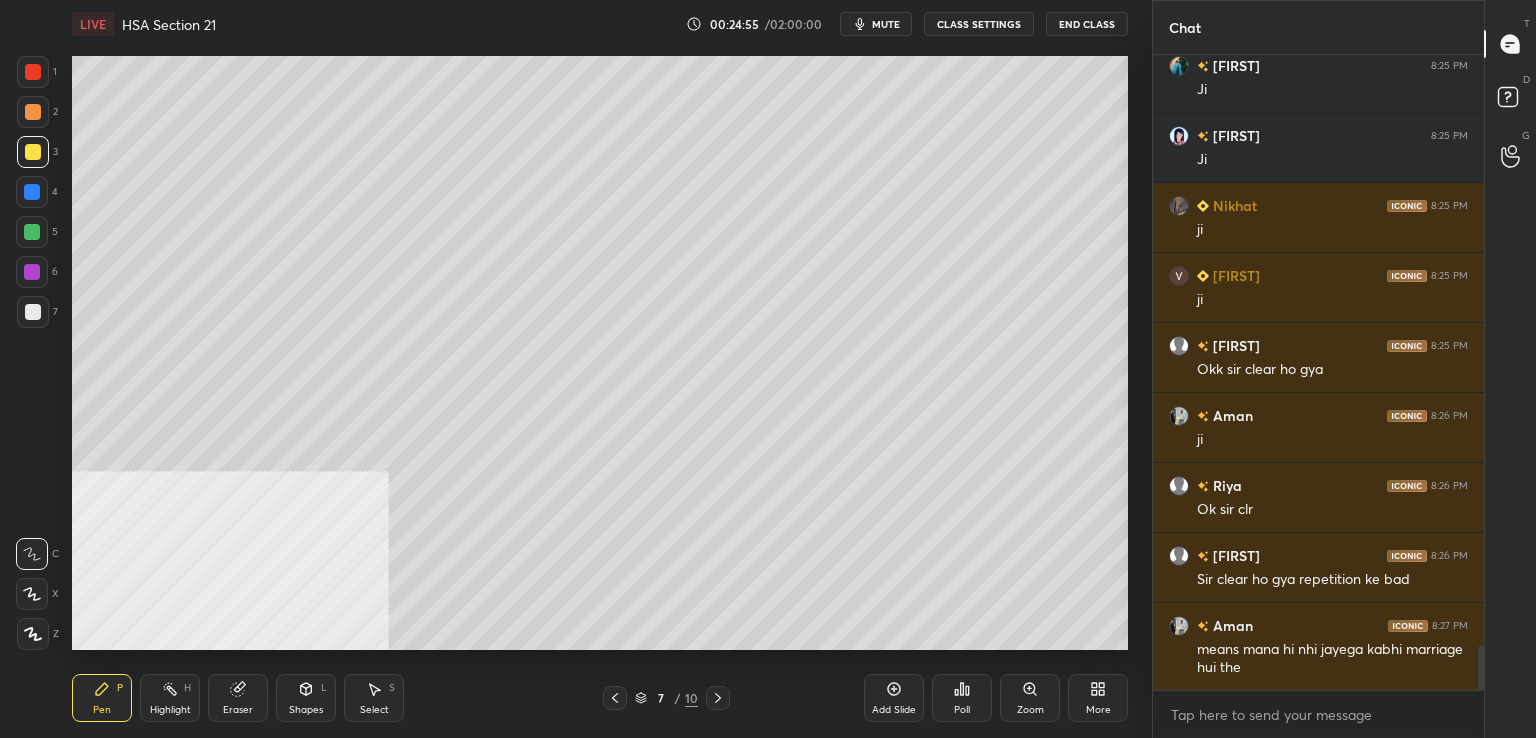 click on "7 / 10" at bounding box center (666, 698) 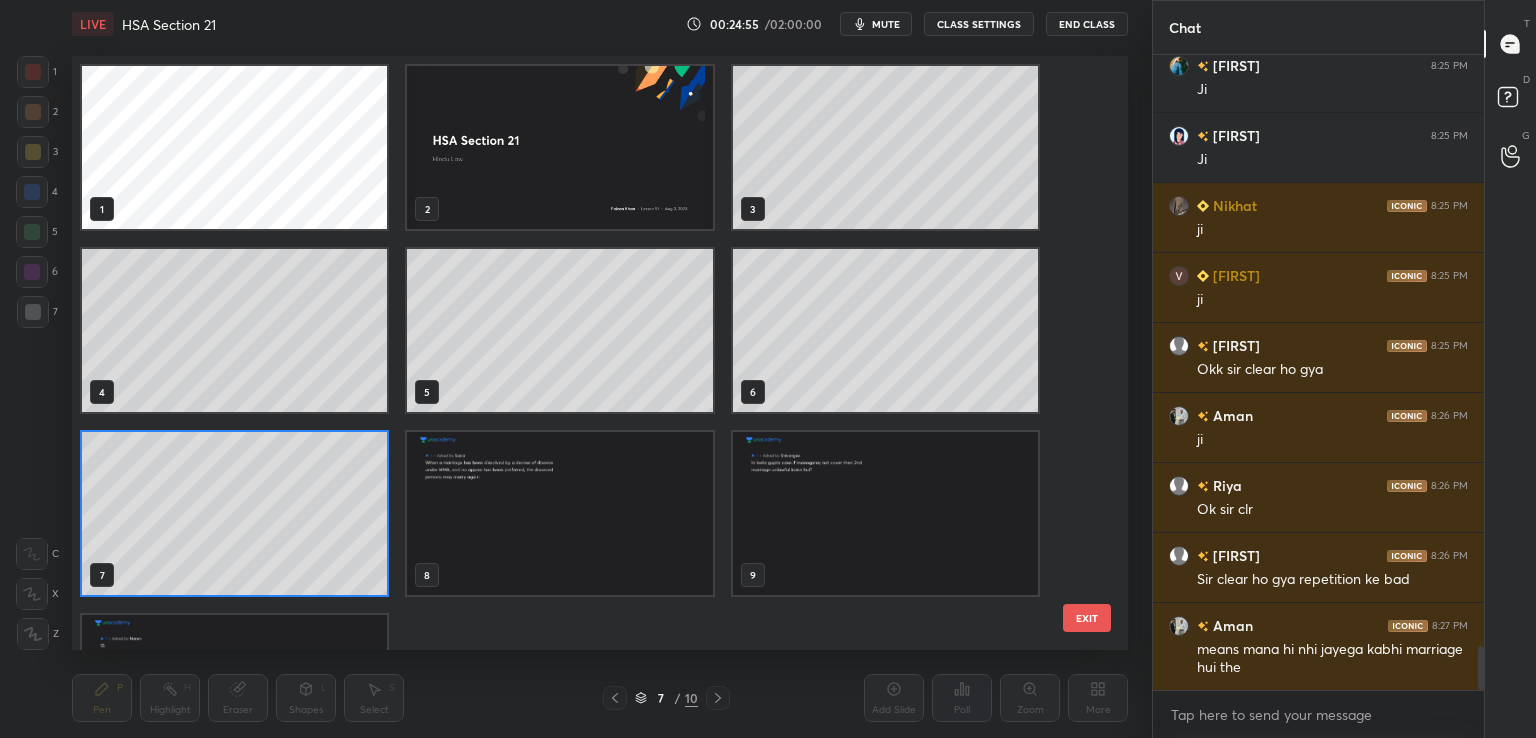 scroll, scrollTop: 6, scrollLeft: 10, axis: both 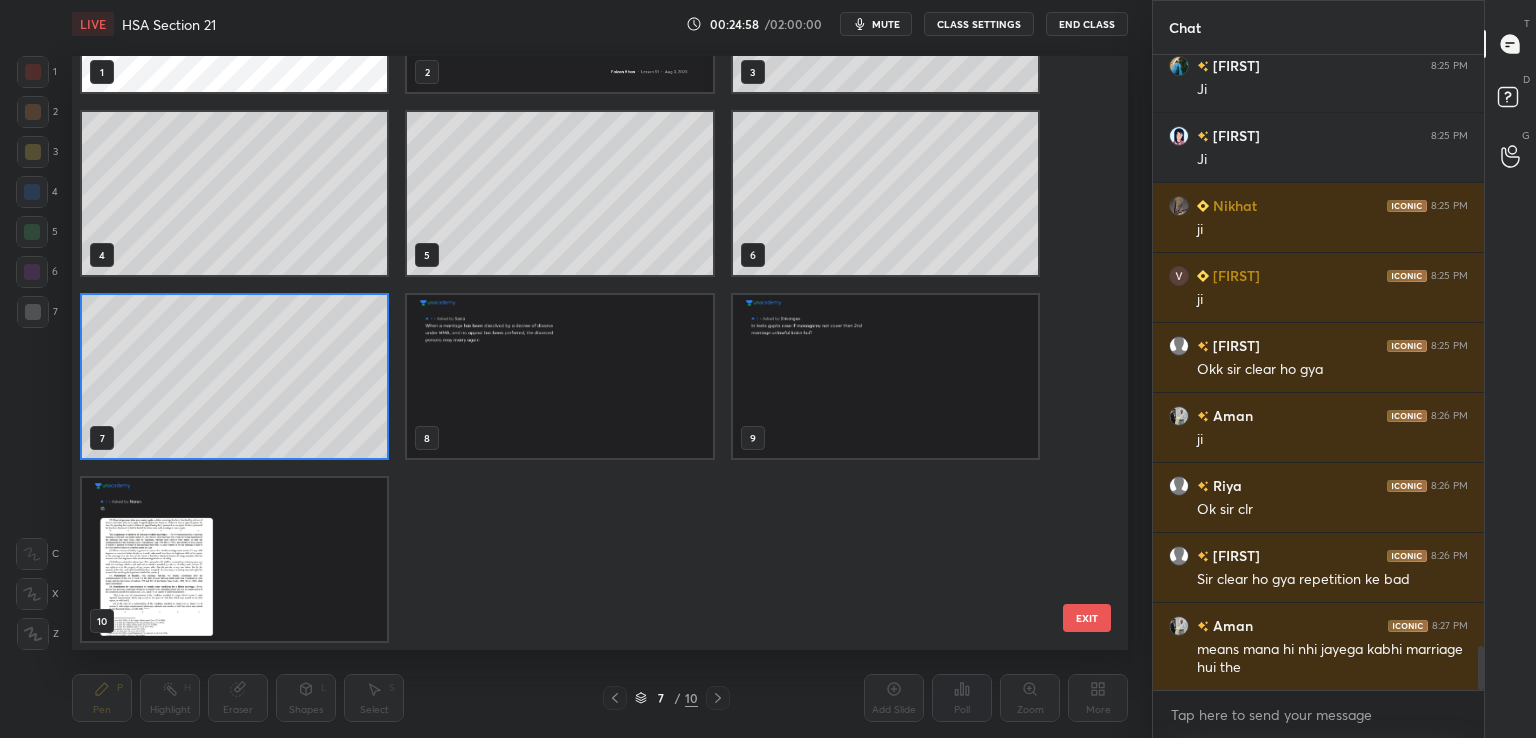 click at bounding box center [234, 559] 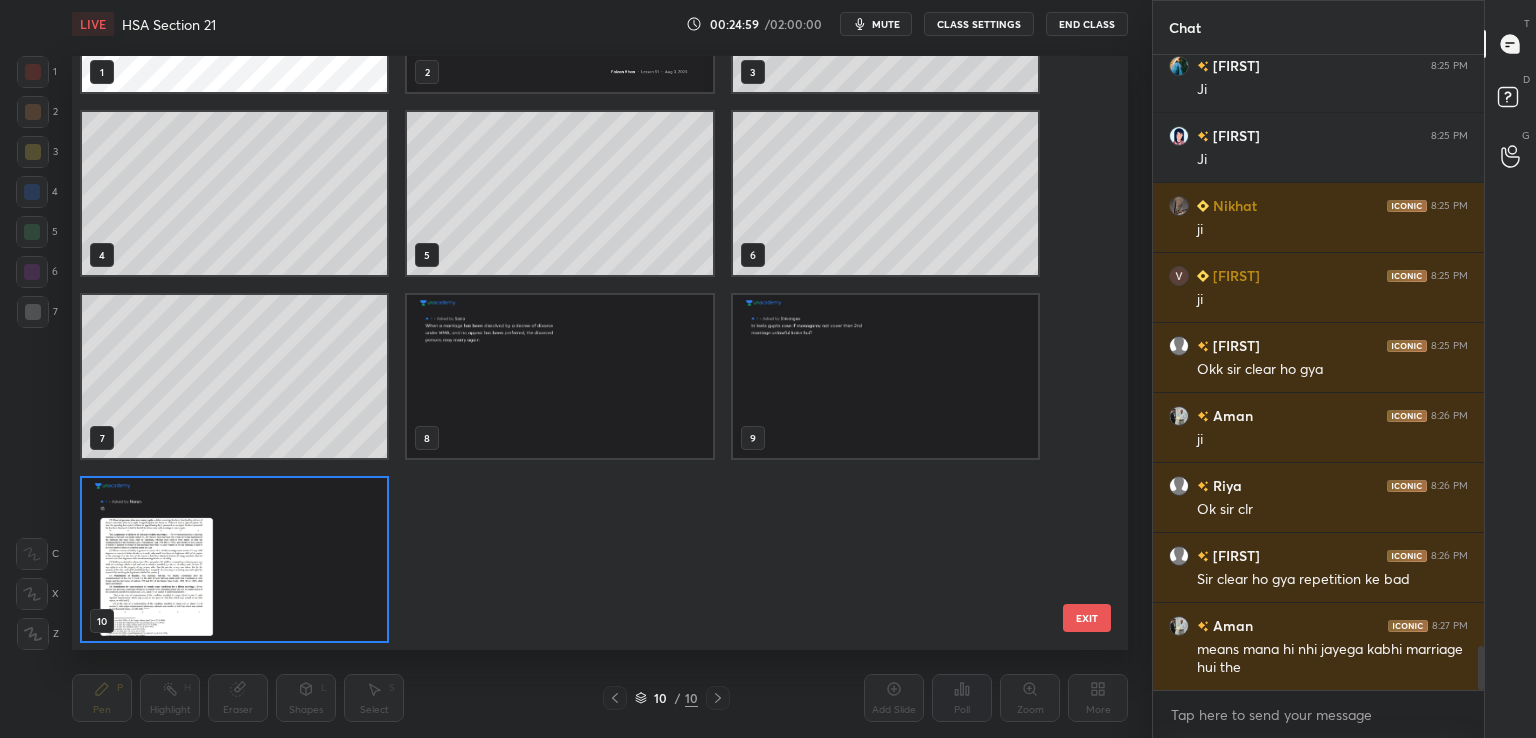 drag, startPoint x: 205, startPoint y: 580, endPoint x: 242, endPoint y: 582, distance: 37.054016 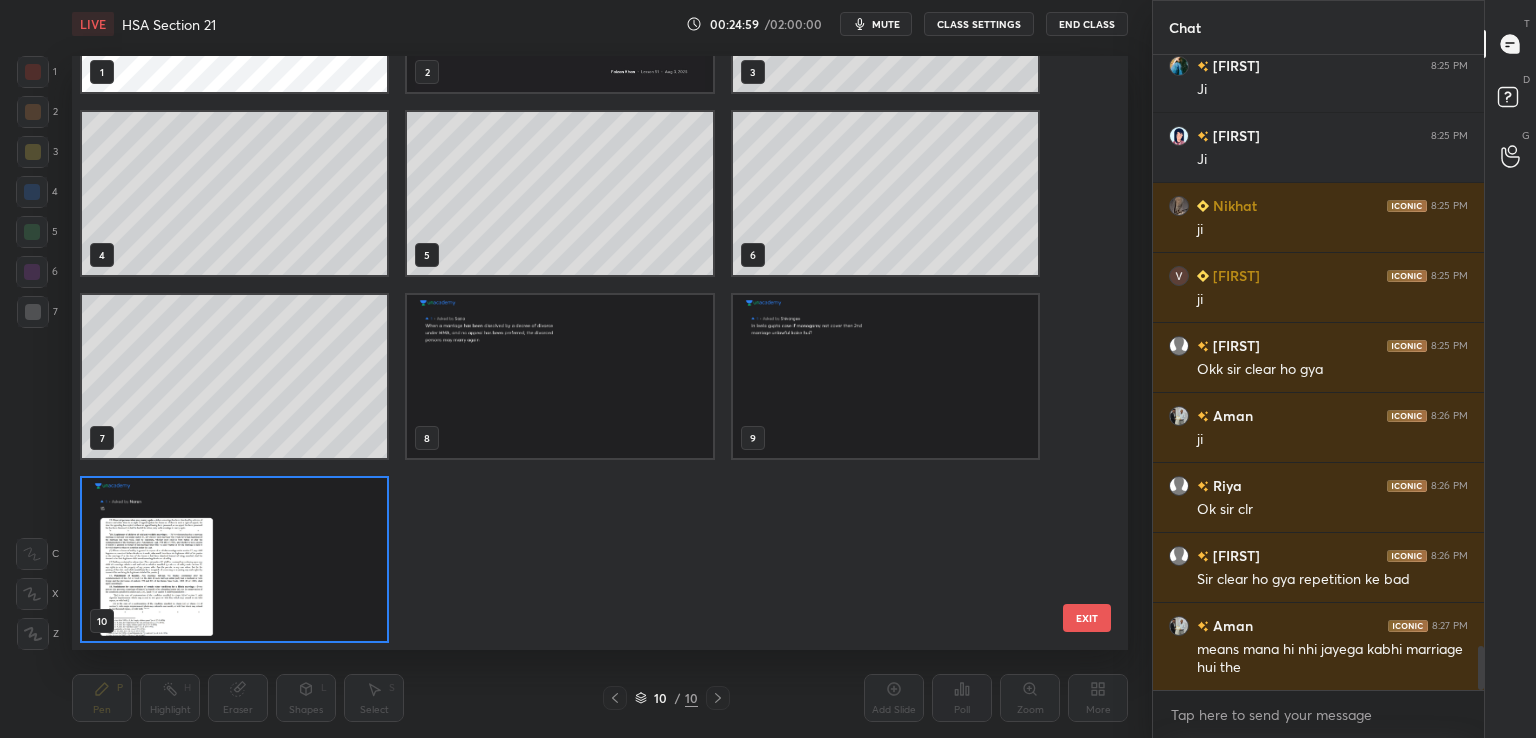 click at bounding box center [234, 559] 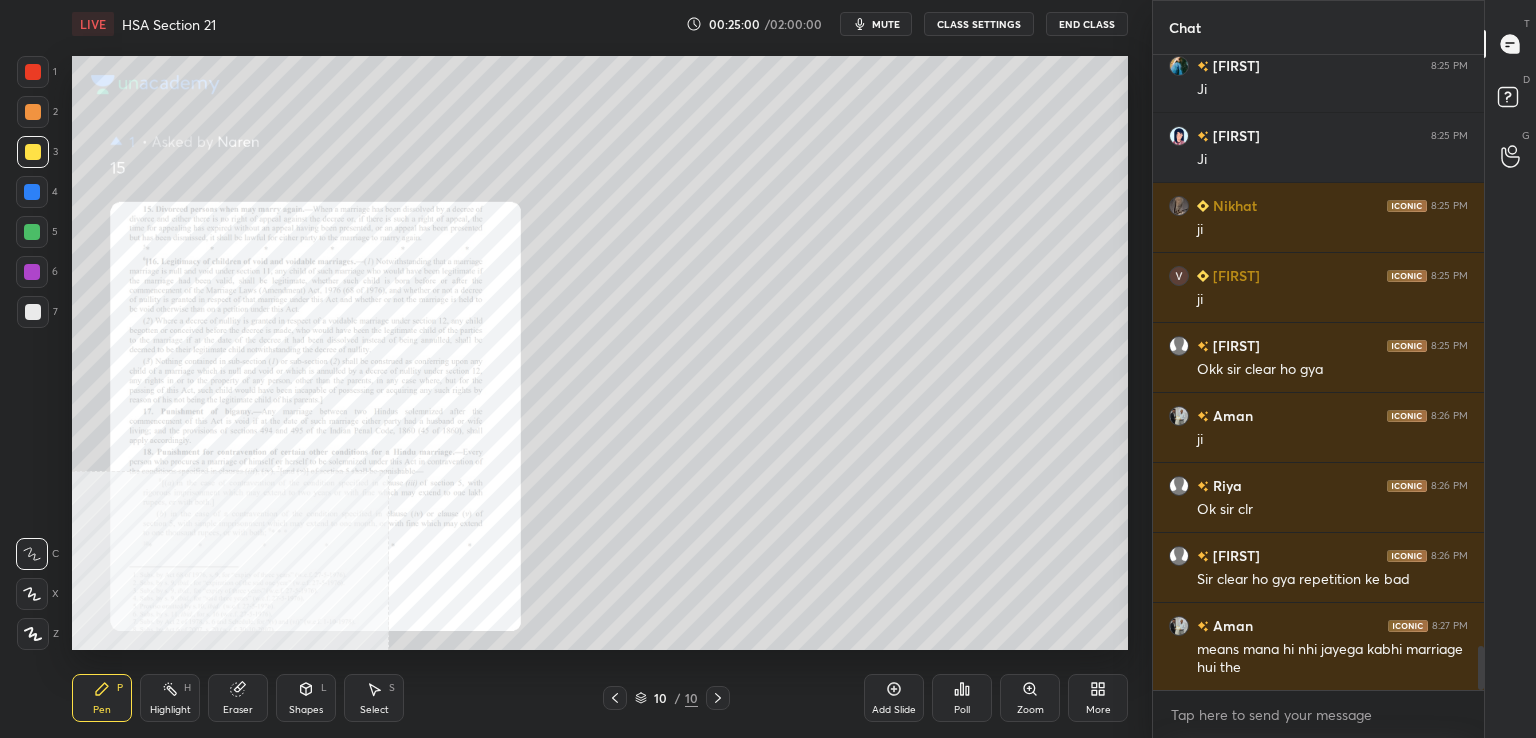 click on "Zoom" at bounding box center (1030, 698) 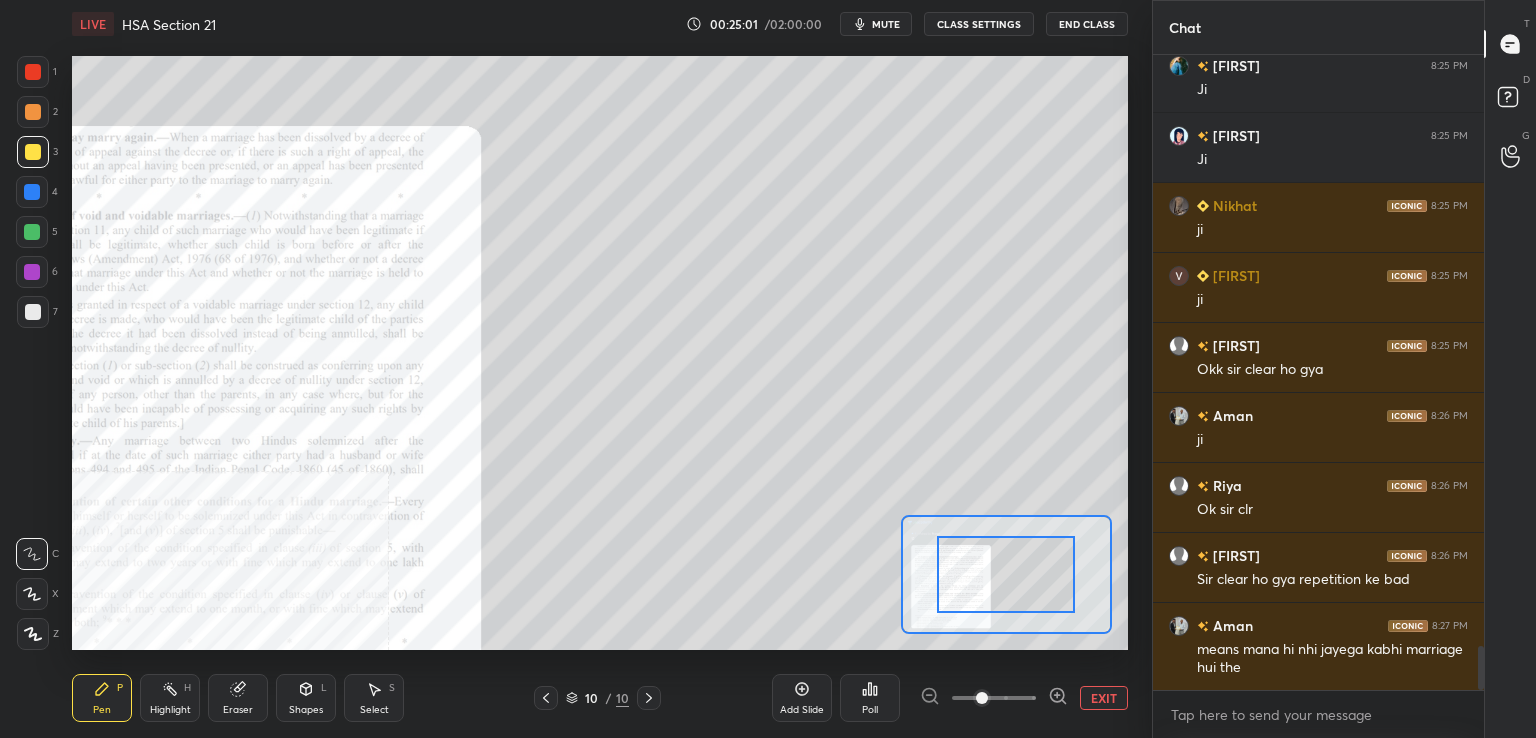 click at bounding box center (994, 698) 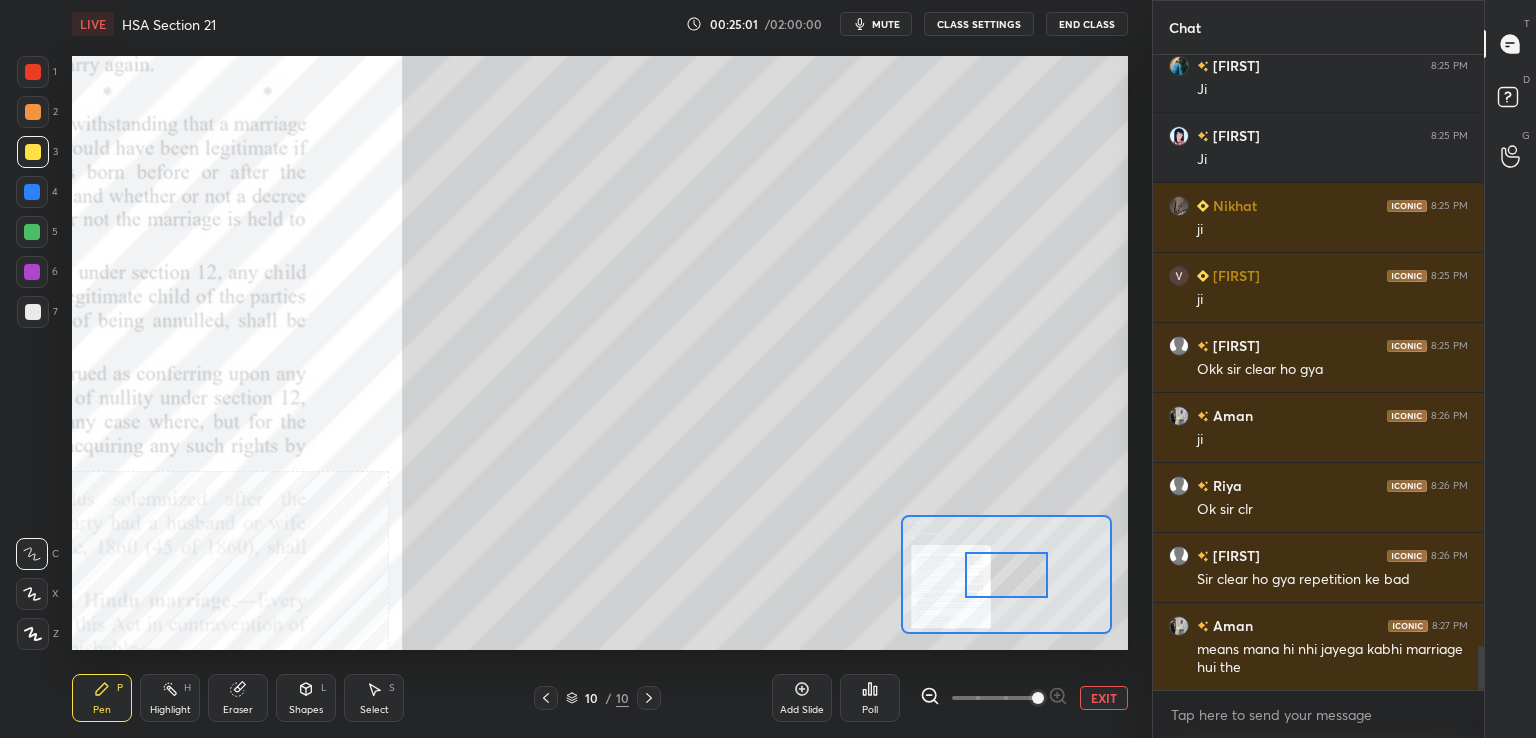 click at bounding box center (1038, 698) 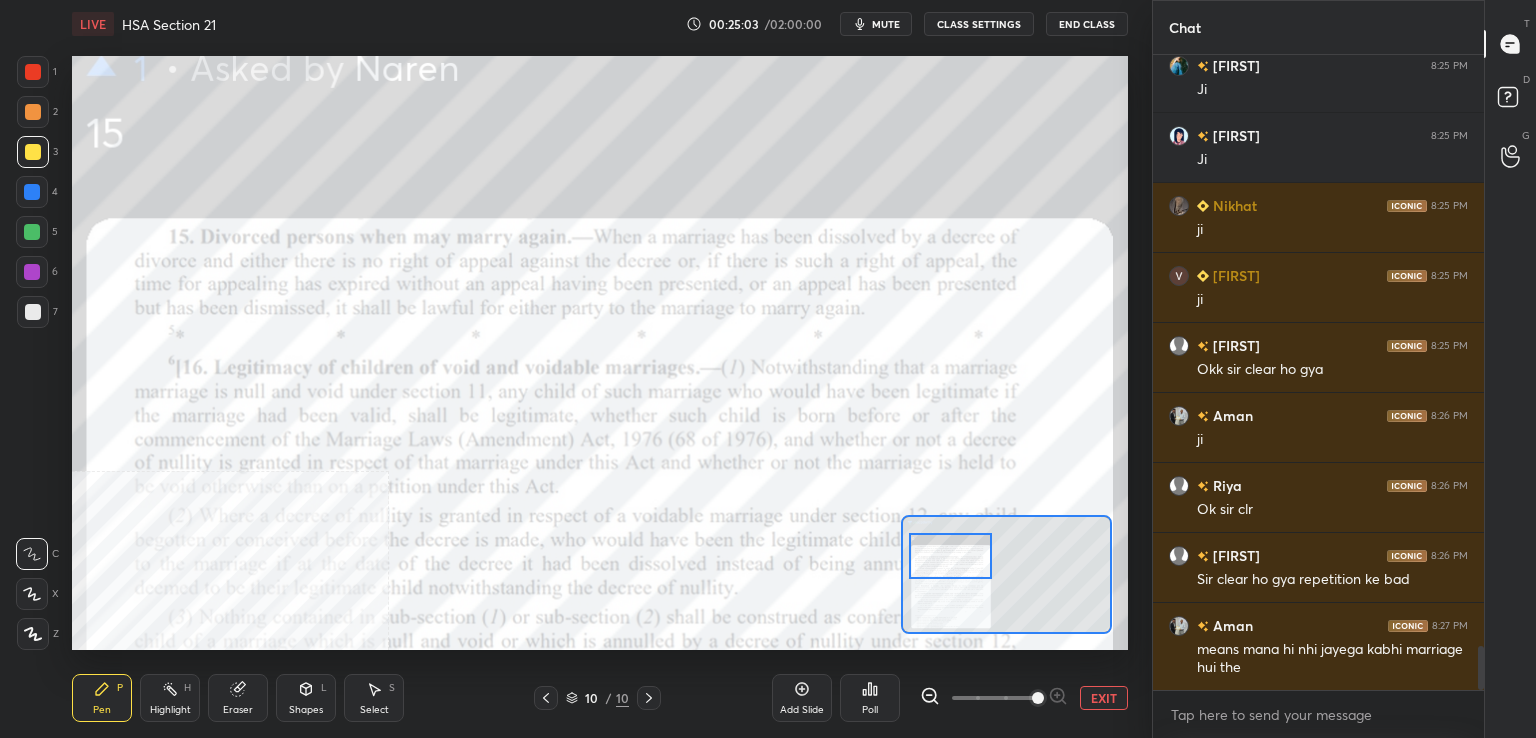 drag, startPoint x: 1024, startPoint y: 566, endPoint x: 969, endPoint y: 549, distance: 57.567352 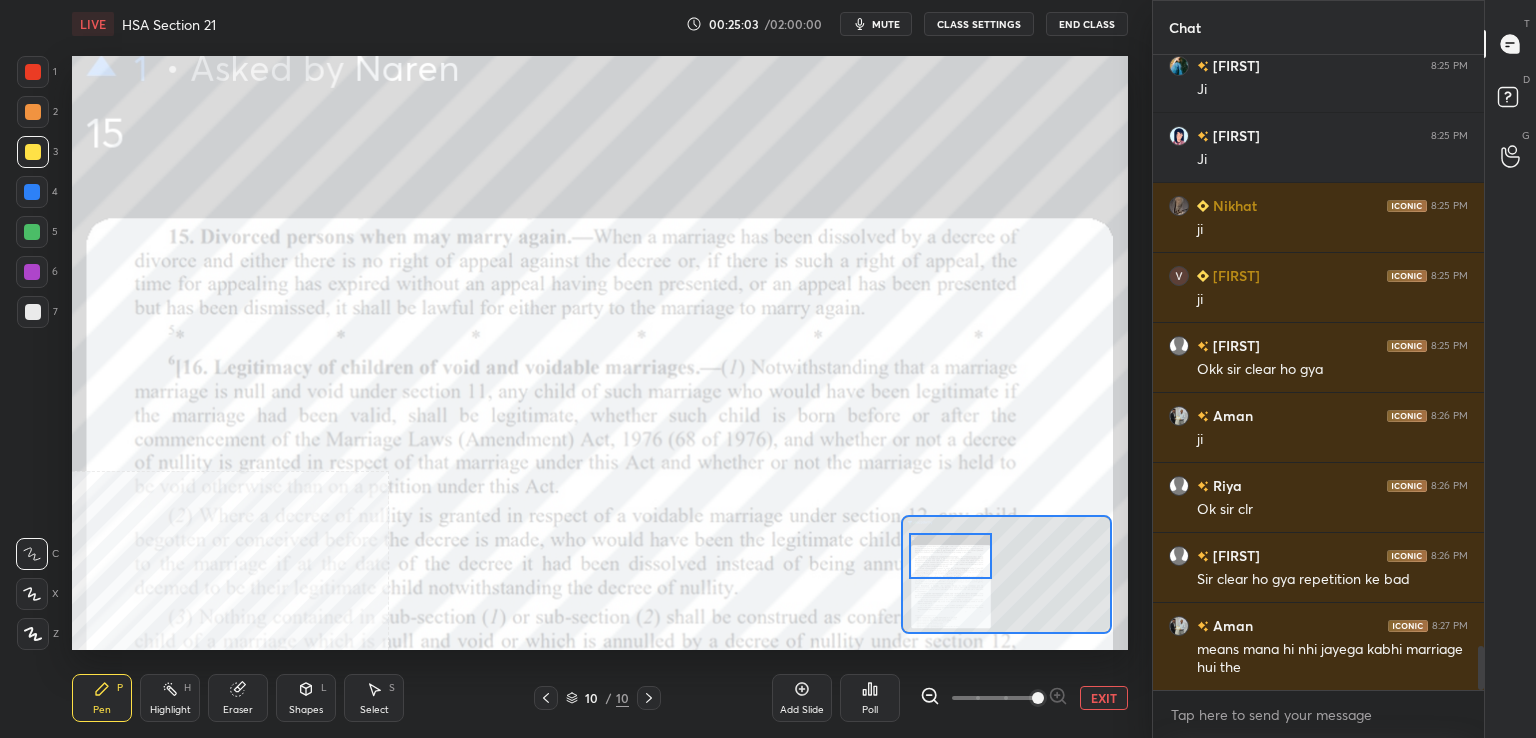 click at bounding box center [950, 556] 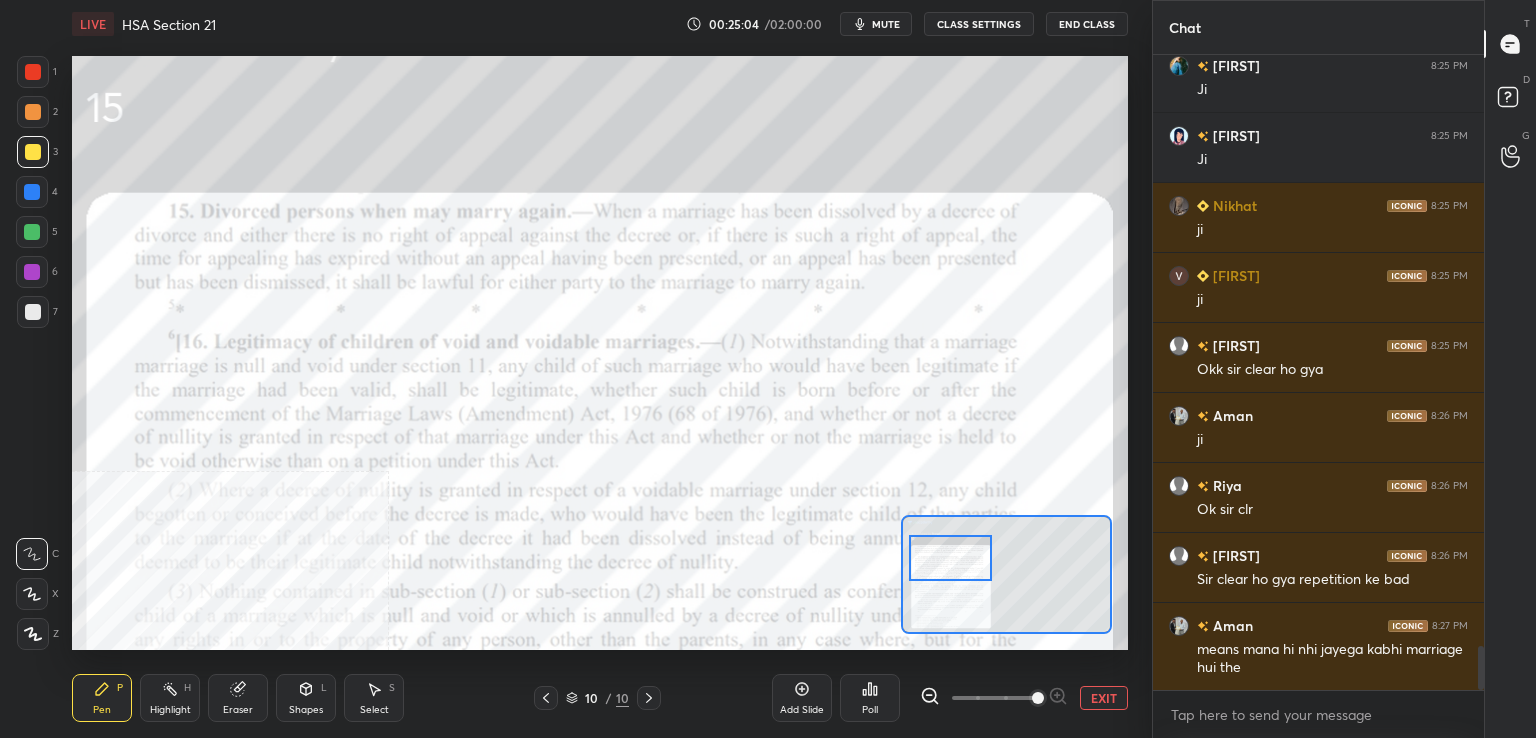 drag, startPoint x: 33, startPoint y: 68, endPoint x: 29, endPoint y: 105, distance: 37.215588 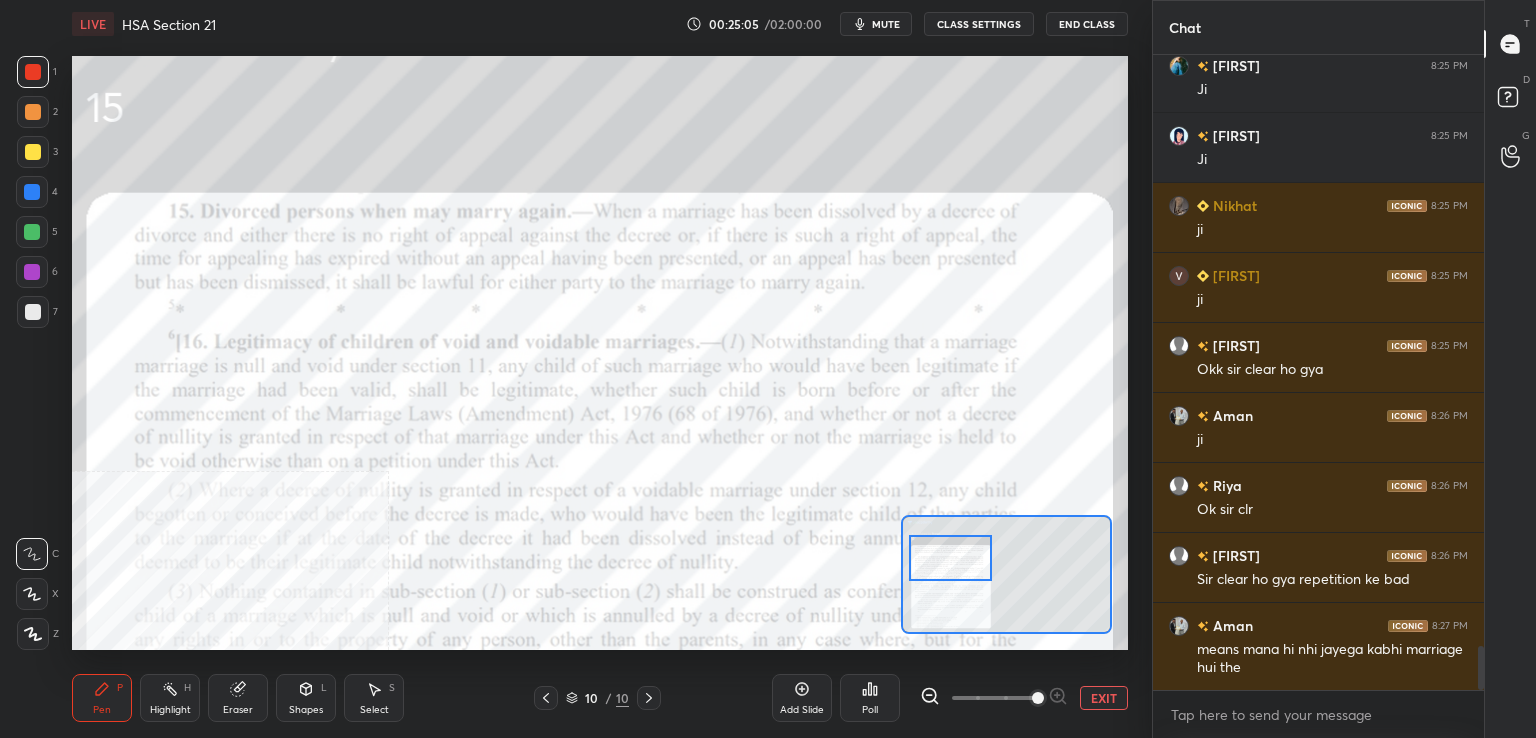 drag, startPoint x: 181, startPoint y: 705, endPoint x: 185, endPoint y: 667, distance: 38.209946 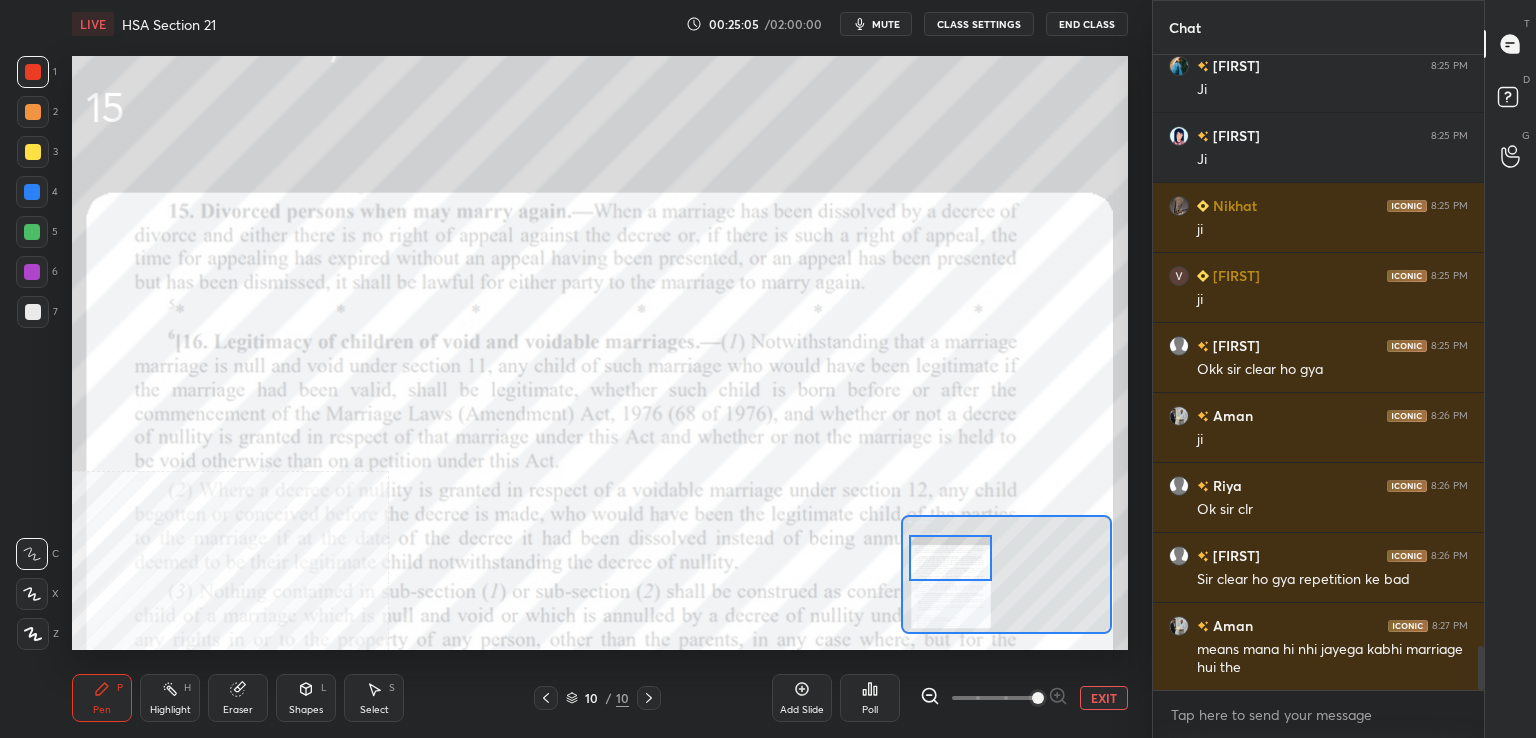 click on "Highlight" at bounding box center (170, 710) 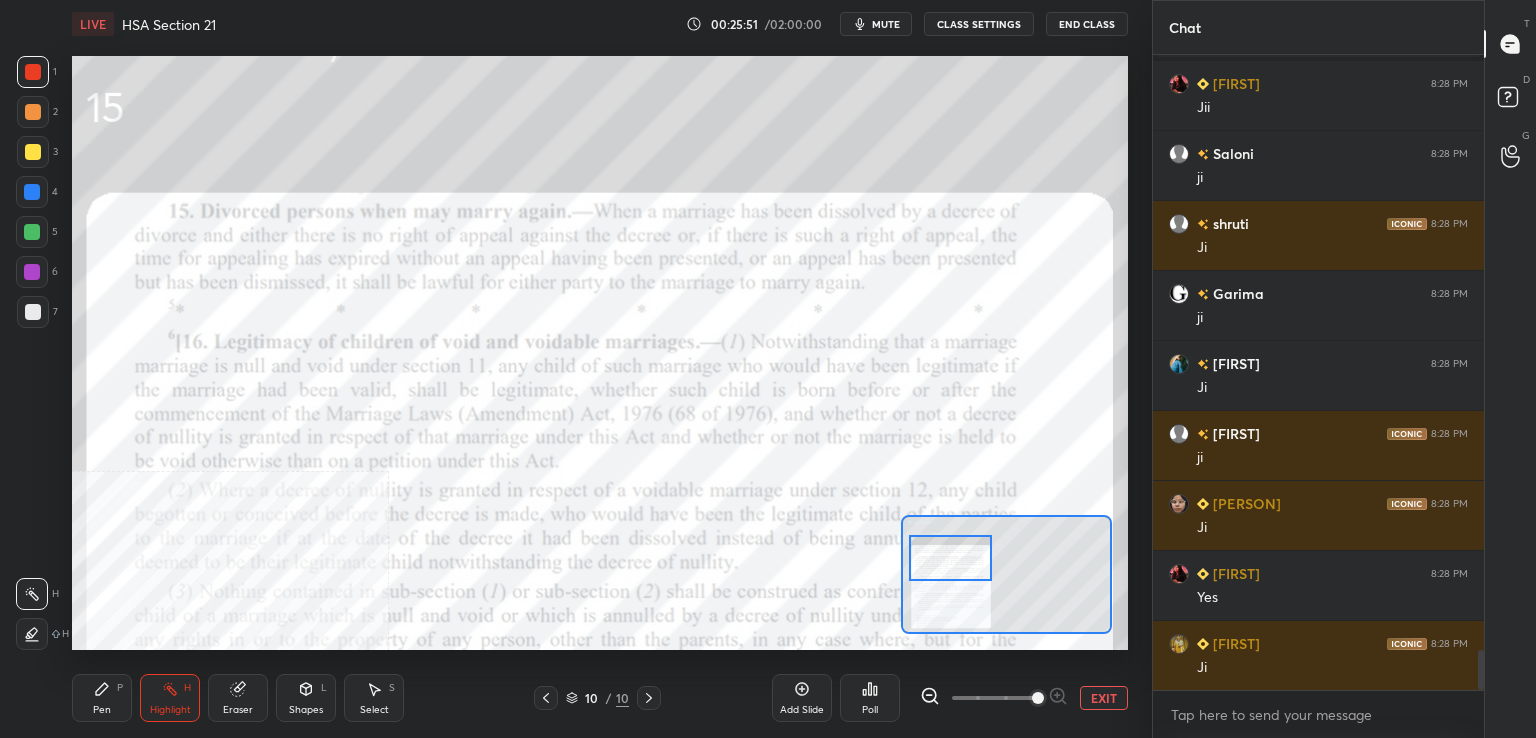 scroll, scrollTop: 9436, scrollLeft: 0, axis: vertical 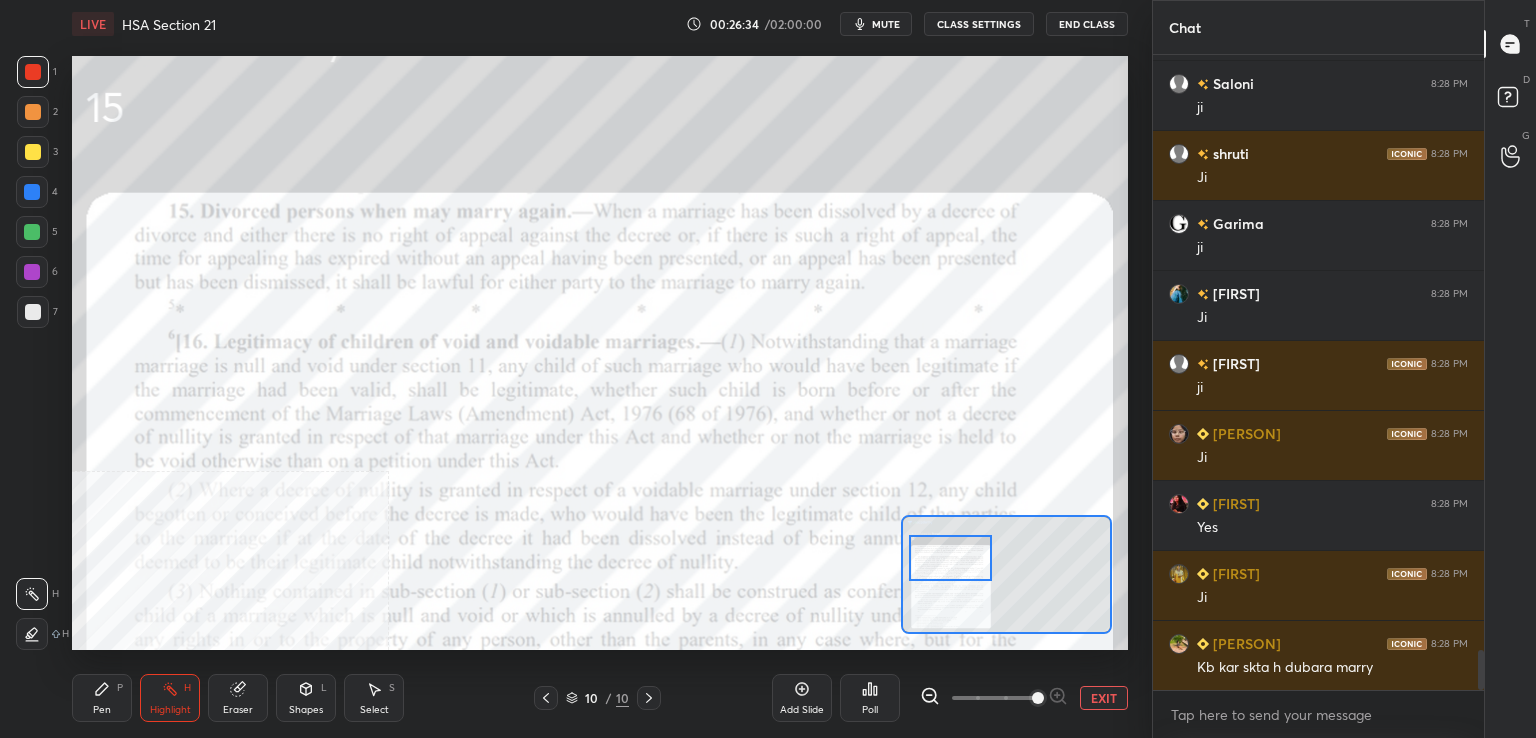 click 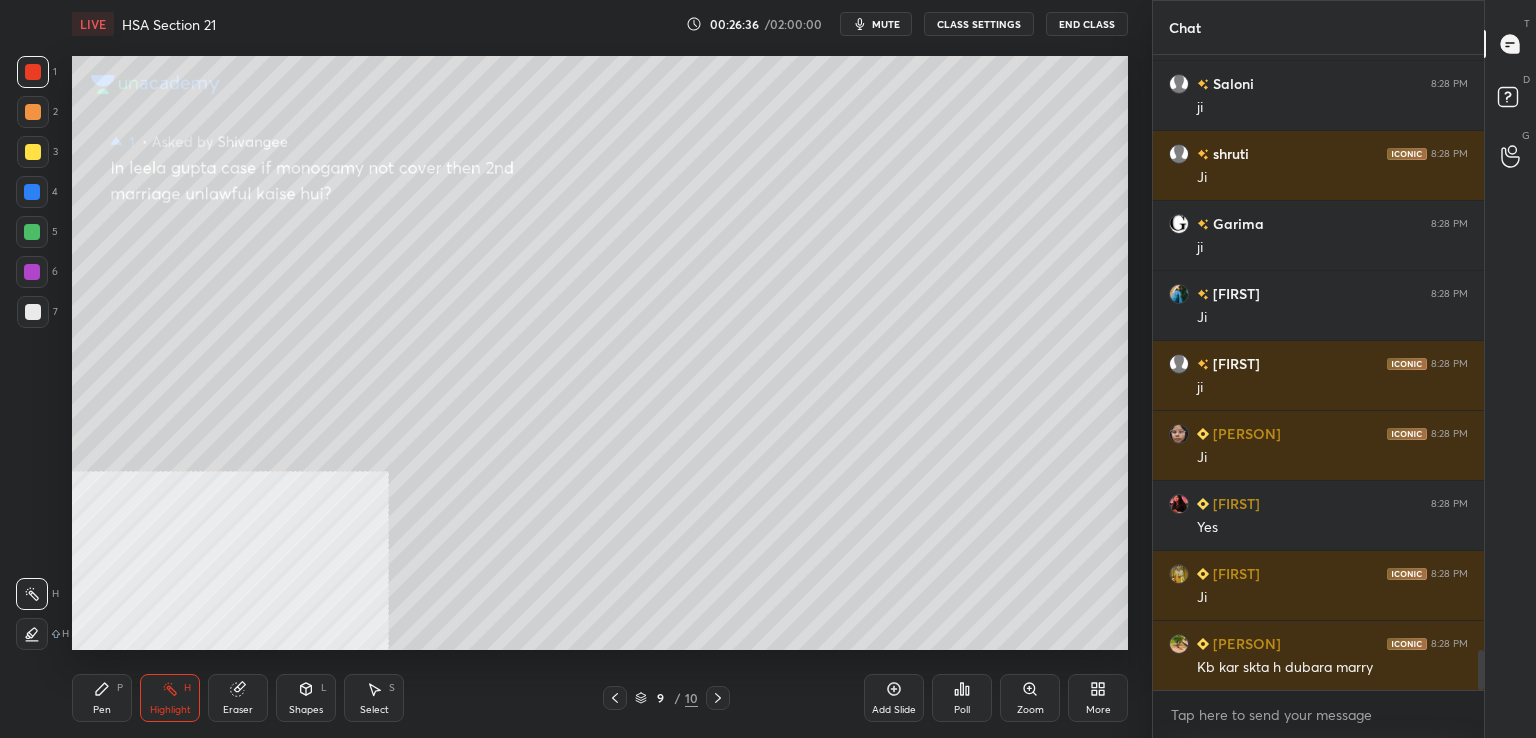 click at bounding box center [615, 698] 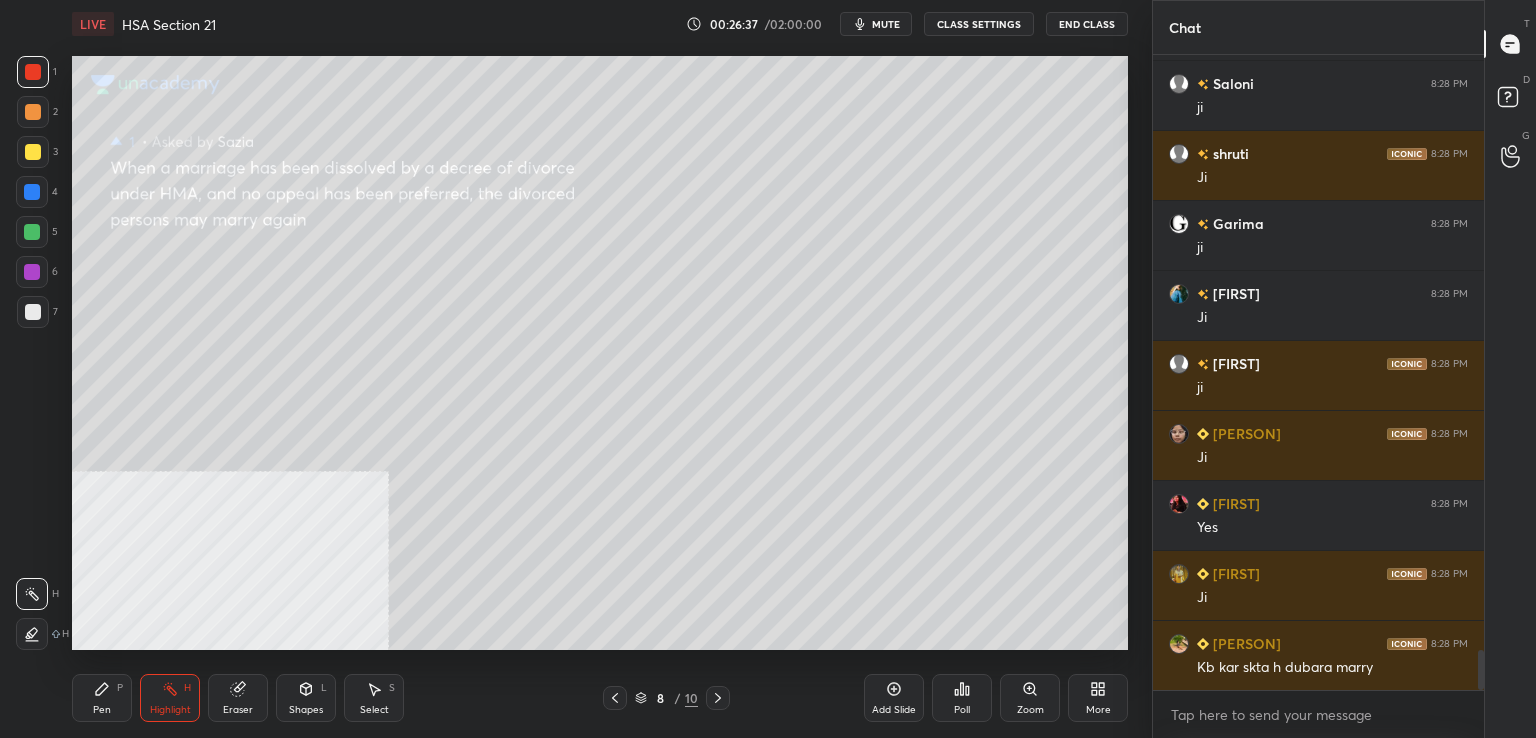 click 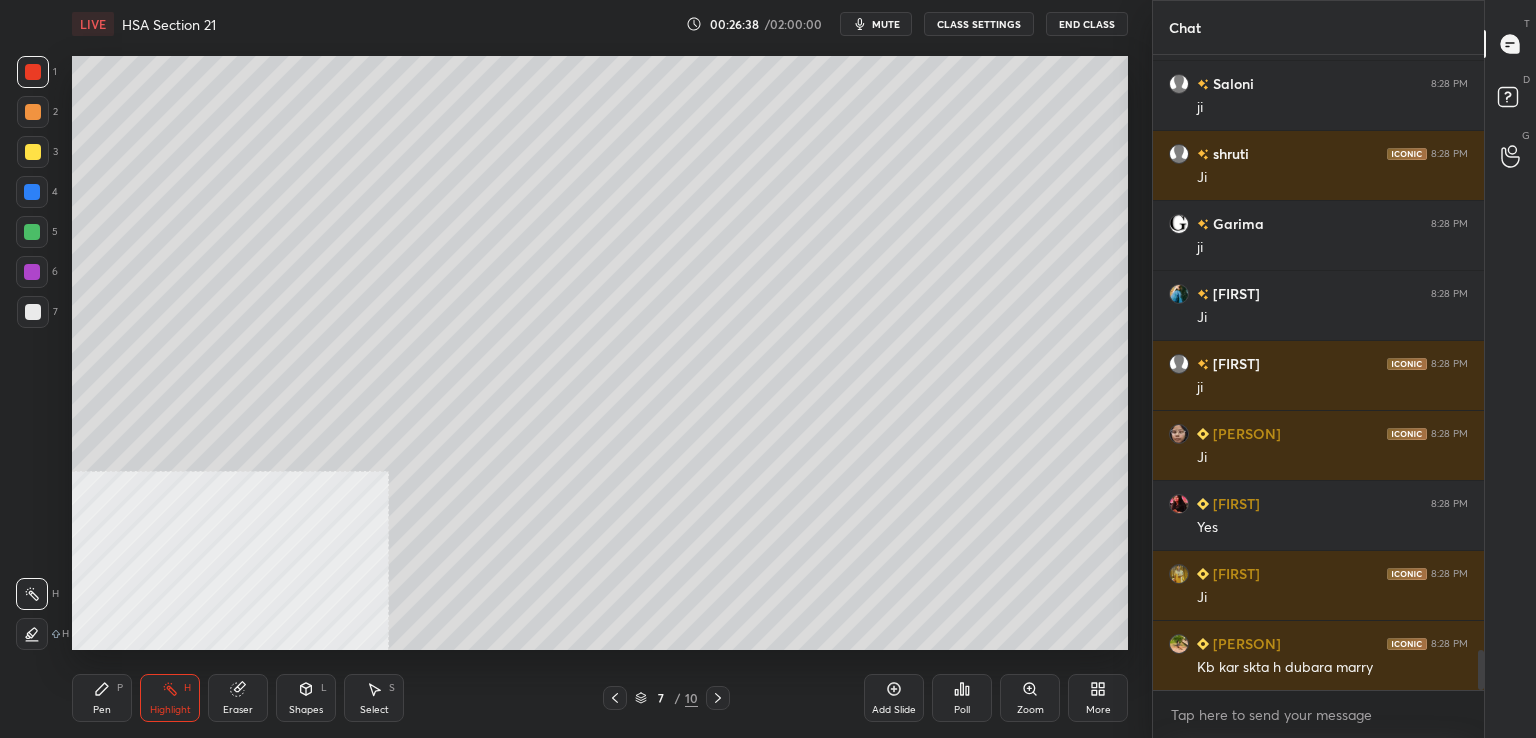 click 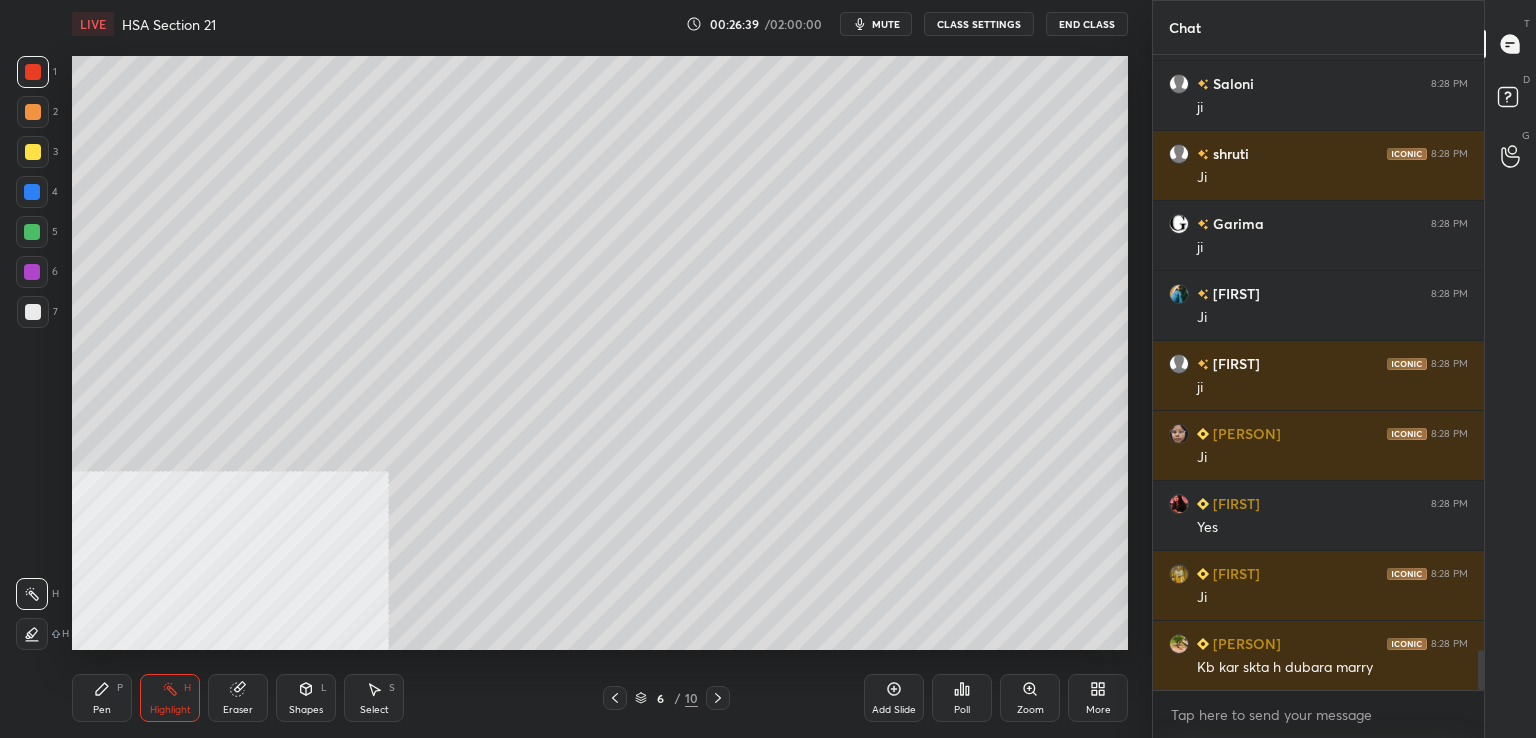 click 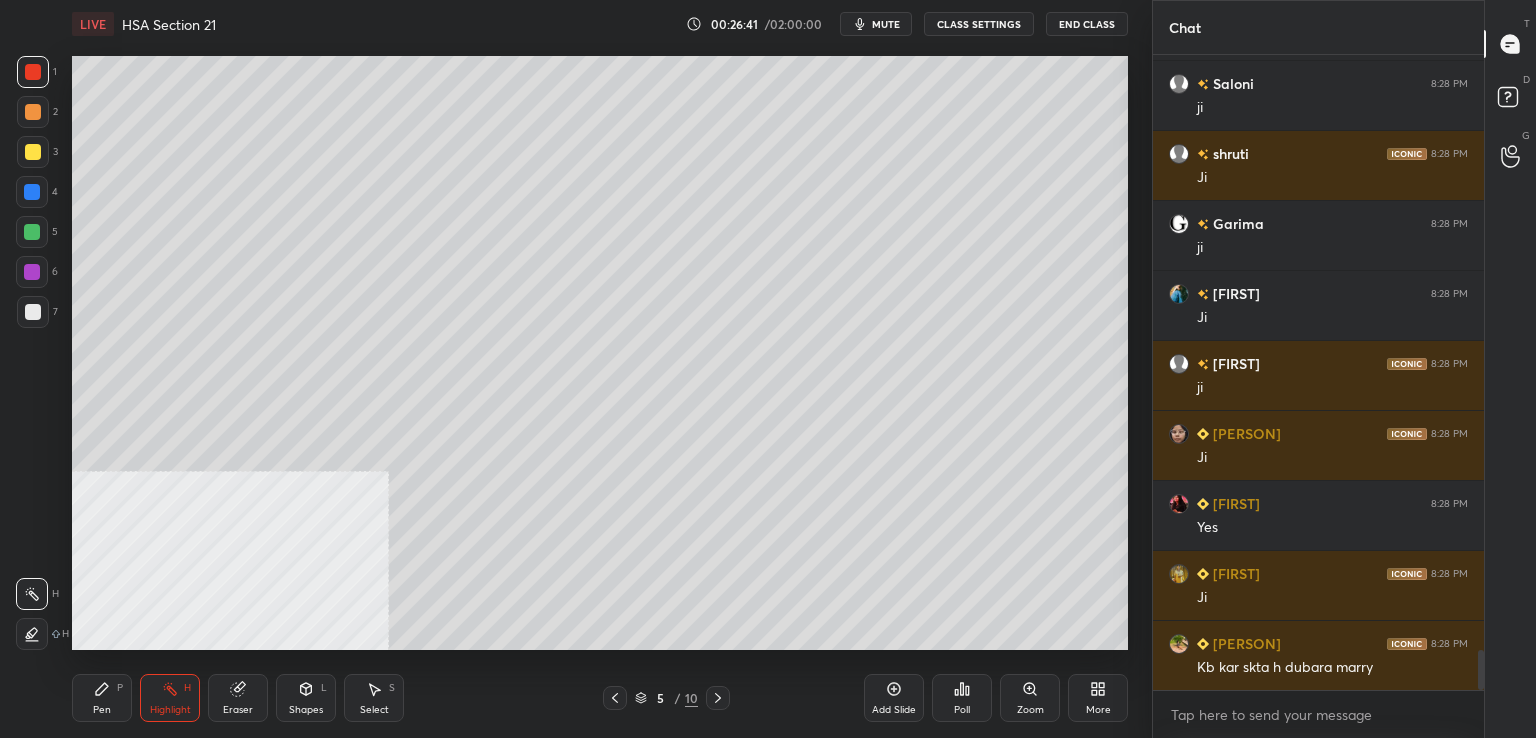 click at bounding box center [718, 698] 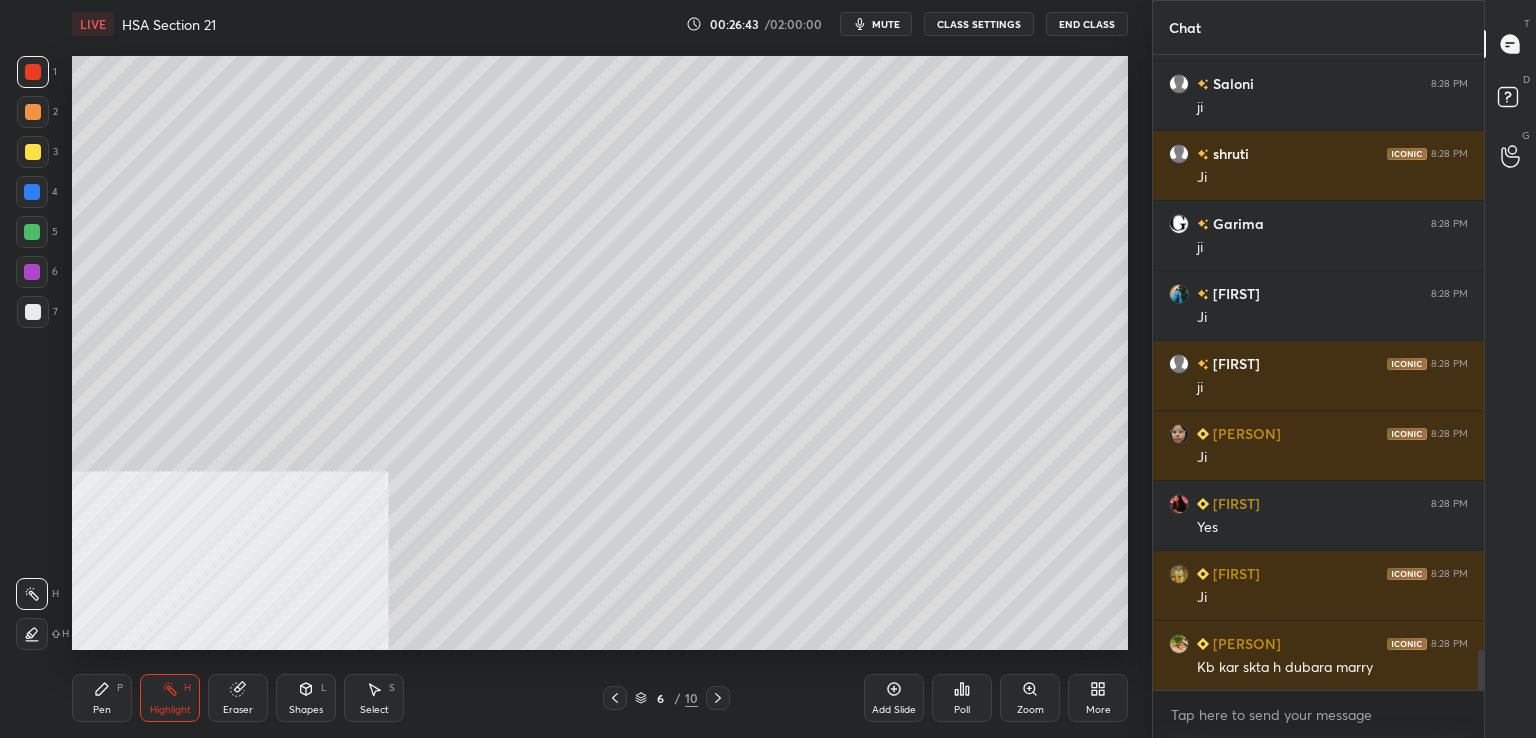 drag, startPoint x: 720, startPoint y: 700, endPoint x: 709, endPoint y: 698, distance: 11.18034 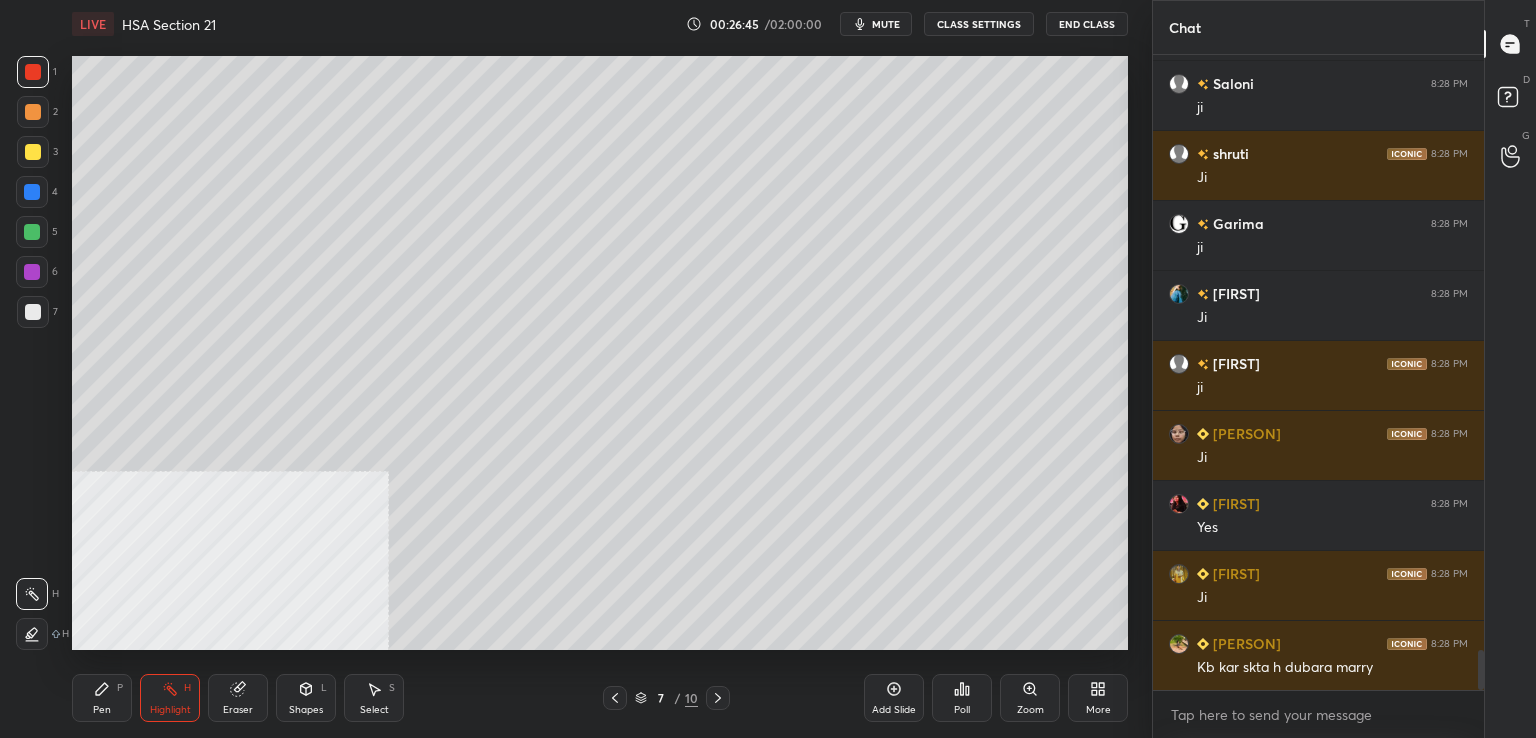 drag, startPoint x: 40, startPoint y: 317, endPoint x: 8, endPoint y: 284, distance: 45.96738 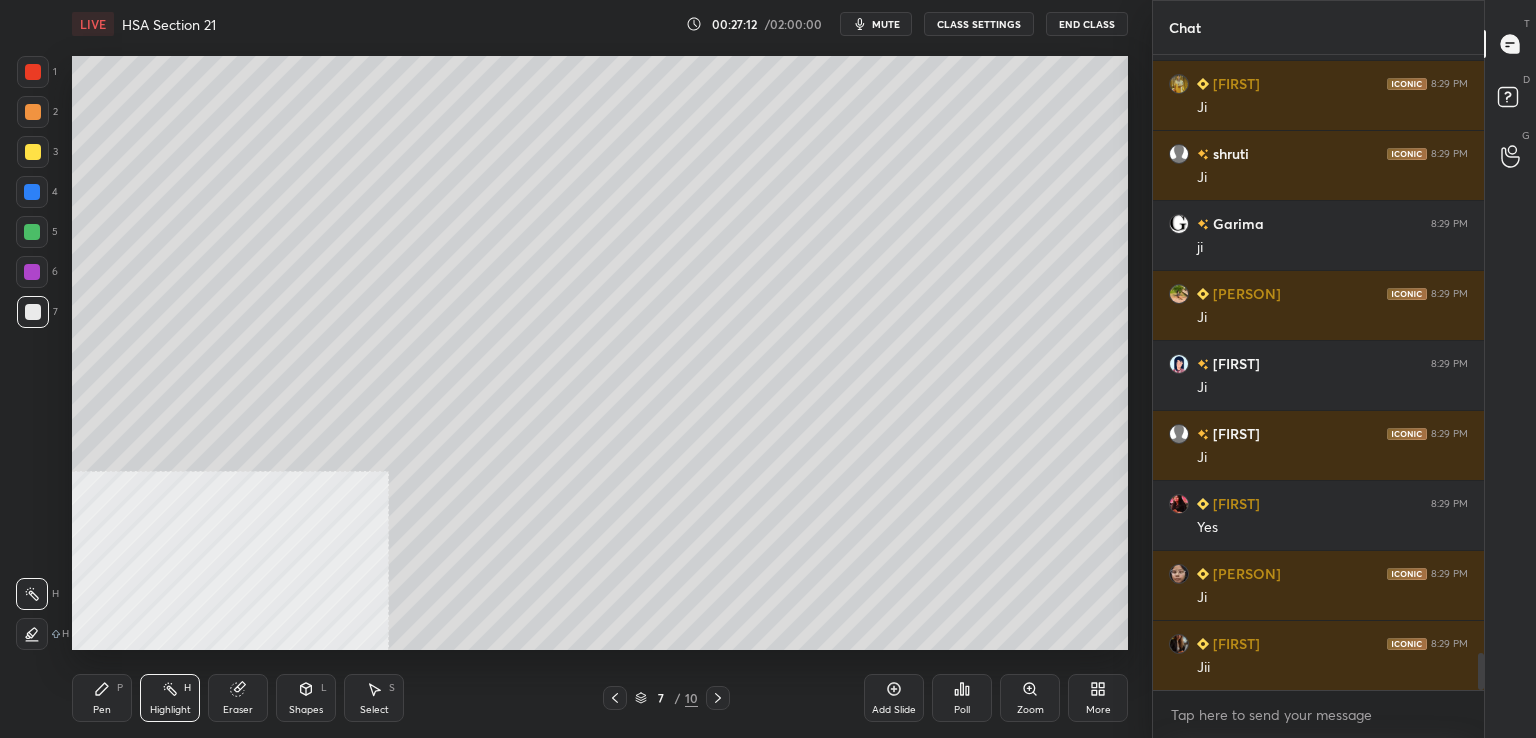 scroll, scrollTop: 10276, scrollLeft: 0, axis: vertical 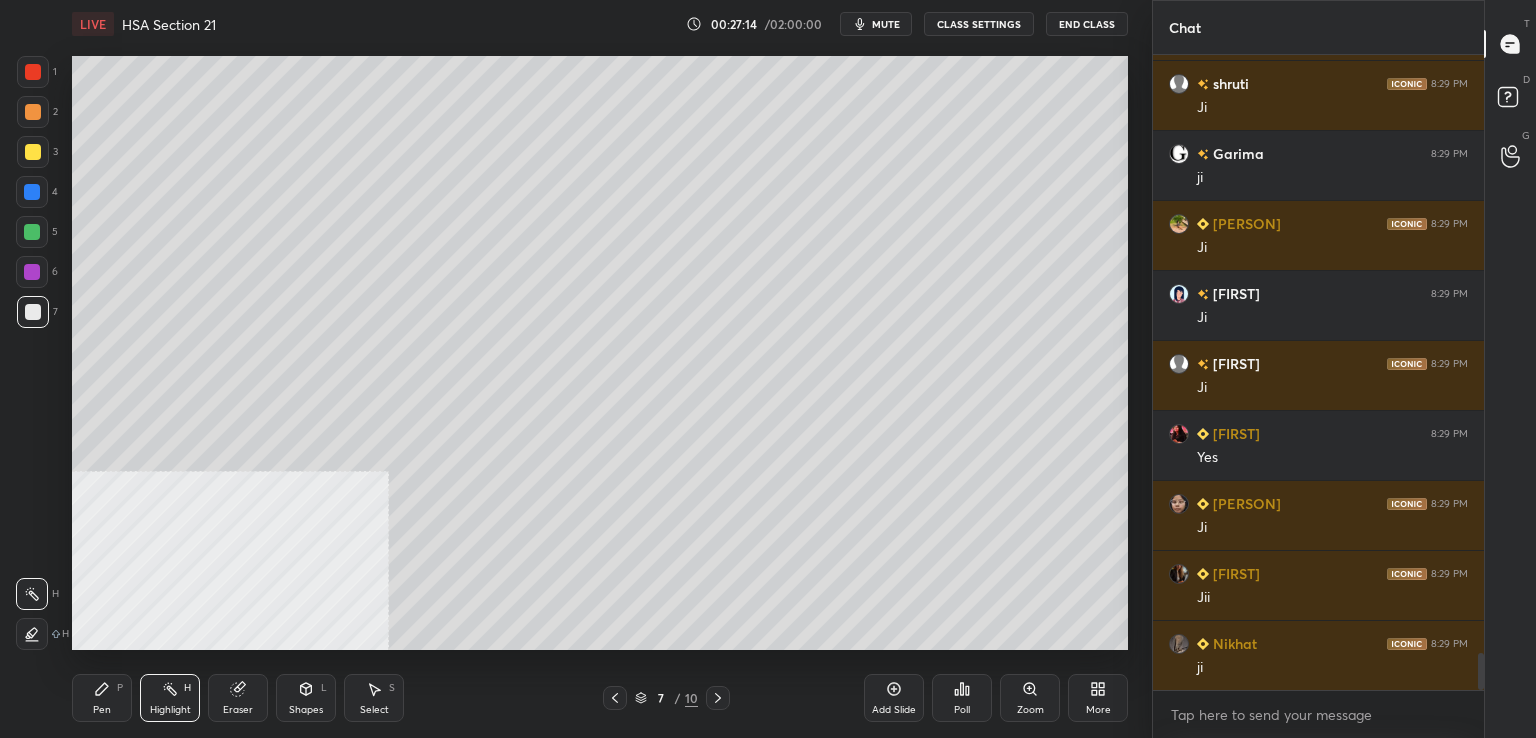click 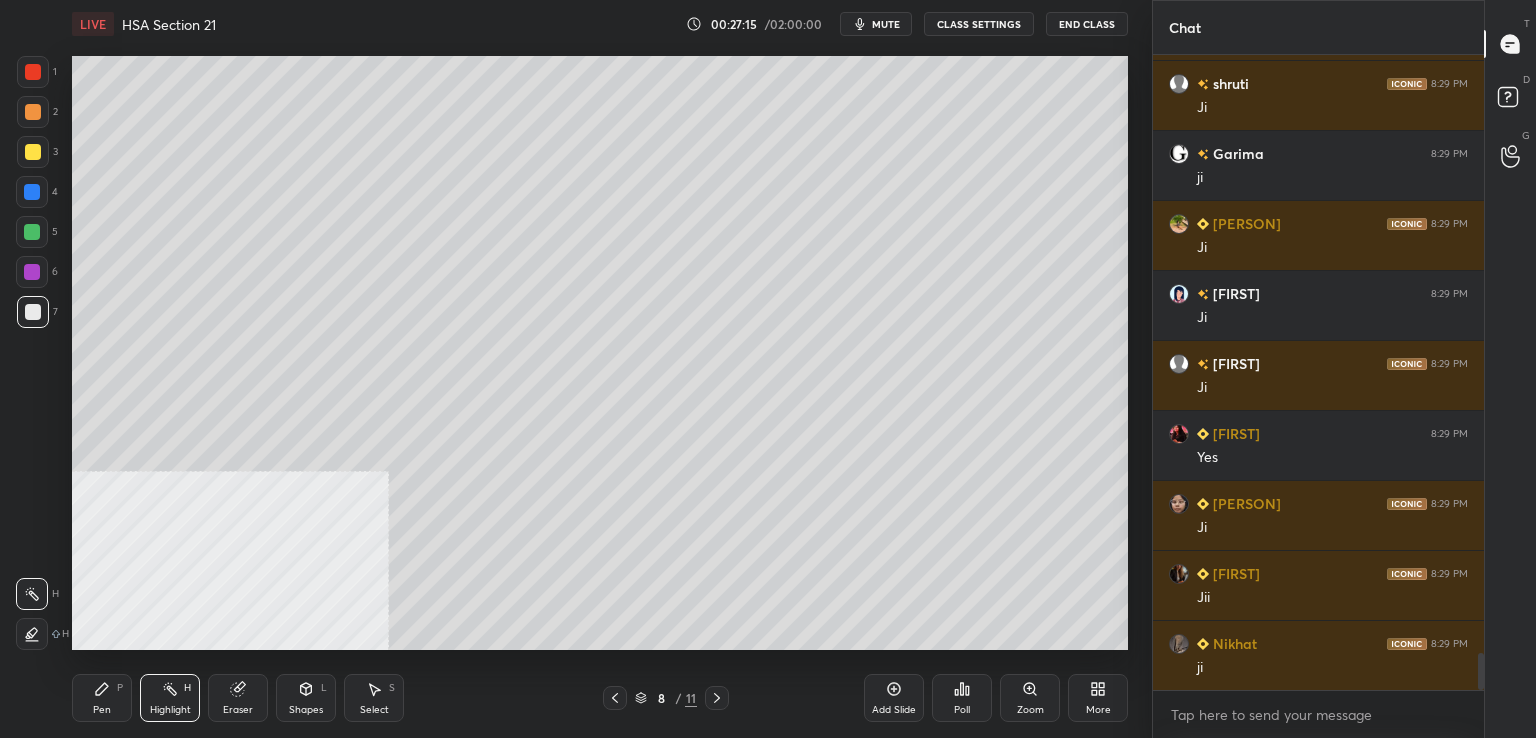 scroll, scrollTop: 10346, scrollLeft: 0, axis: vertical 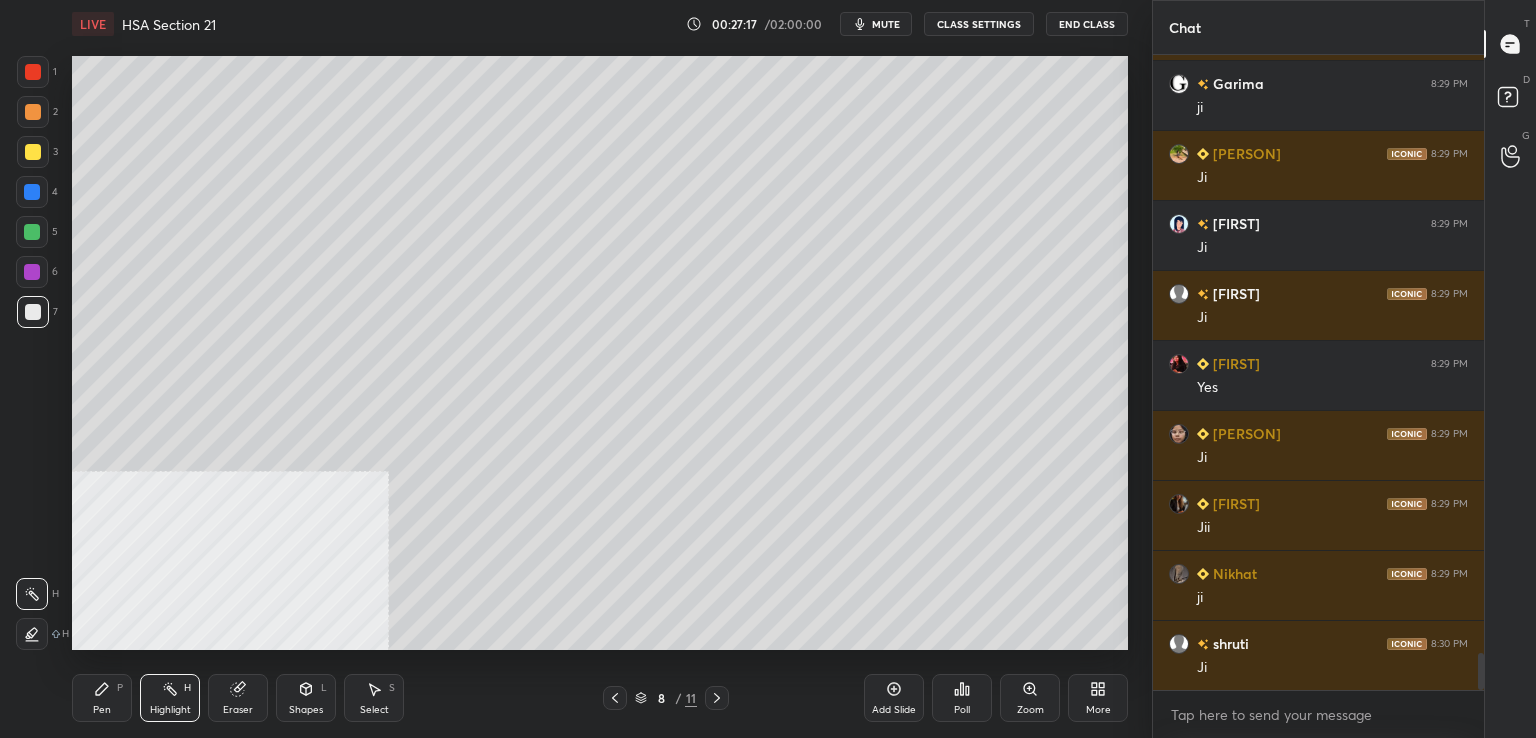 drag, startPoint x: 94, startPoint y: 693, endPoint x: 95, endPoint y: 664, distance: 29.017237 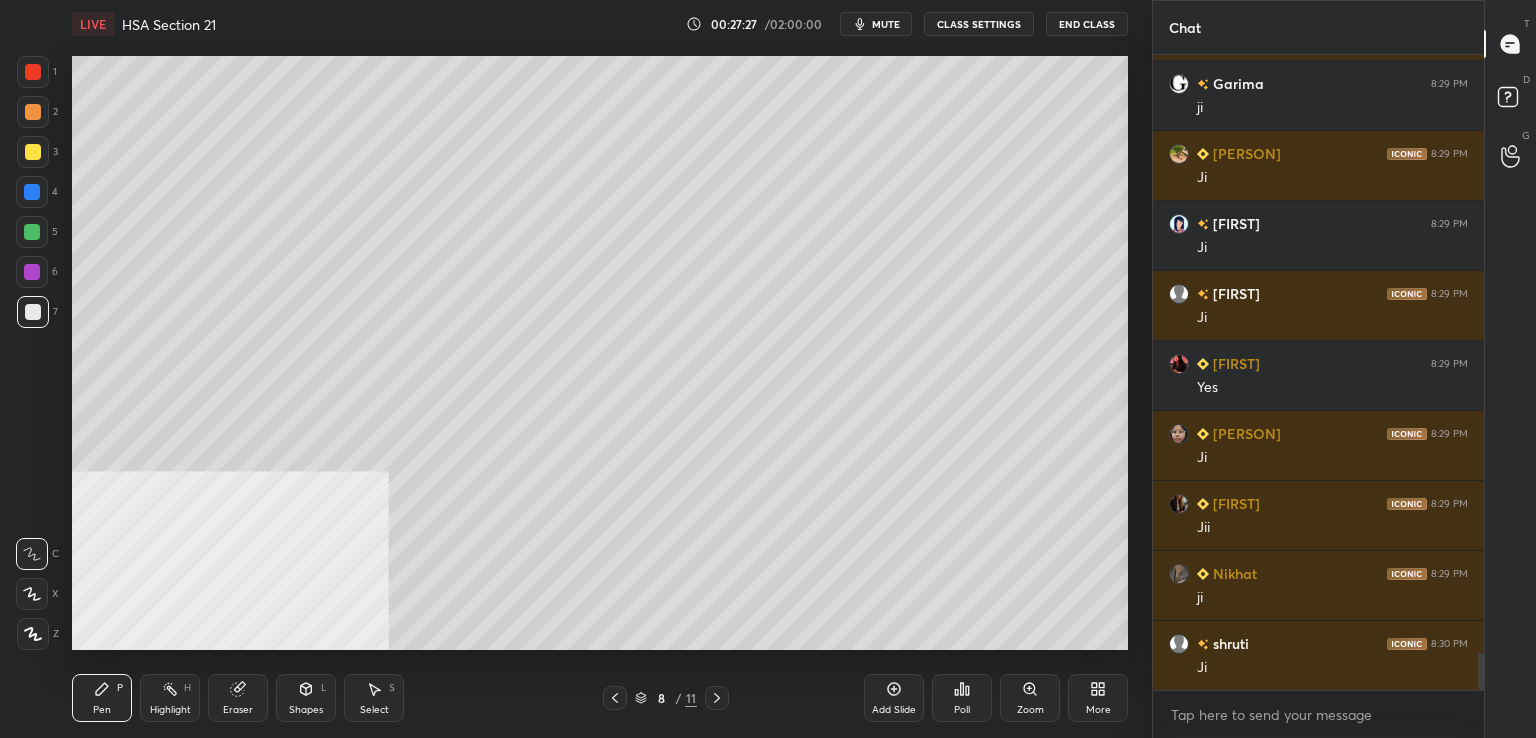 scroll, scrollTop: 10394, scrollLeft: 0, axis: vertical 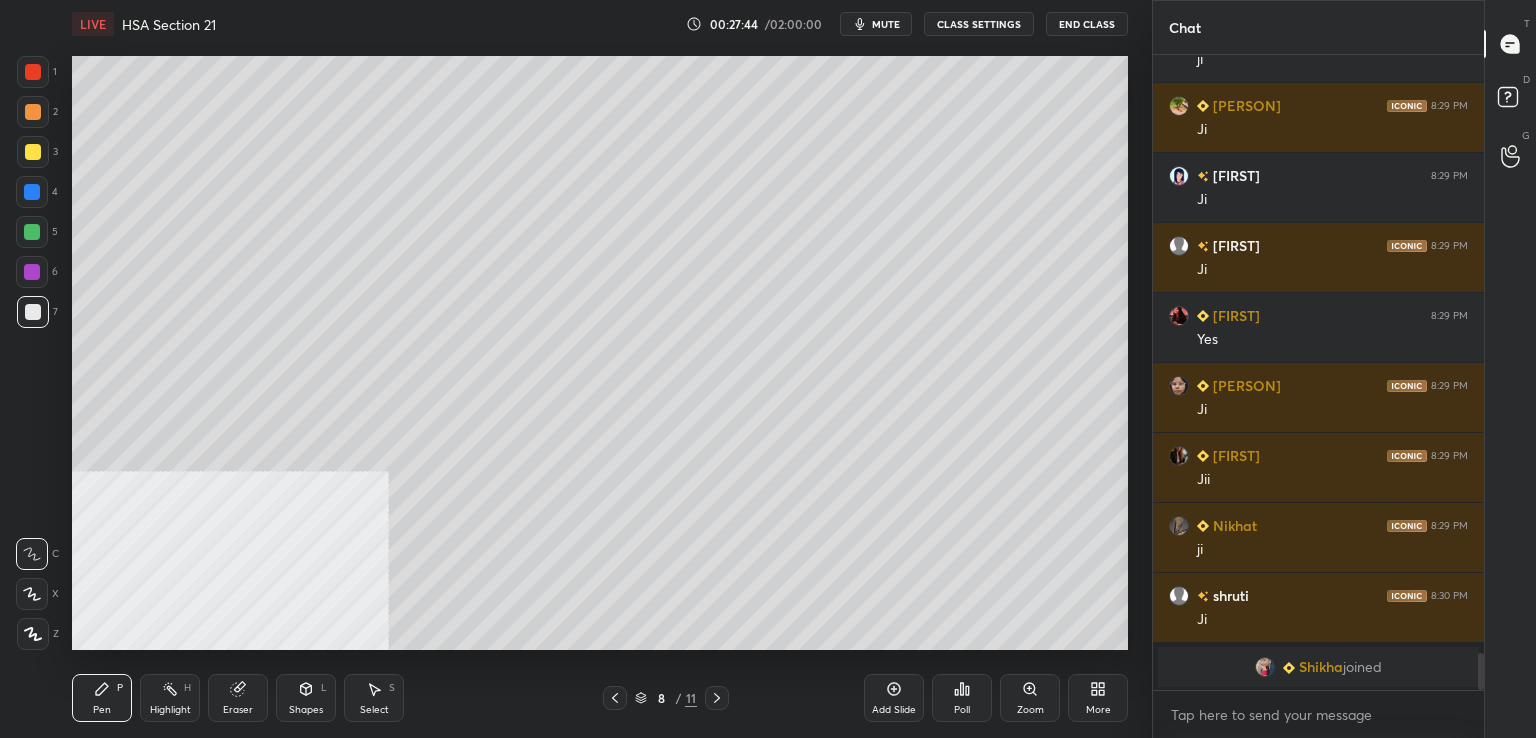 drag, startPoint x: 40, startPoint y: 158, endPoint x: 64, endPoint y: 153, distance: 24.5153 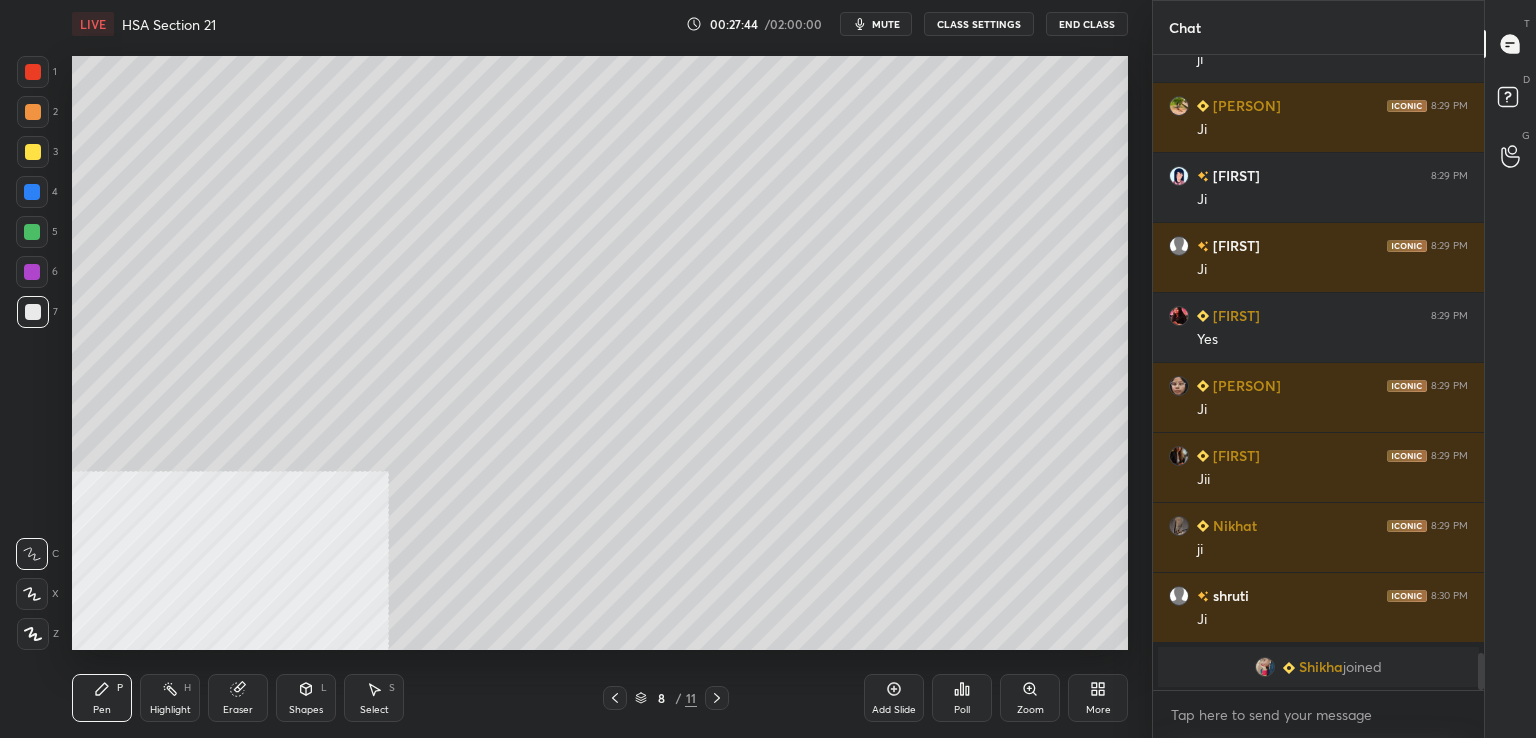 click at bounding box center [33, 152] 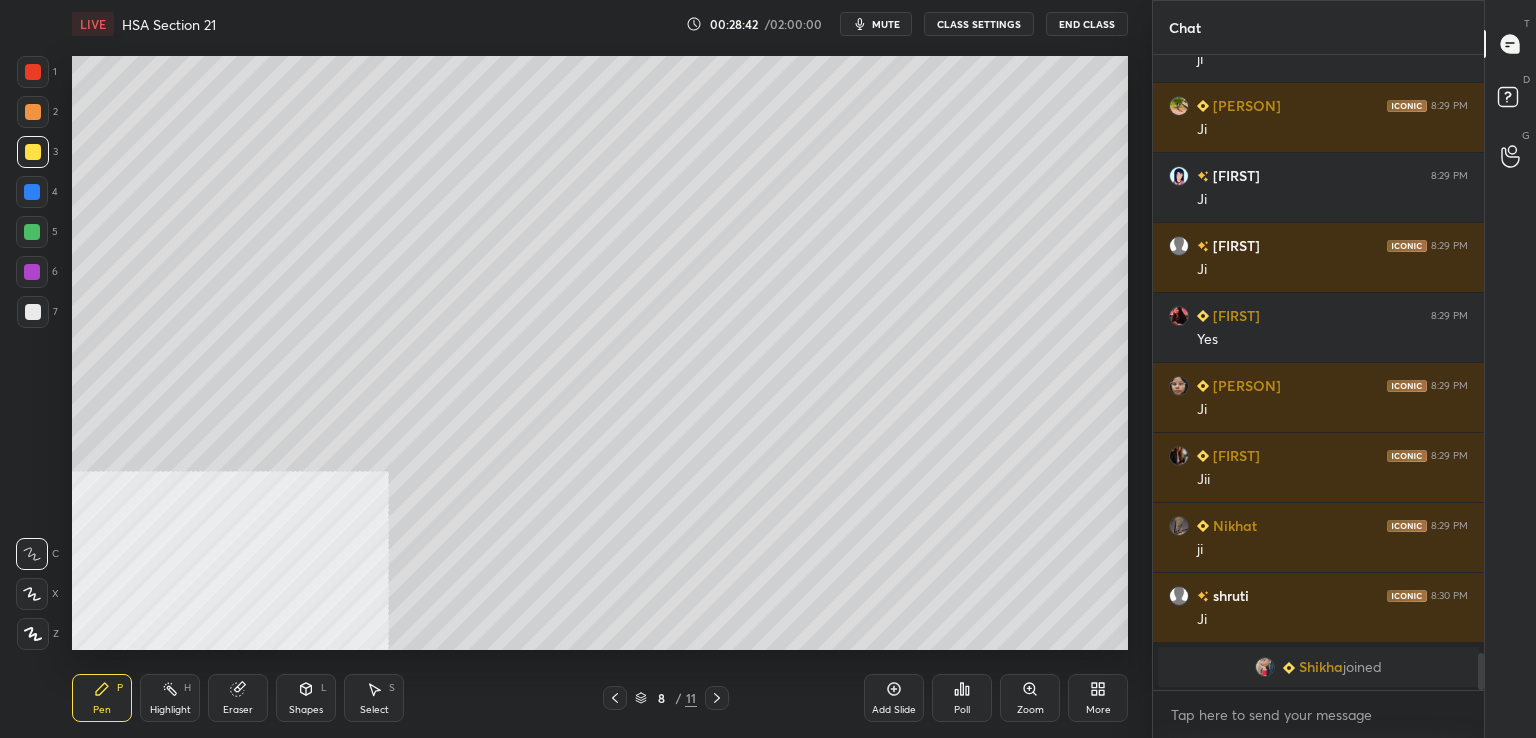 click at bounding box center (33, 312) 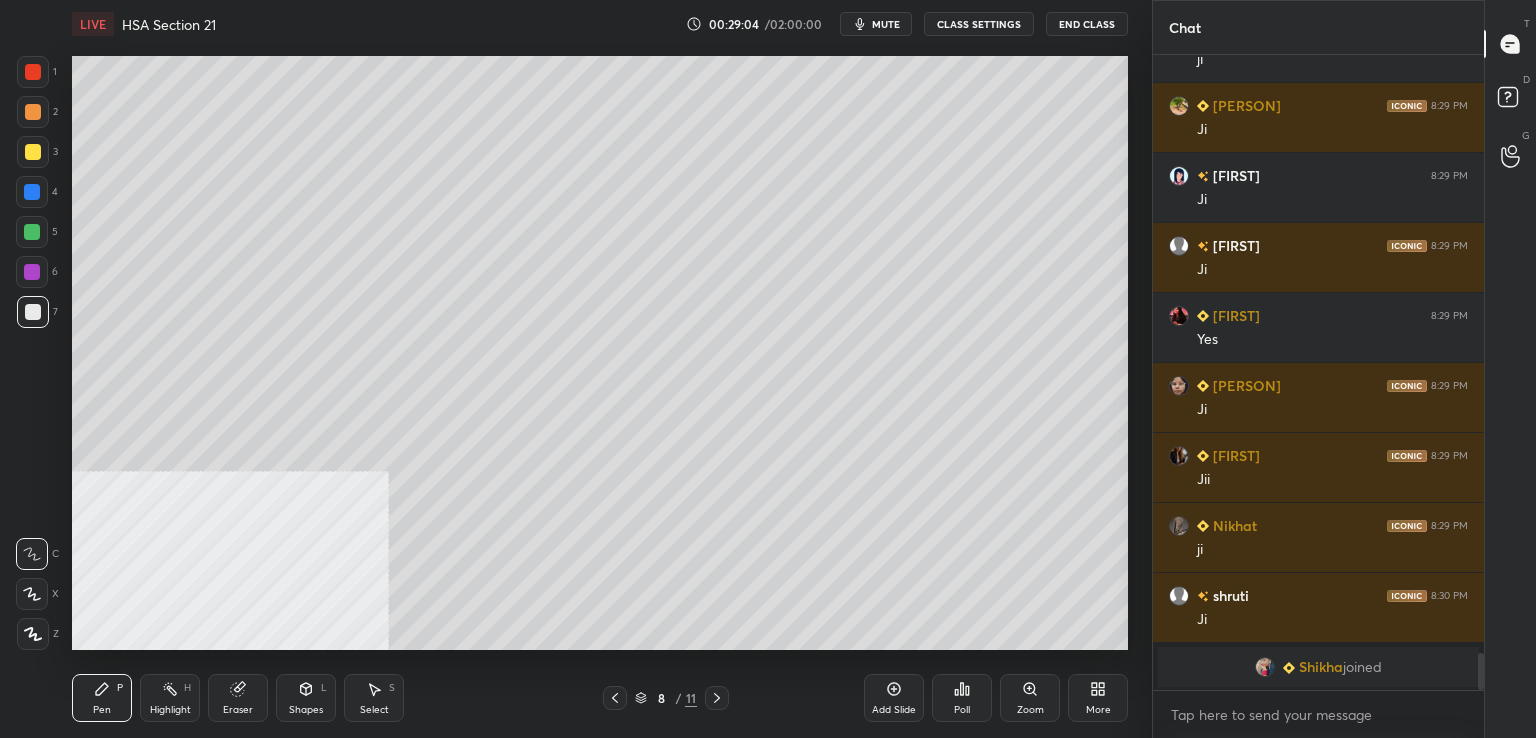 drag, startPoint x: 30, startPoint y: 317, endPoint x: 56, endPoint y: 322, distance: 26.476404 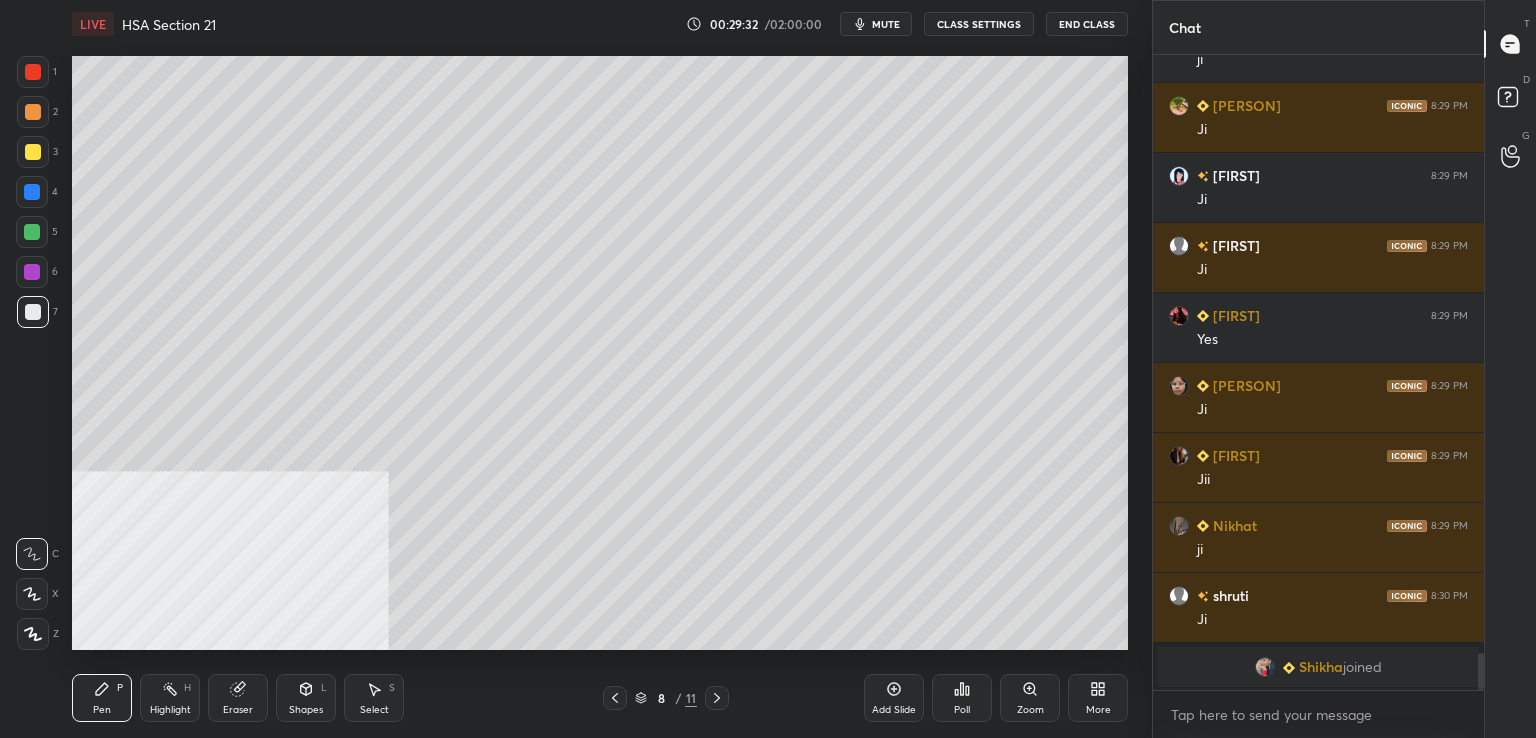 click at bounding box center [32, 232] 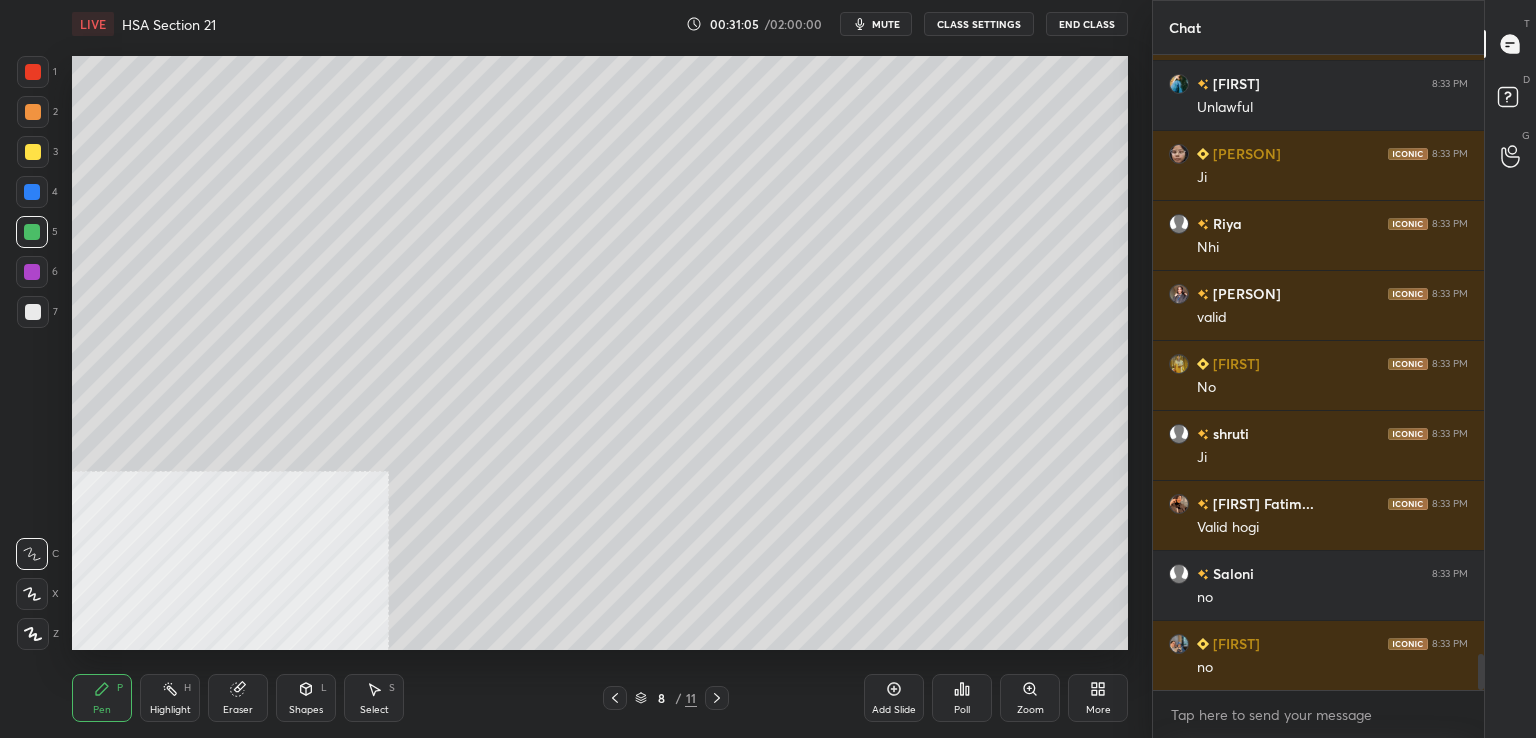 scroll, scrollTop: 10492, scrollLeft: 0, axis: vertical 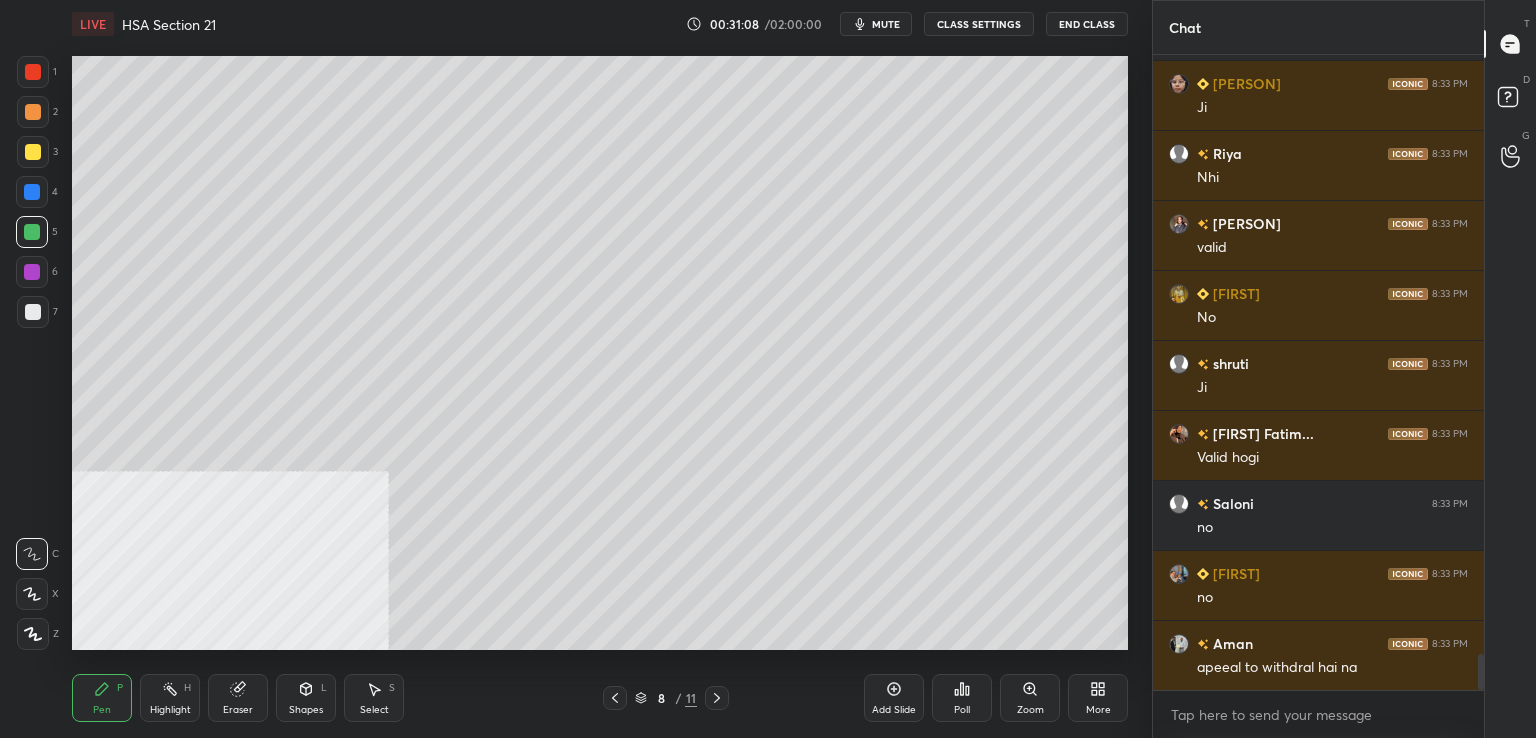click at bounding box center (33, 312) 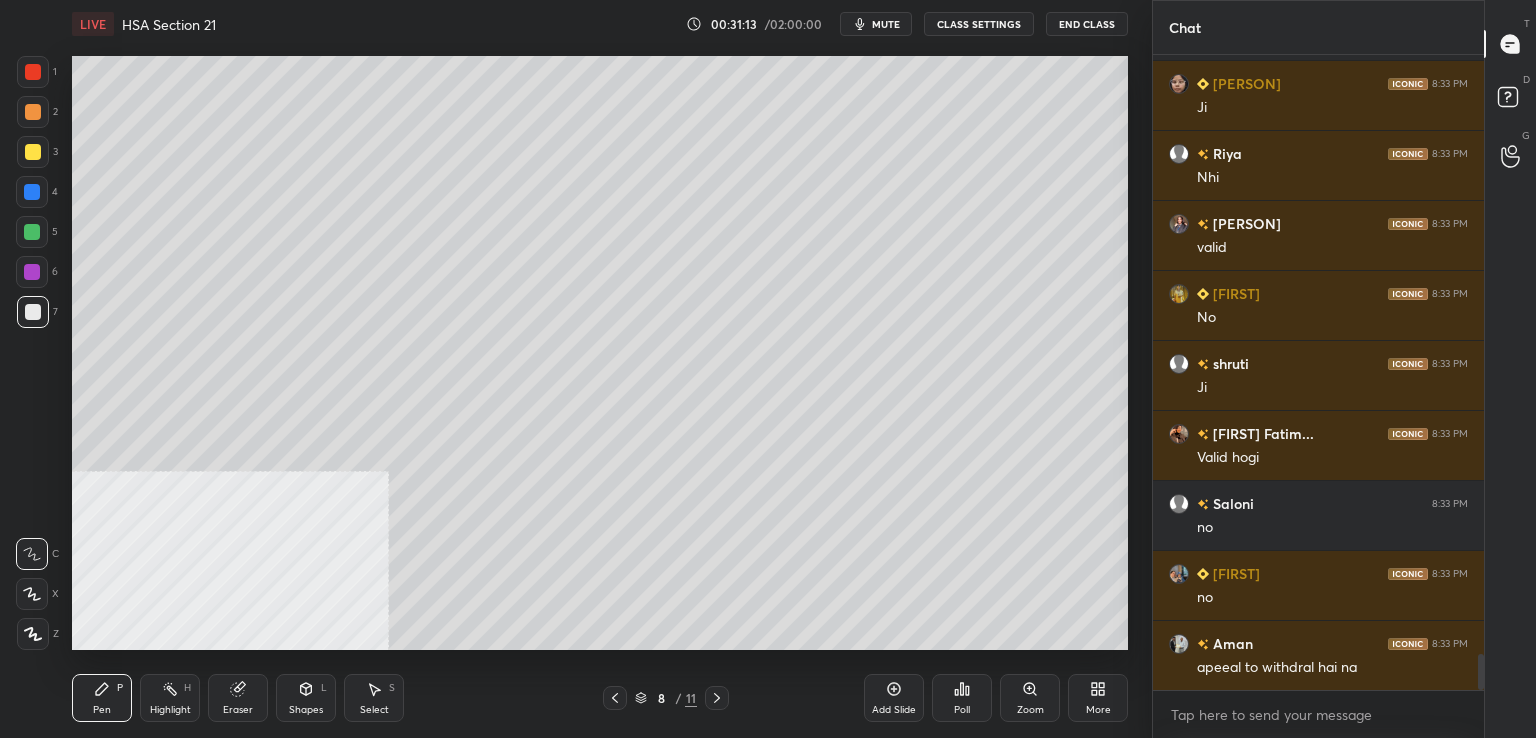 drag, startPoint x: 43, startPoint y: 69, endPoint x: 48, endPoint y: 78, distance: 10.29563 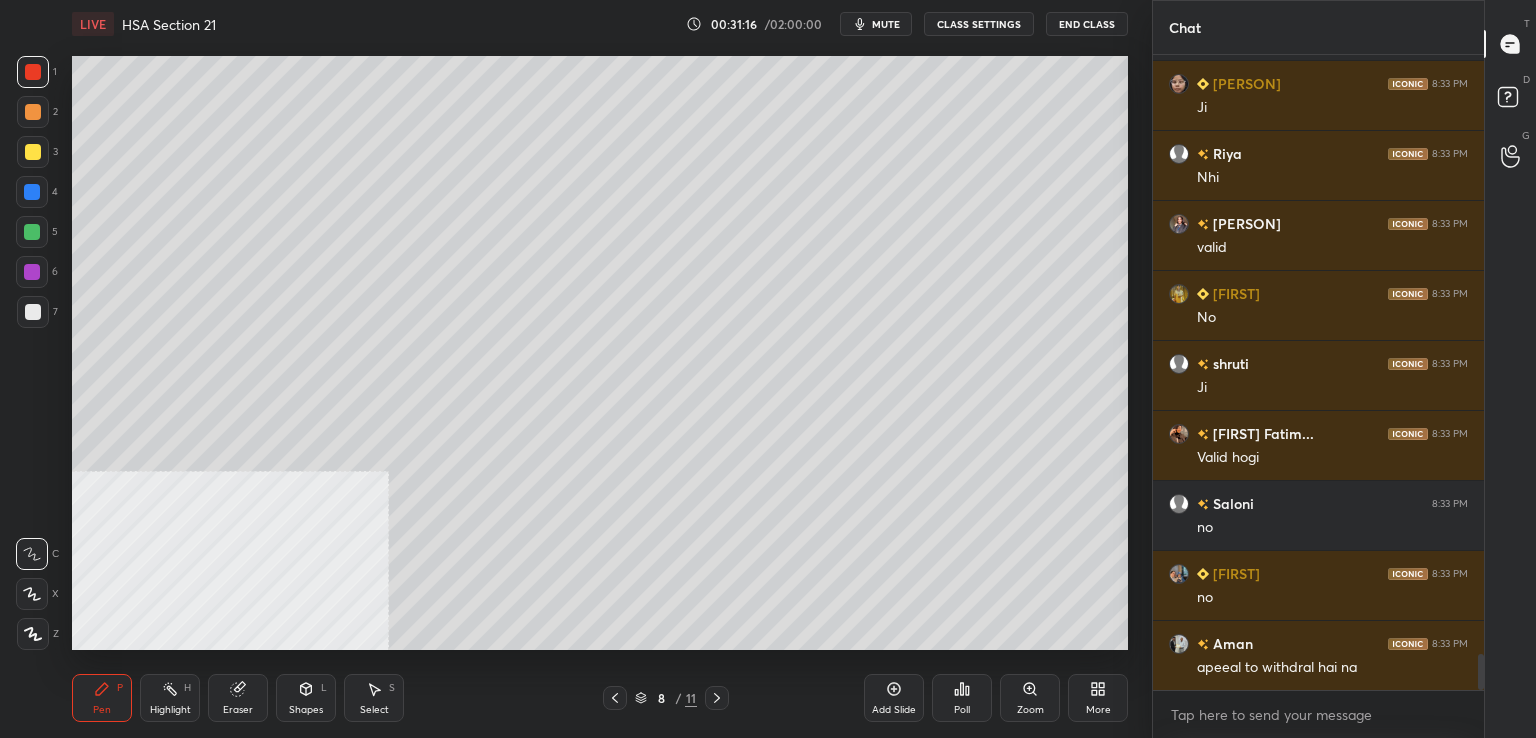 click on "Add Slide" at bounding box center [894, 698] 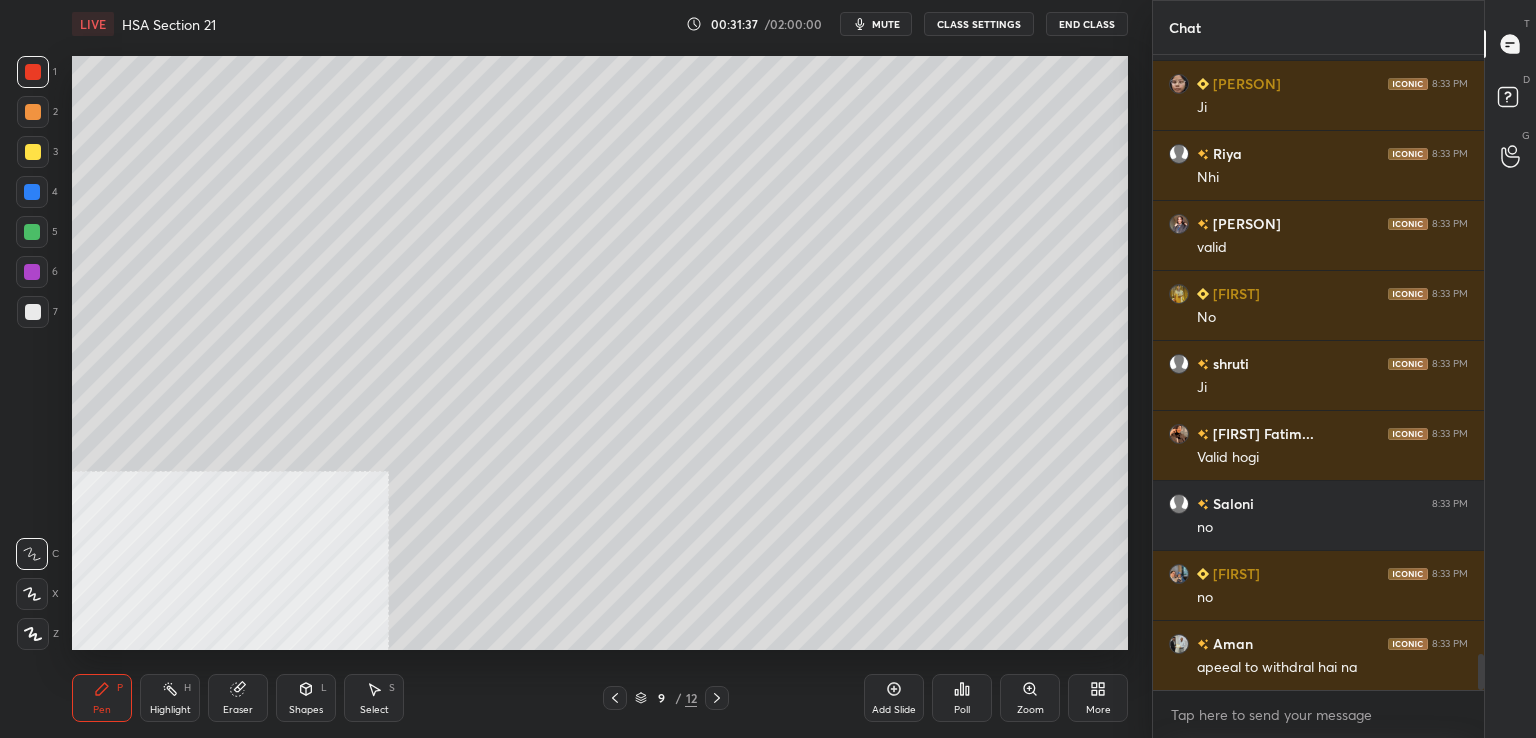 drag, startPoint x: 40, startPoint y: 308, endPoint x: 16, endPoint y: 334, distance: 35.383614 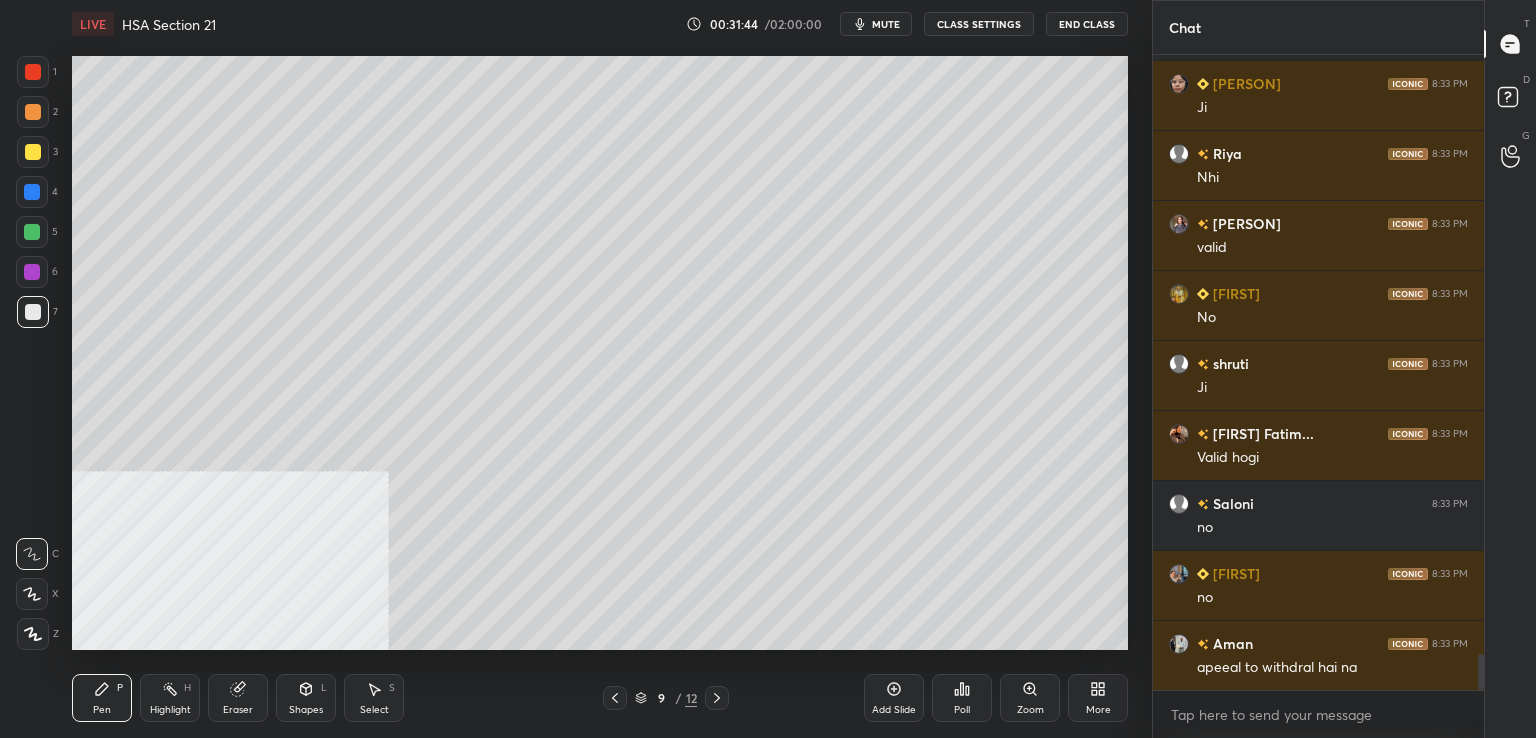 drag, startPoint x: 30, startPoint y: 192, endPoint x: 59, endPoint y: 191, distance: 29.017237 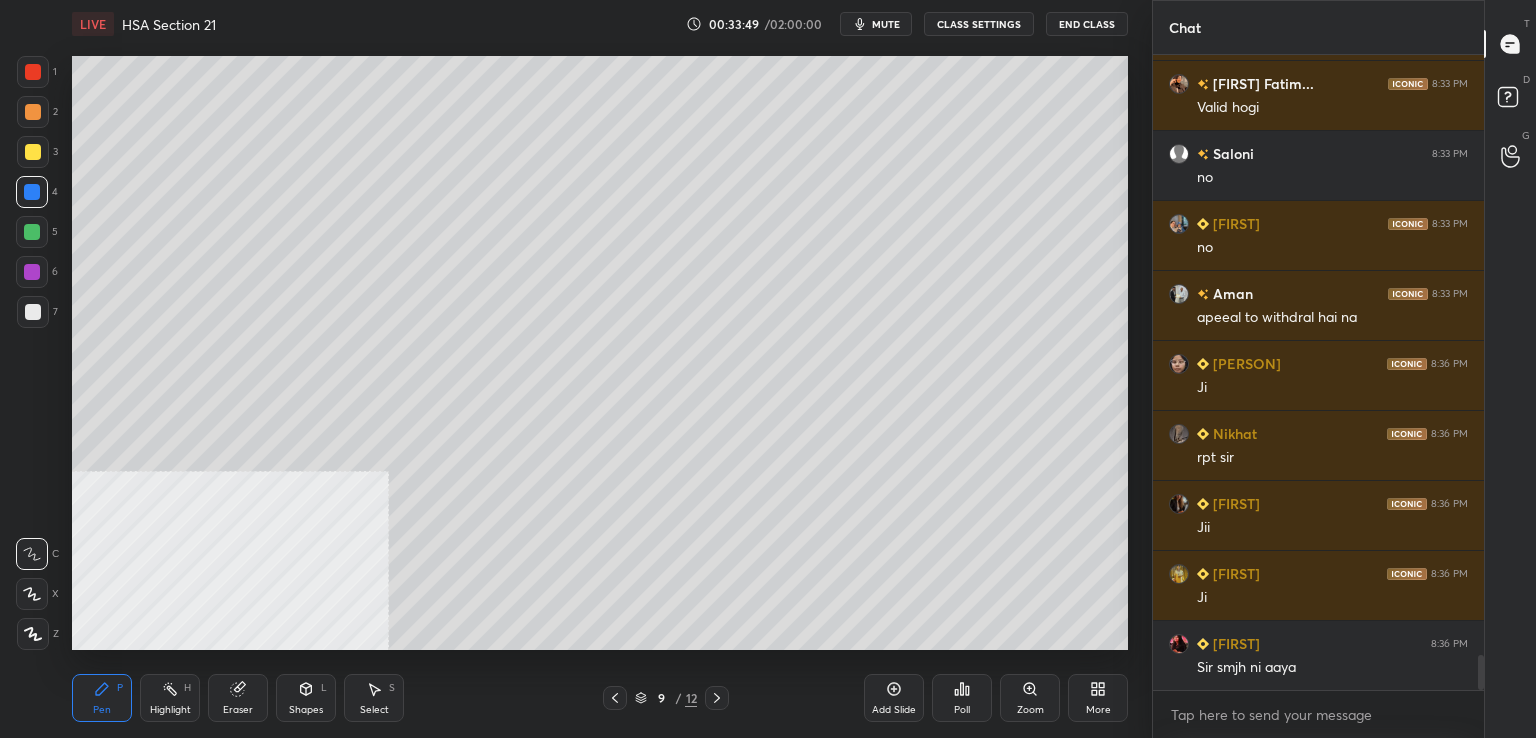 scroll, scrollTop: 10912, scrollLeft: 0, axis: vertical 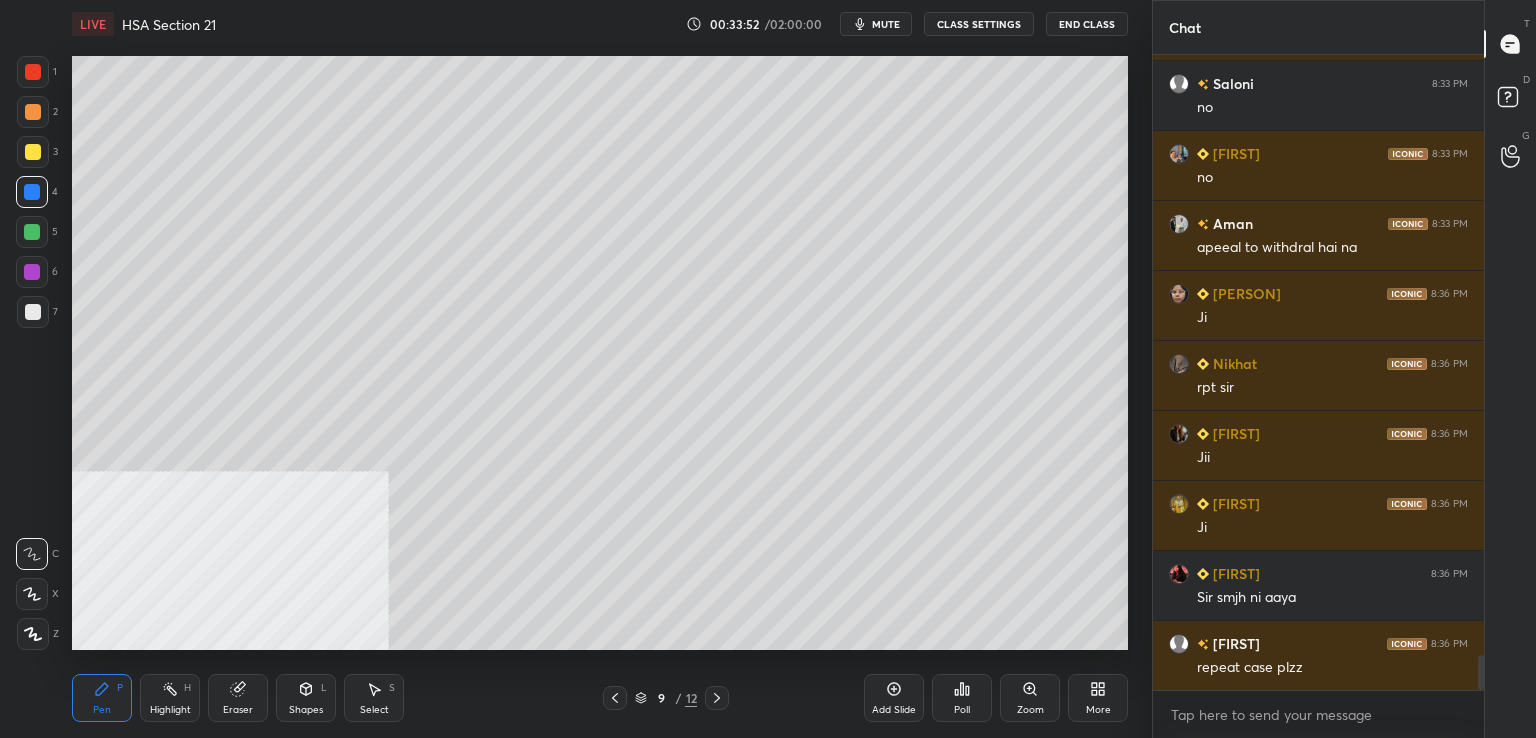 click at bounding box center [615, 698] 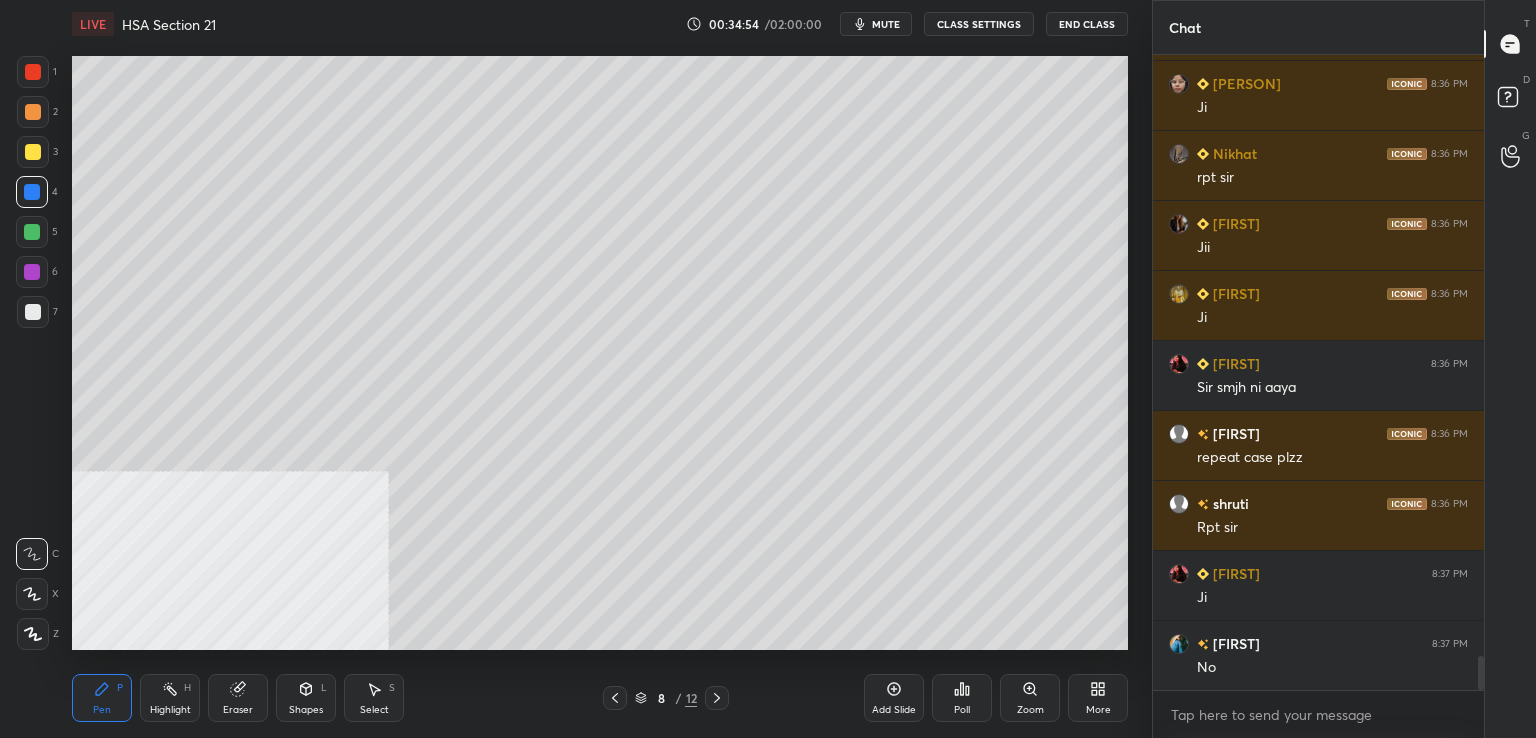 scroll, scrollTop: 11262, scrollLeft: 0, axis: vertical 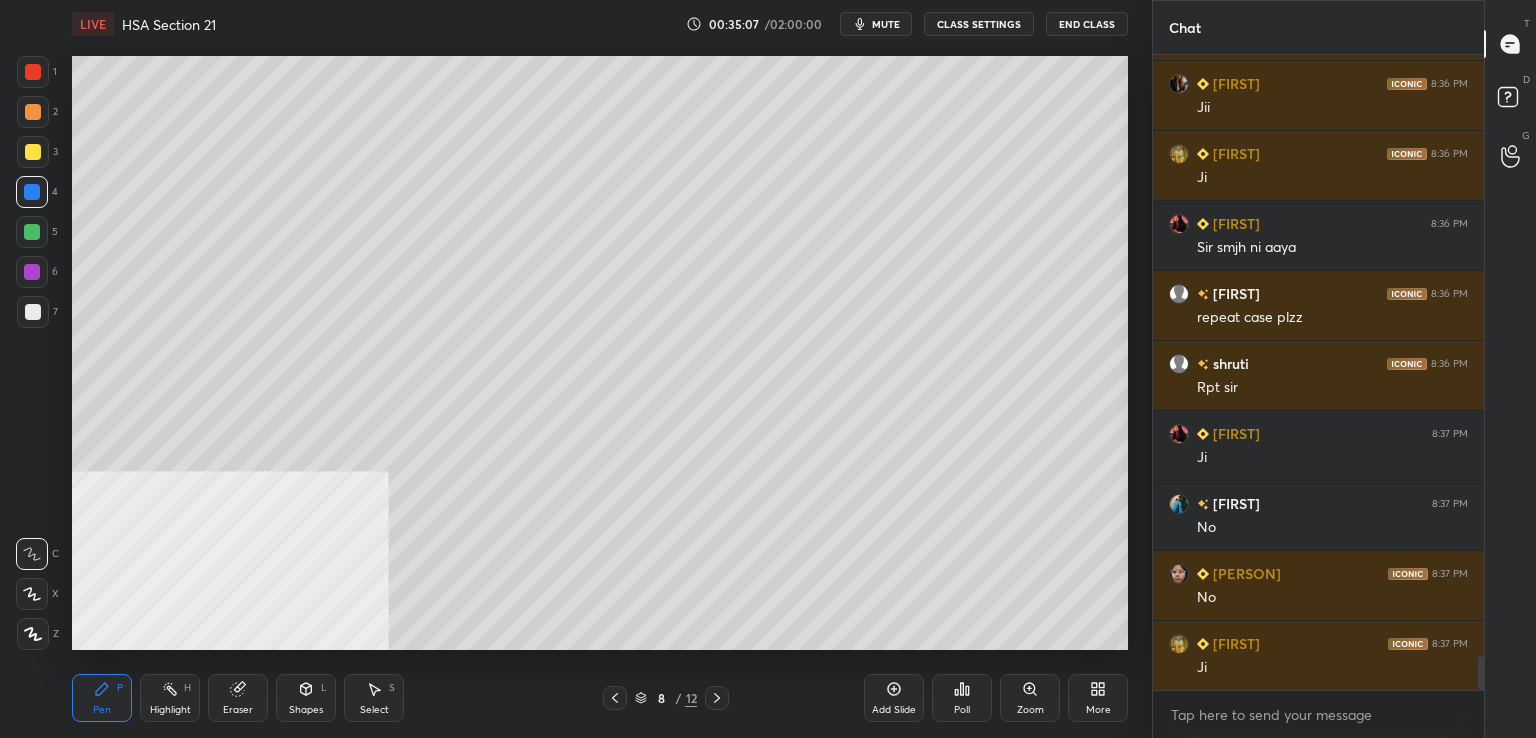 click at bounding box center [33, 72] 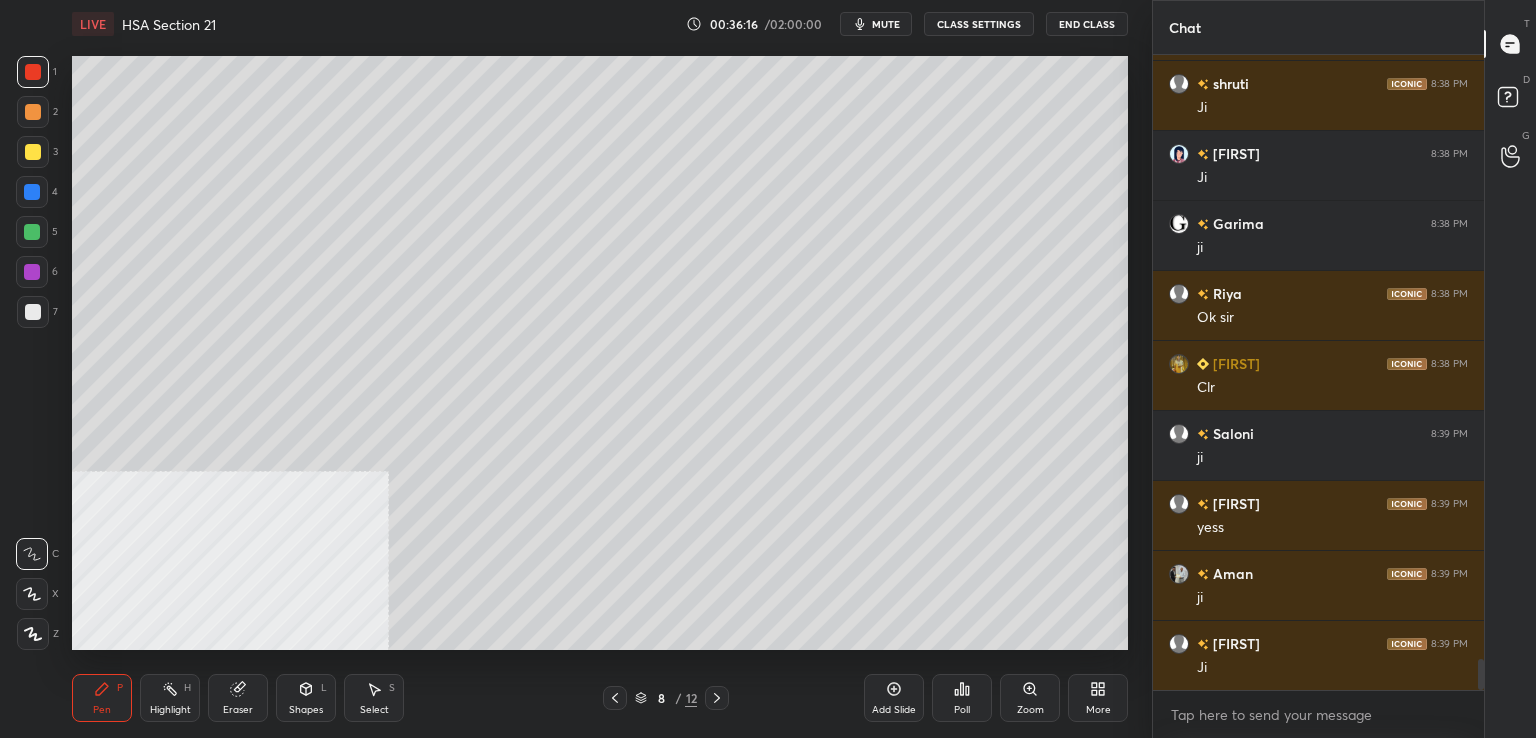 scroll, scrollTop: 12522, scrollLeft: 0, axis: vertical 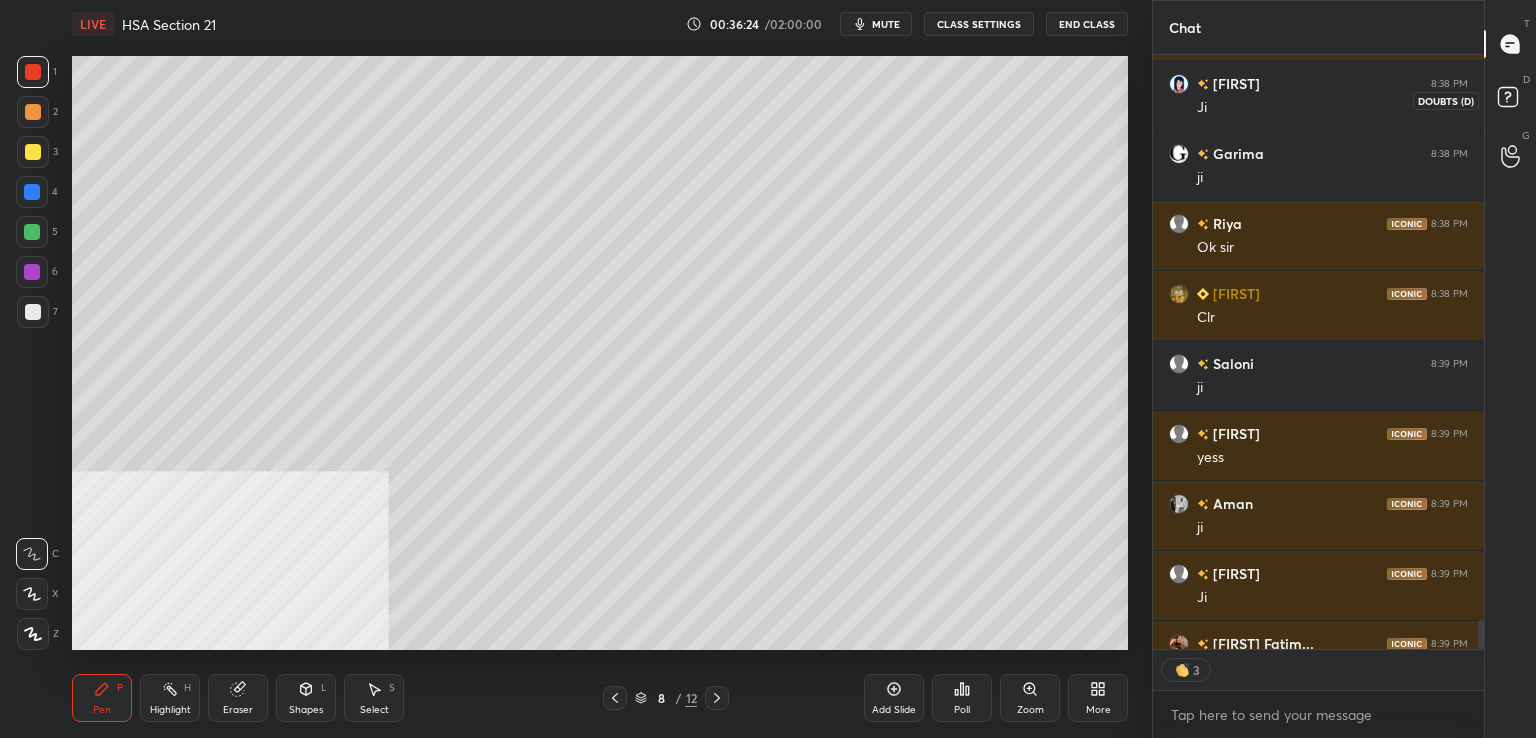 click 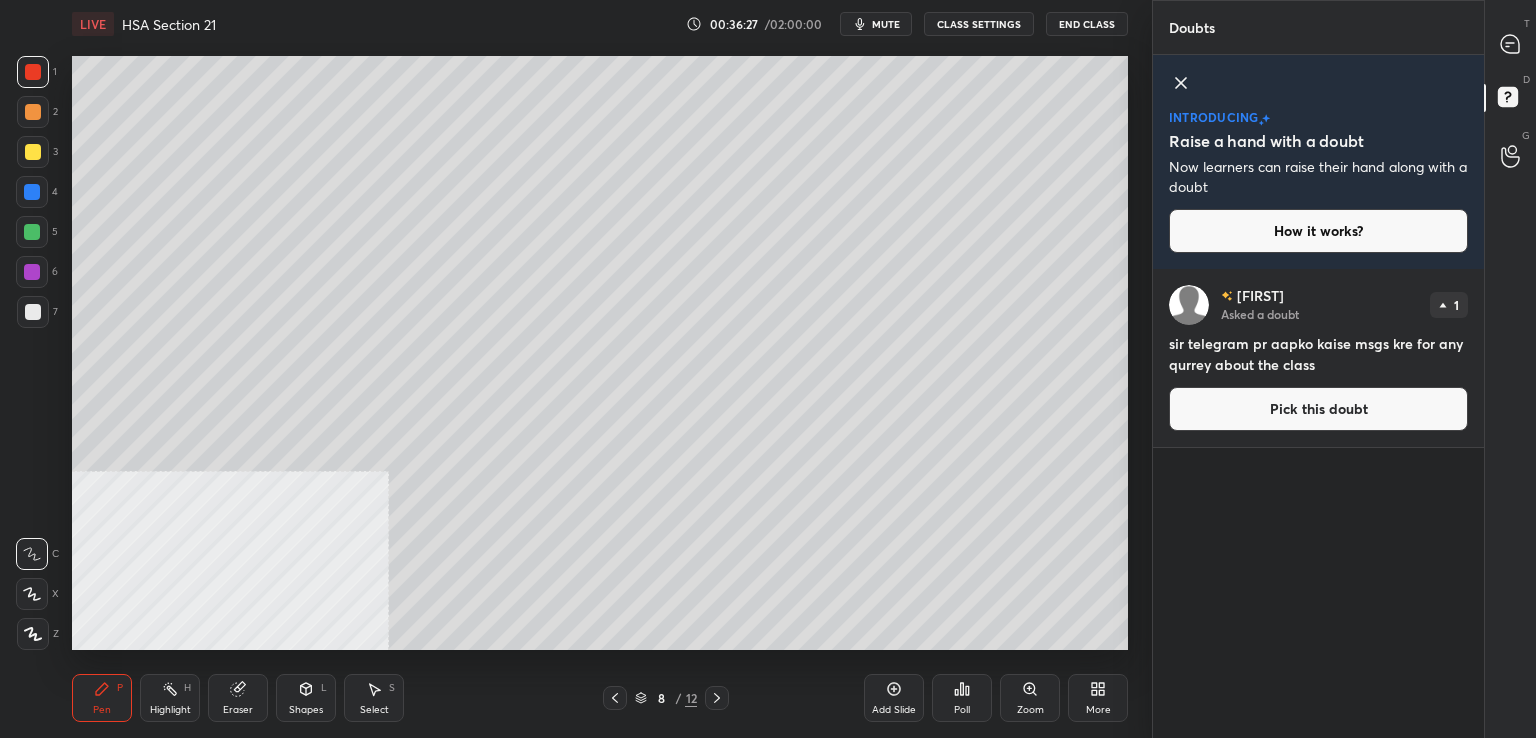 drag, startPoint x: 1268, startPoint y: 418, endPoint x: 1158, endPoint y: 403, distance: 111.01801 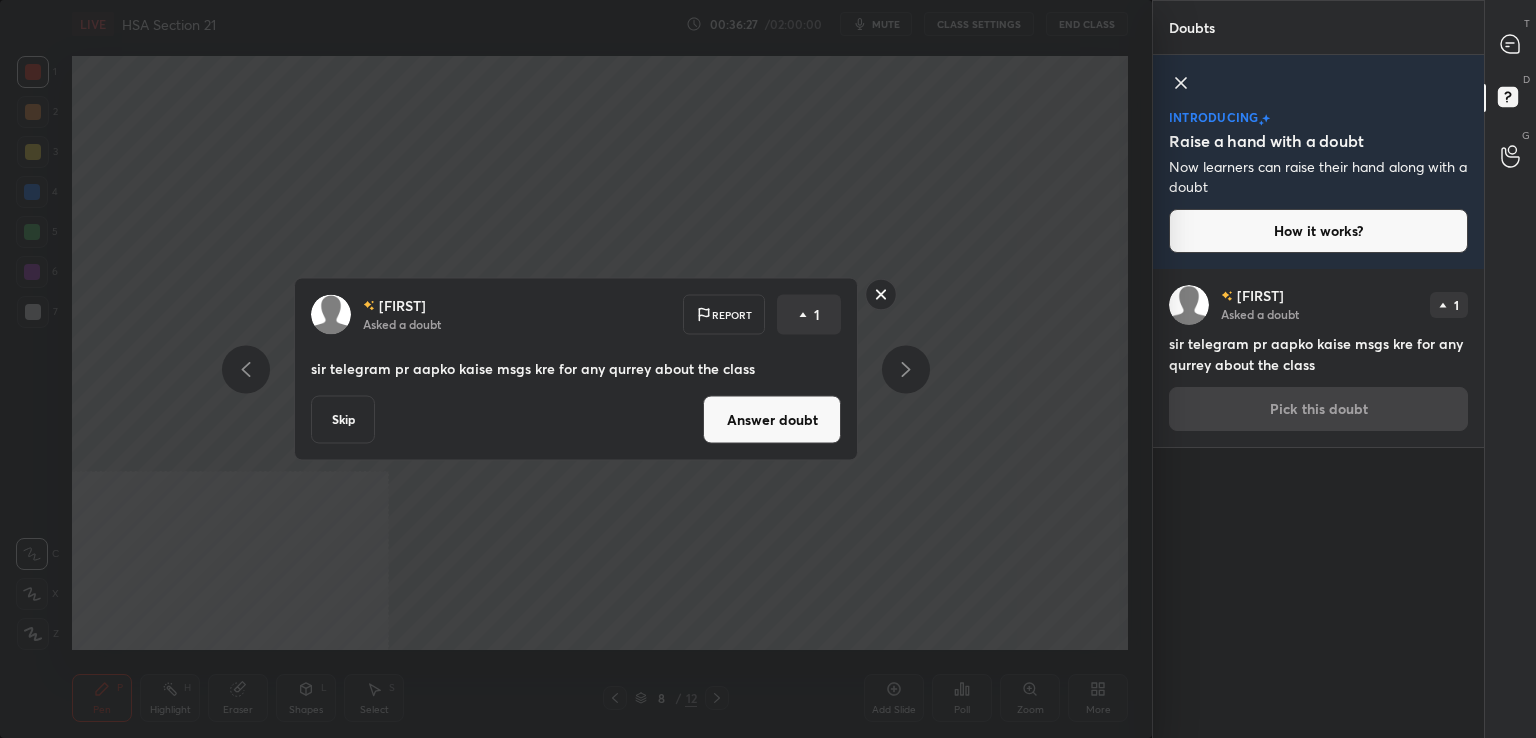 drag, startPoint x: 784, startPoint y: 409, endPoint x: 772, endPoint y: 403, distance: 13.416408 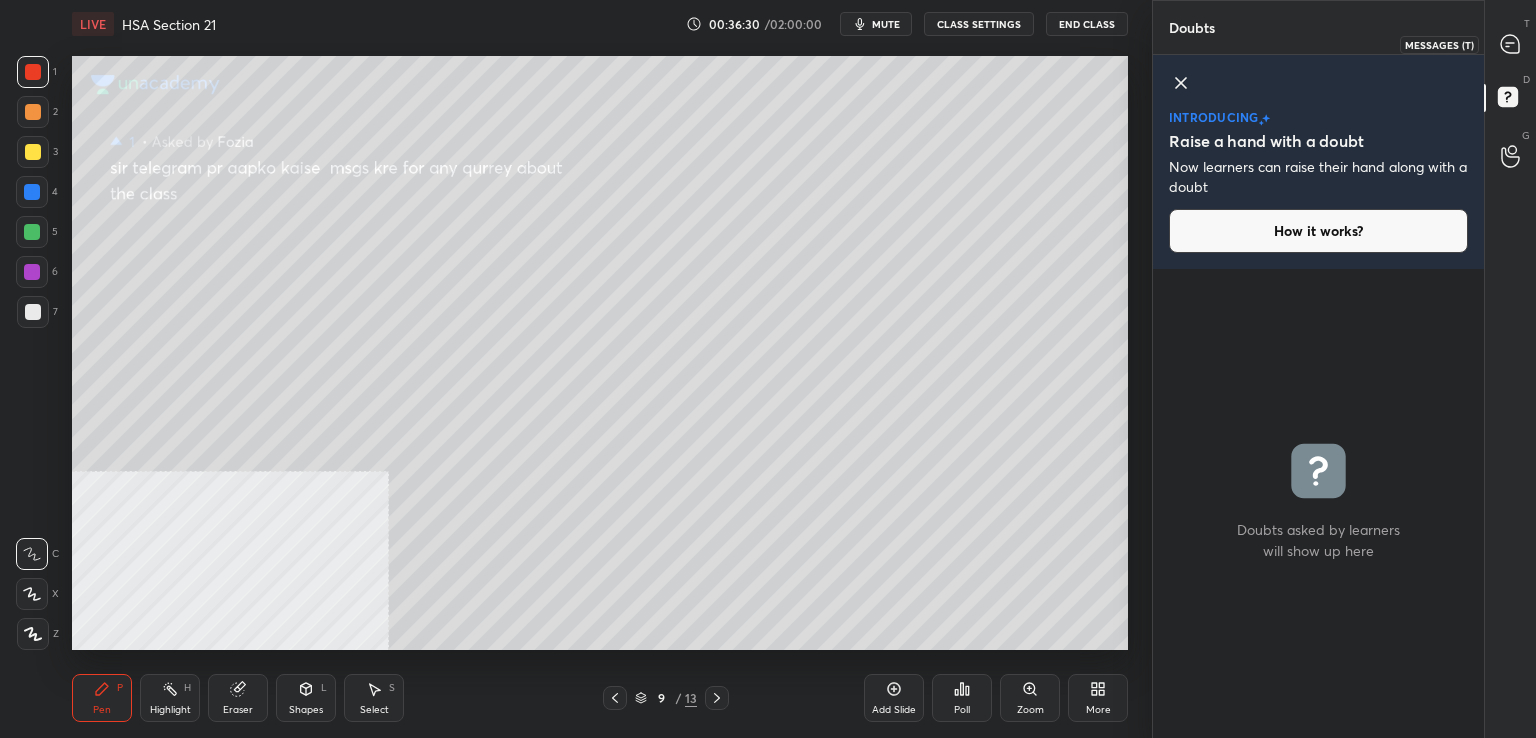 drag, startPoint x: 1520, startPoint y: 46, endPoint x: 1483, endPoint y: 46, distance: 37 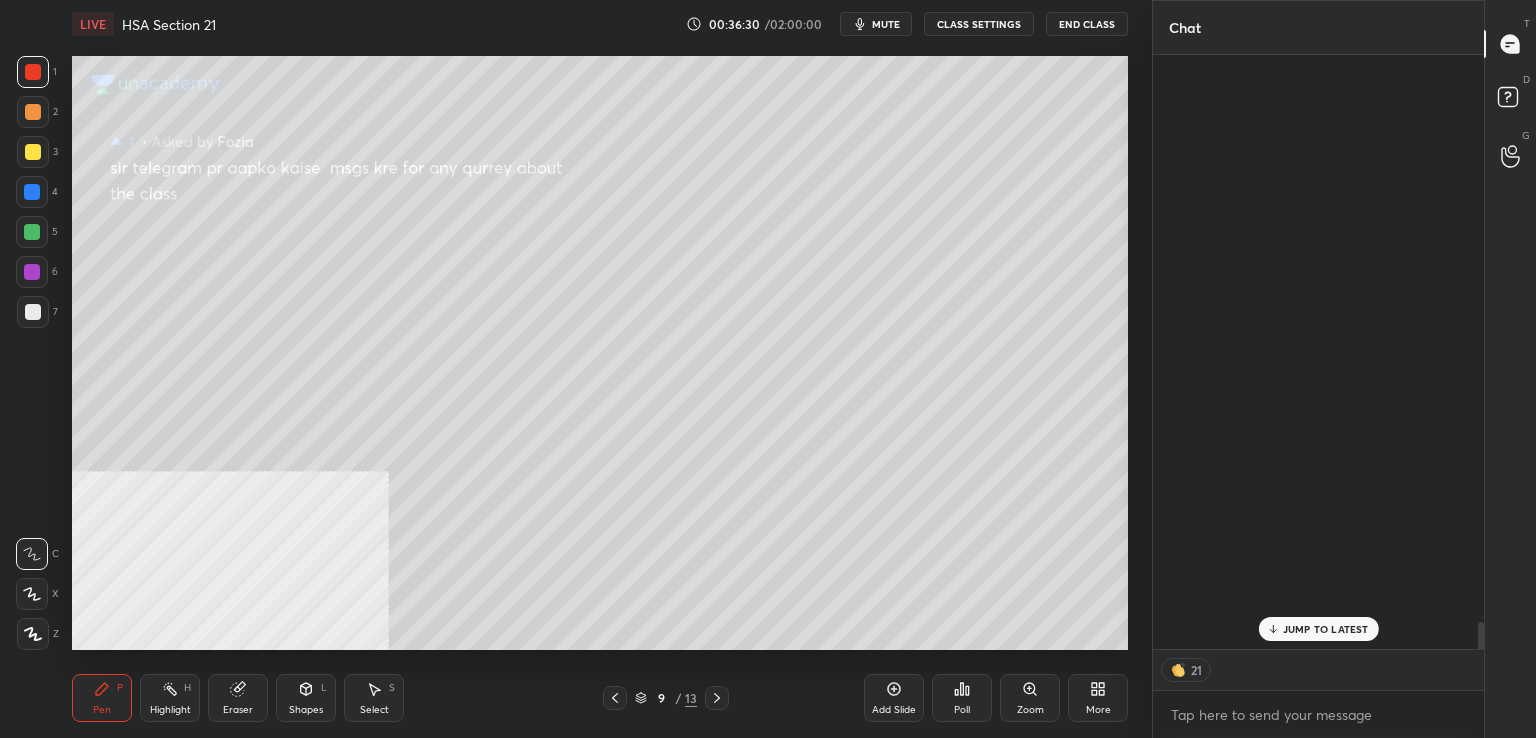 scroll, scrollTop: 12995, scrollLeft: 0, axis: vertical 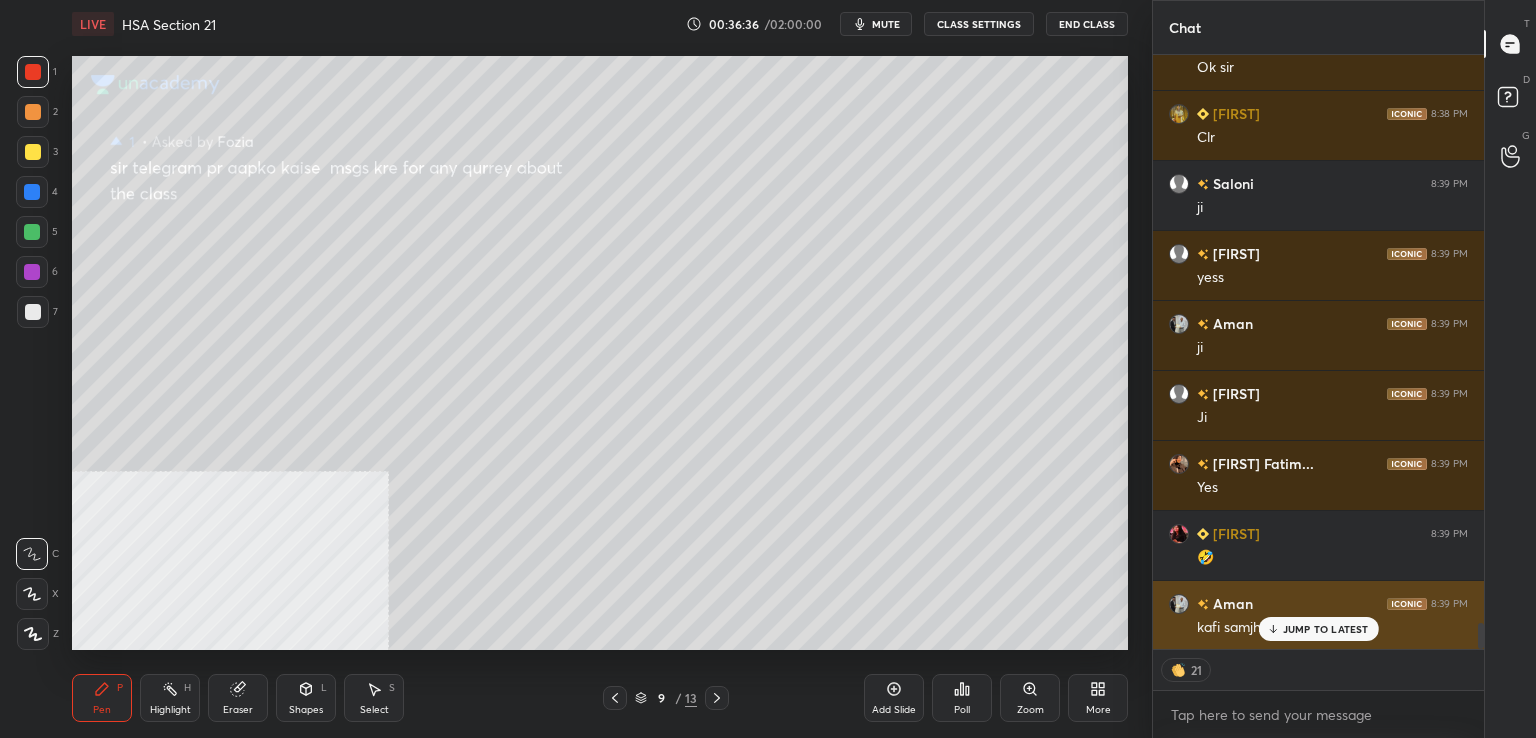 drag, startPoint x: 1281, startPoint y: 633, endPoint x: 1220, endPoint y: 620, distance: 62.369865 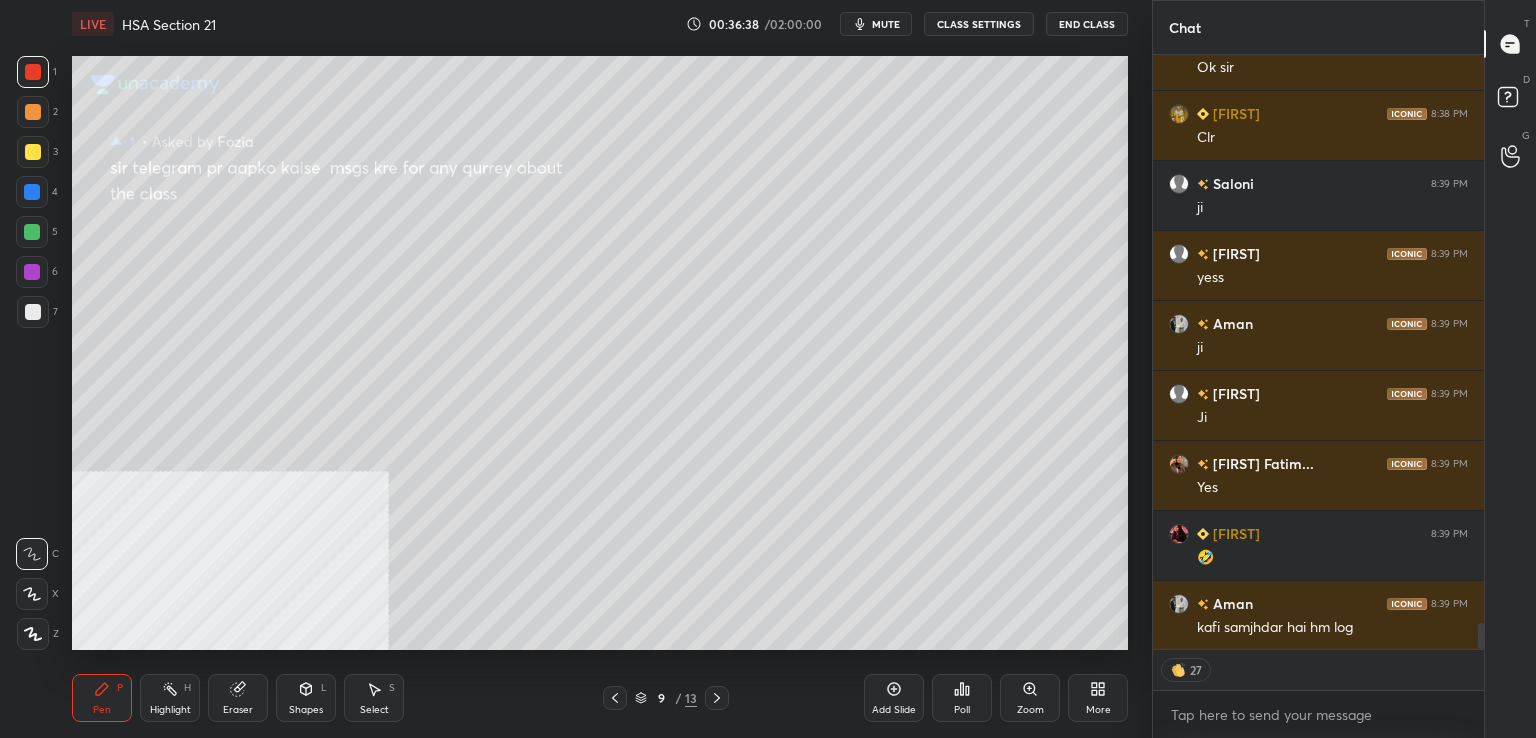 click at bounding box center [33, 312] 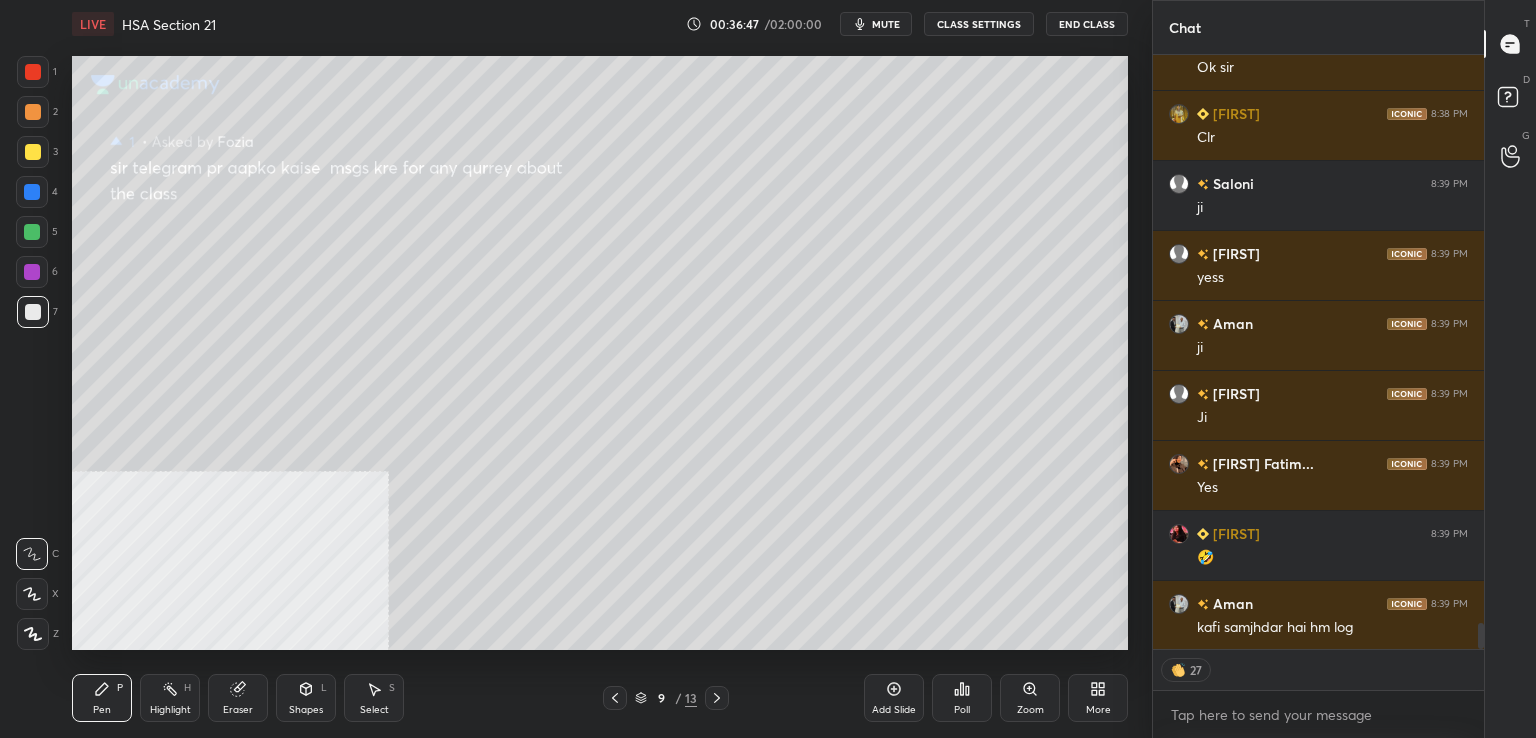 scroll, scrollTop: 13104, scrollLeft: 0, axis: vertical 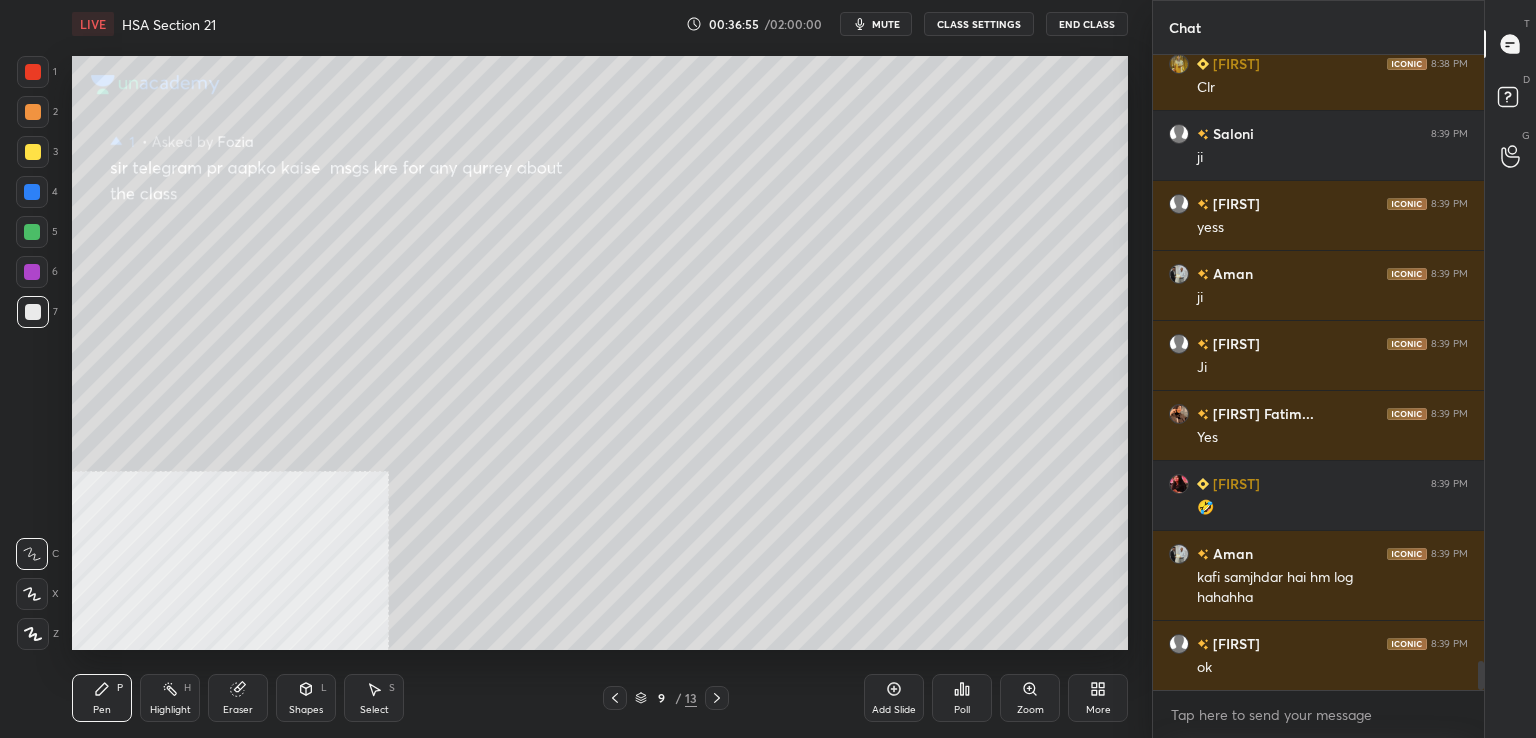drag, startPoint x: 612, startPoint y: 694, endPoint x: 624, endPoint y: 684, distance: 15.6205 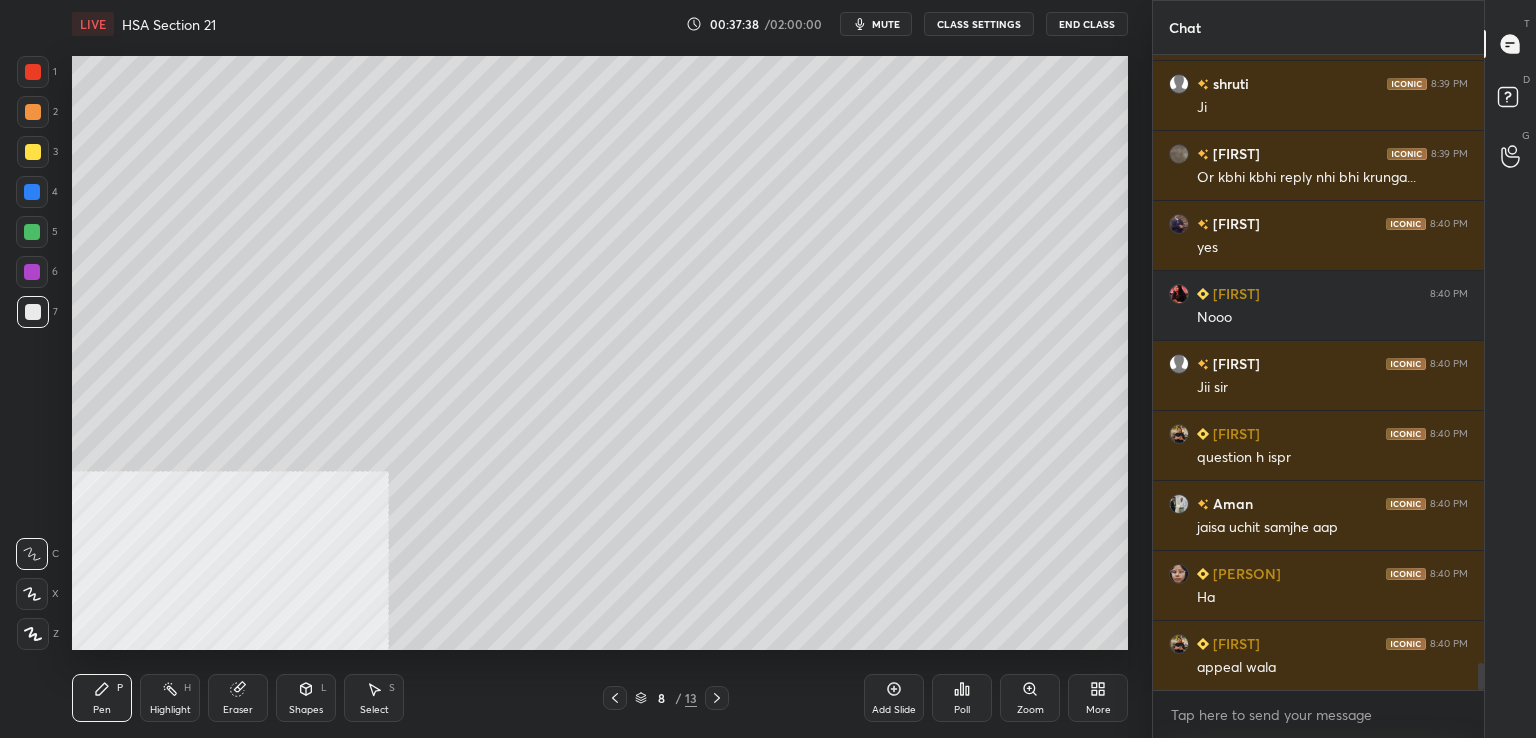 scroll, scrollTop: 14254, scrollLeft: 0, axis: vertical 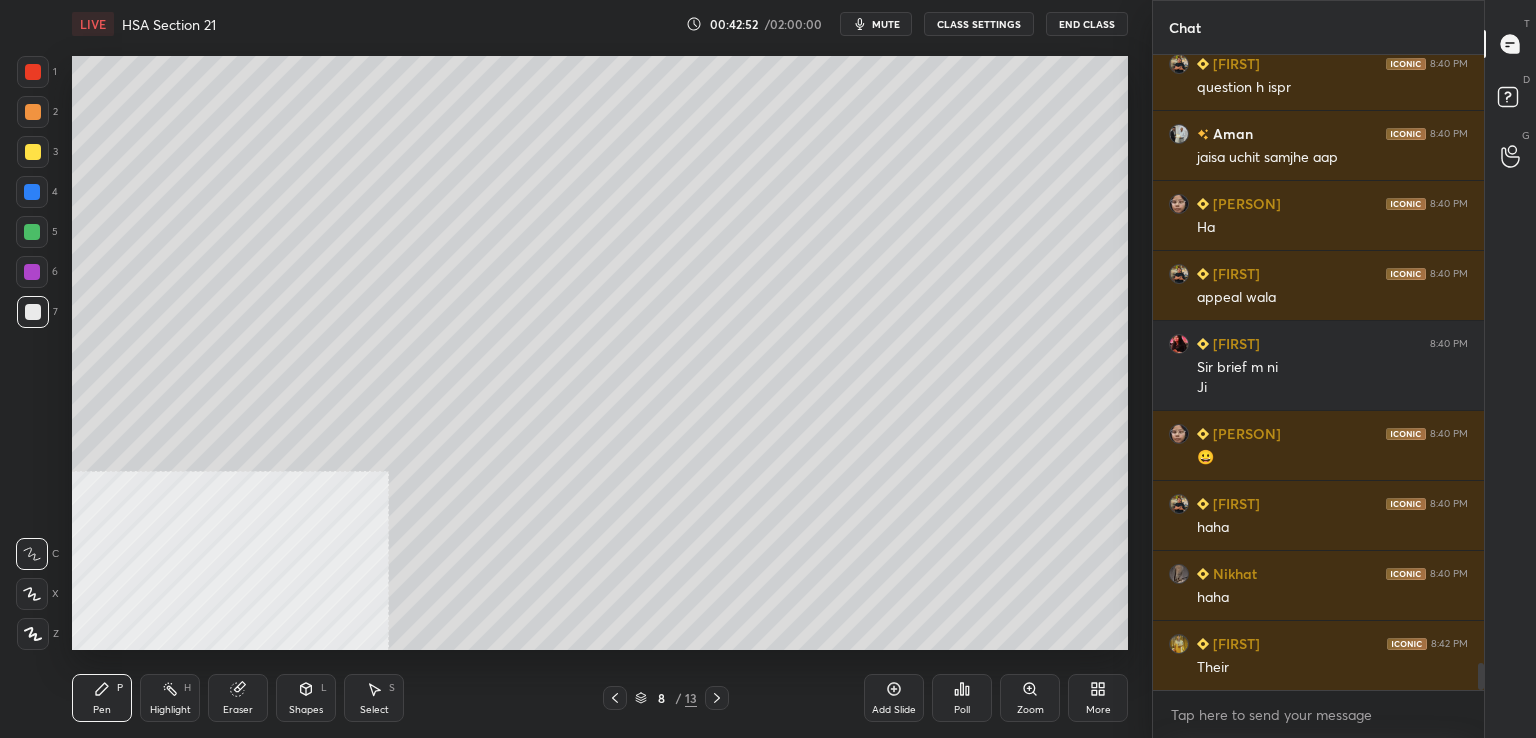 click 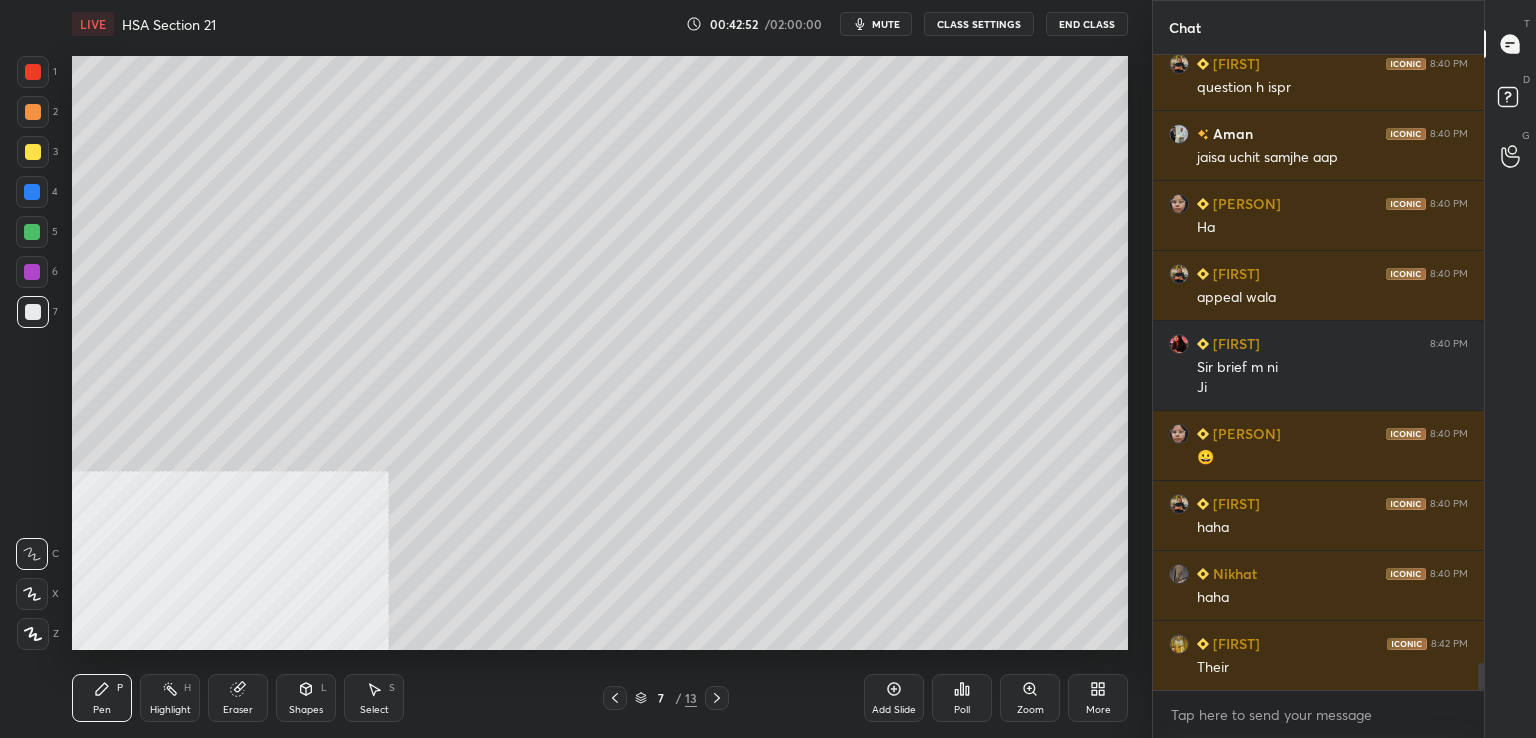 click 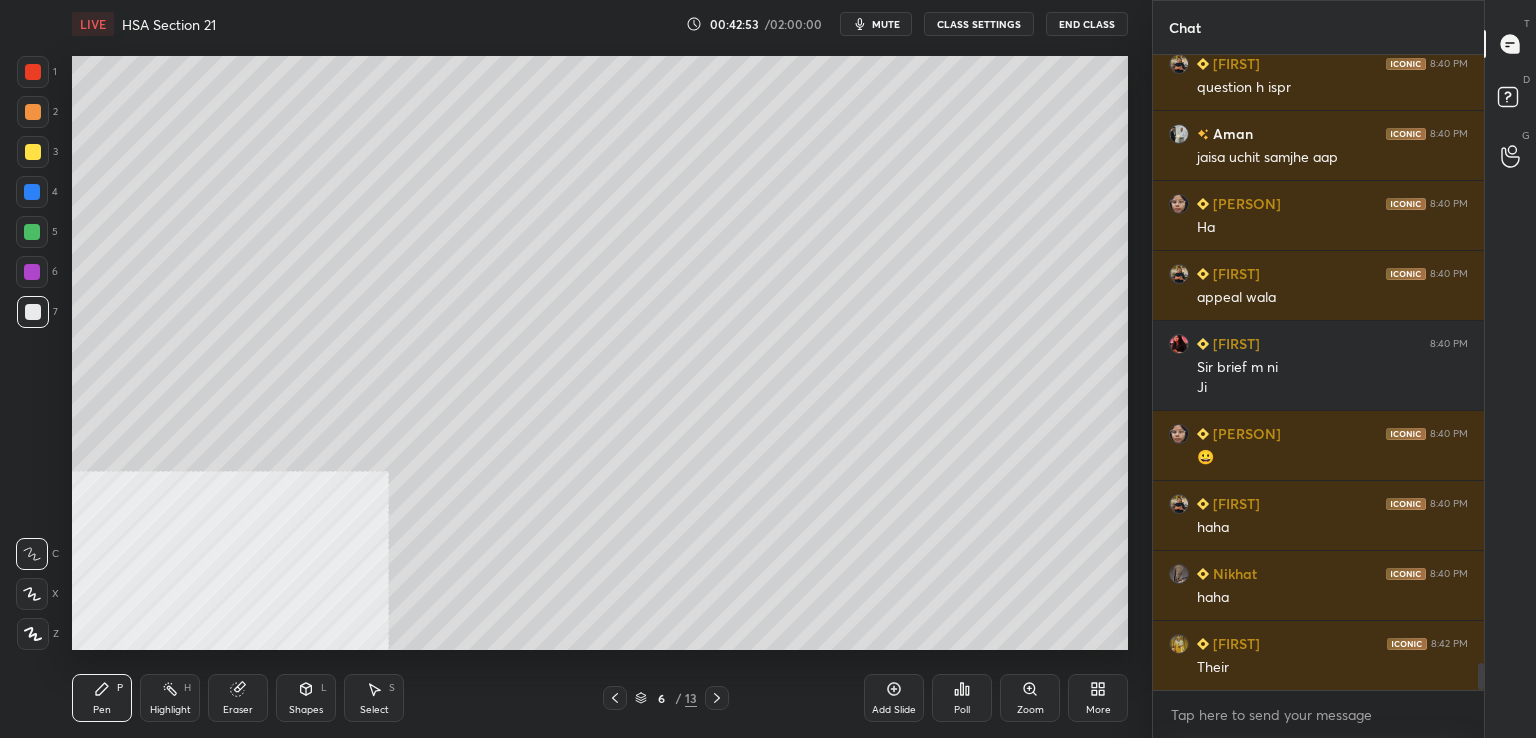 click 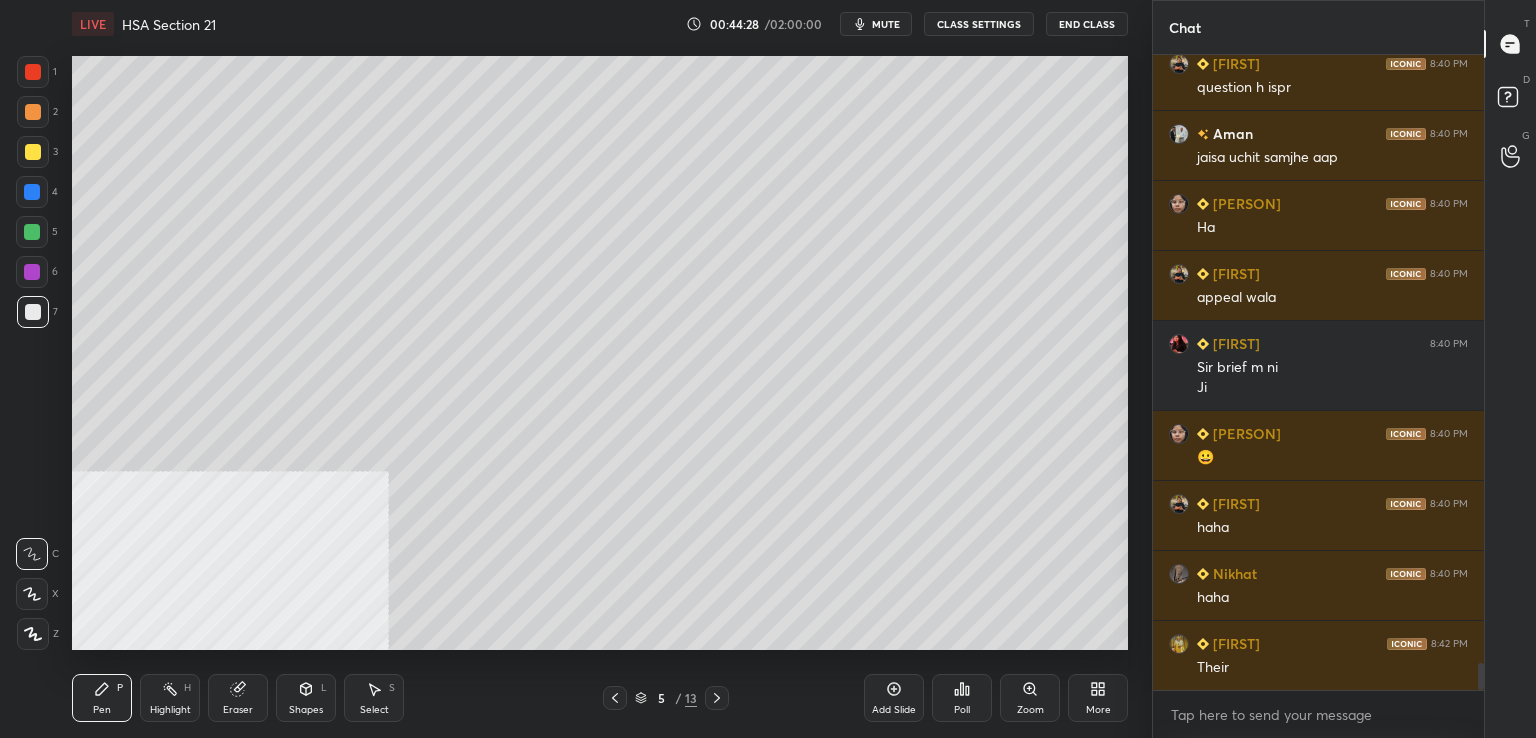scroll, scrollTop: 14602, scrollLeft: 0, axis: vertical 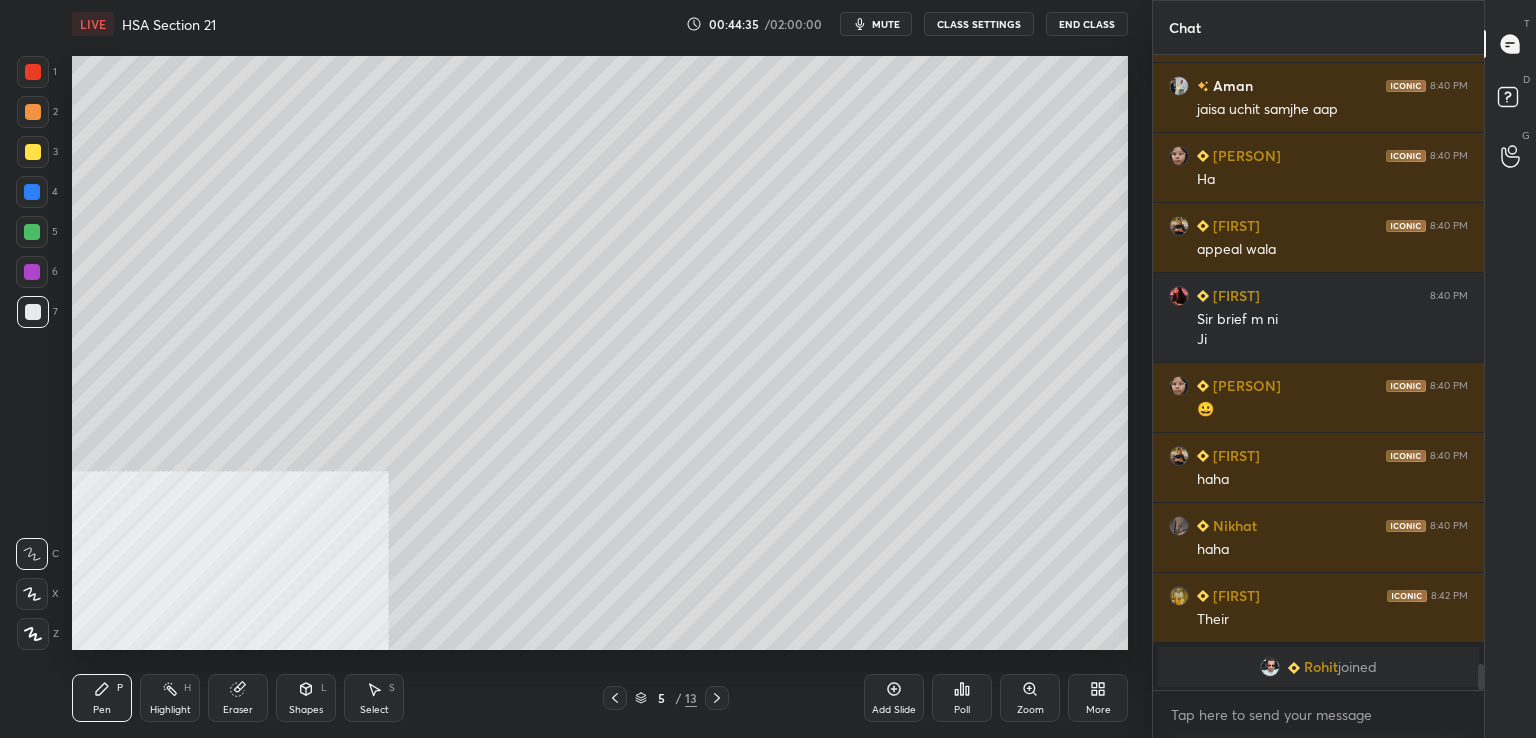 click at bounding box center (1270, 667) 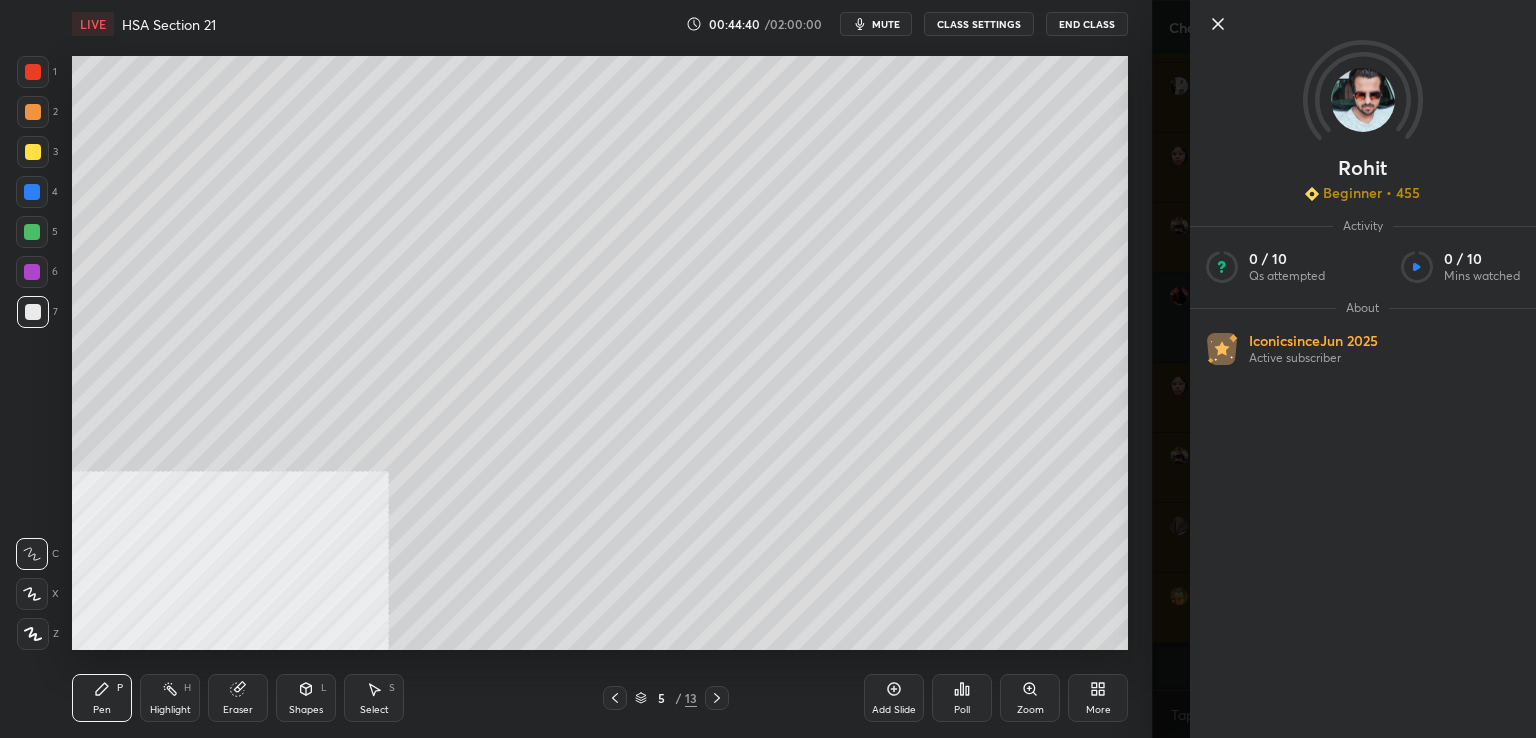 click 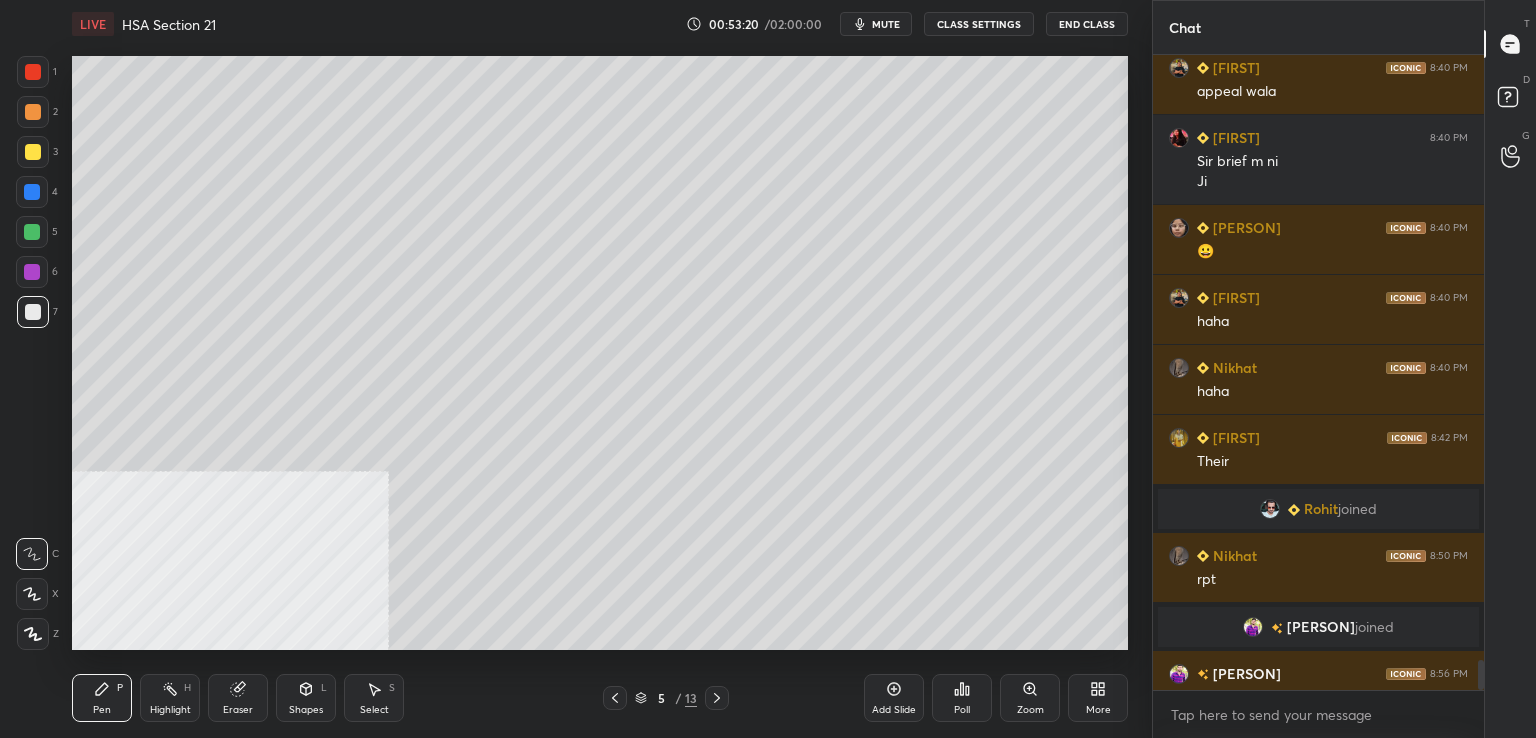 scroll, scrollTop: 12900, scrollLeft: 0, axis: vertical 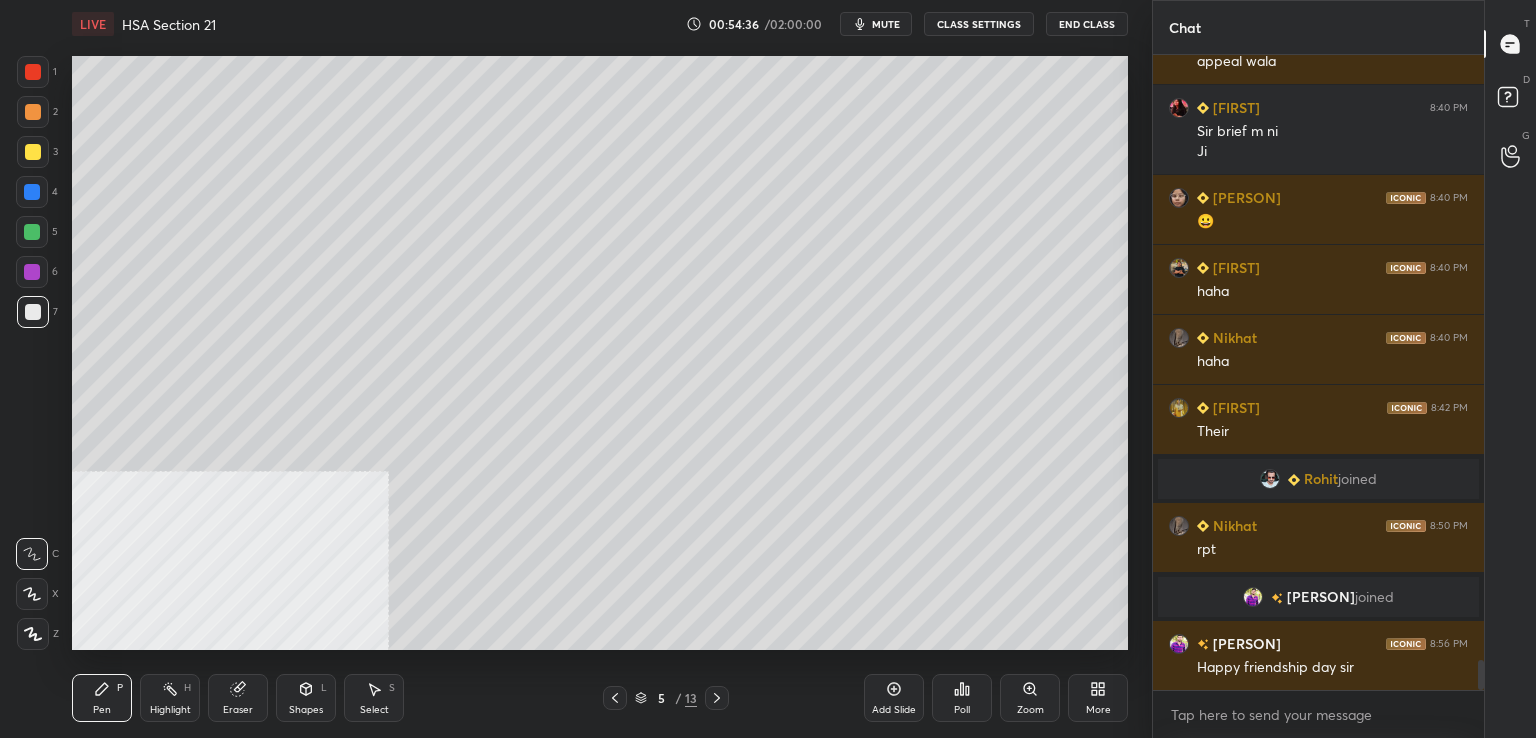 click at bounding box center (717, 698) 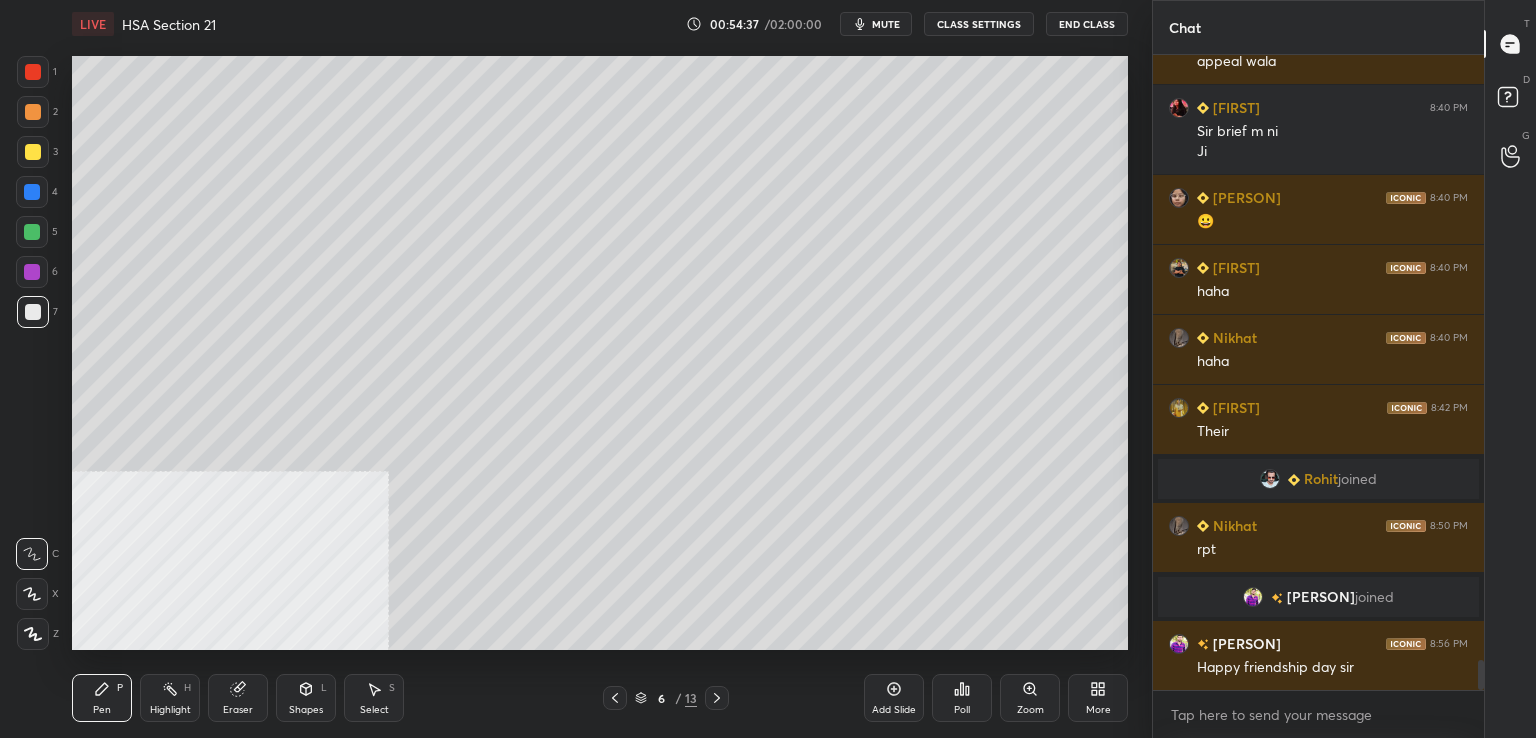 click 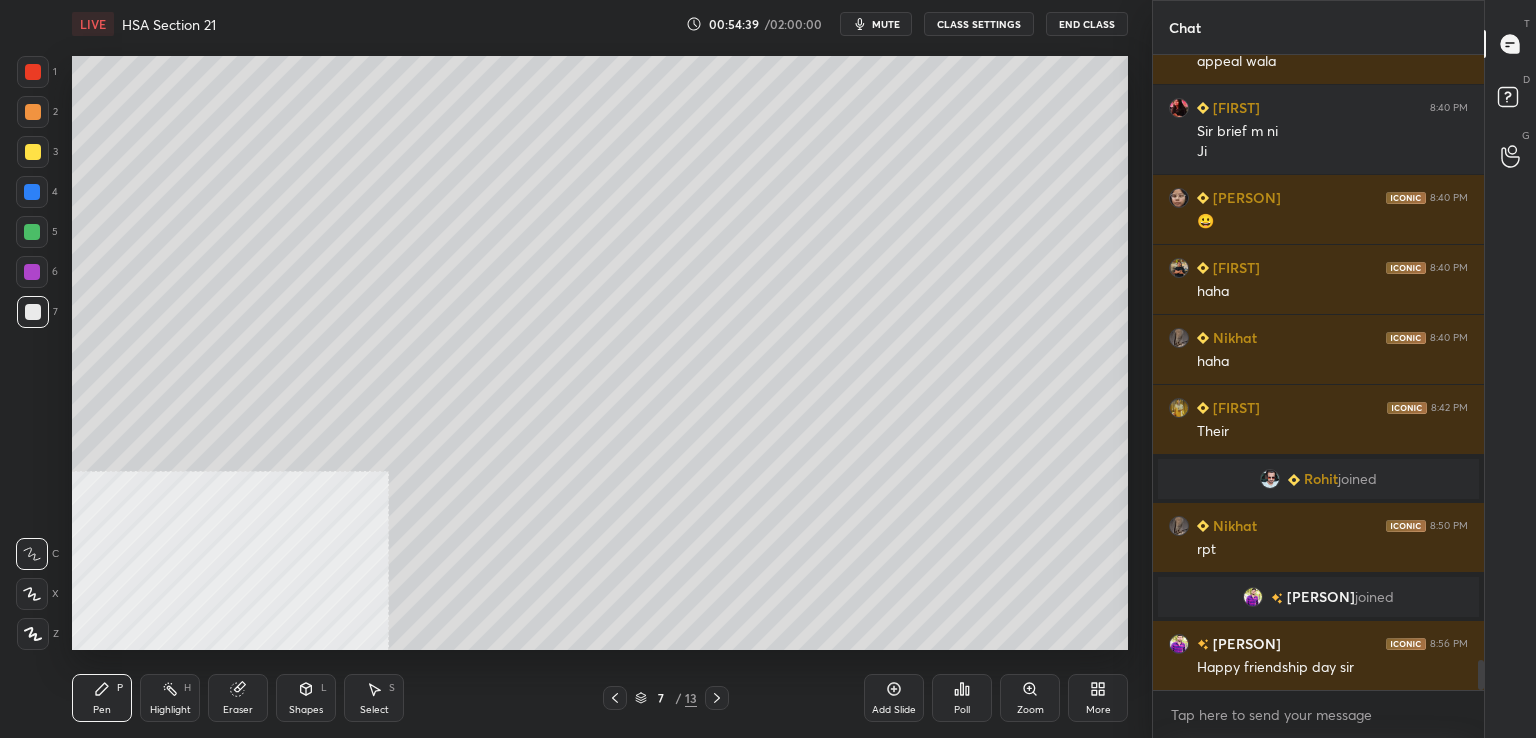 click 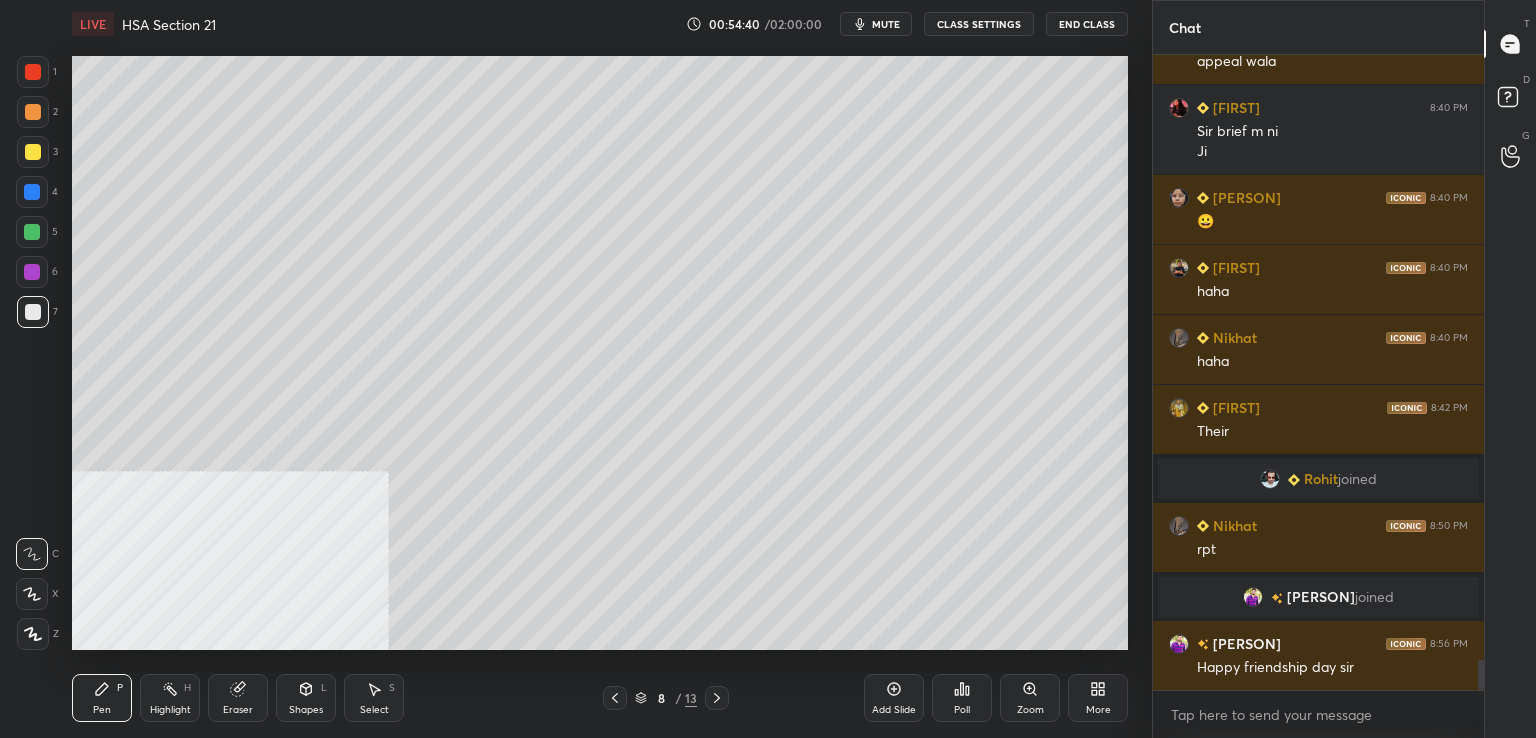 click 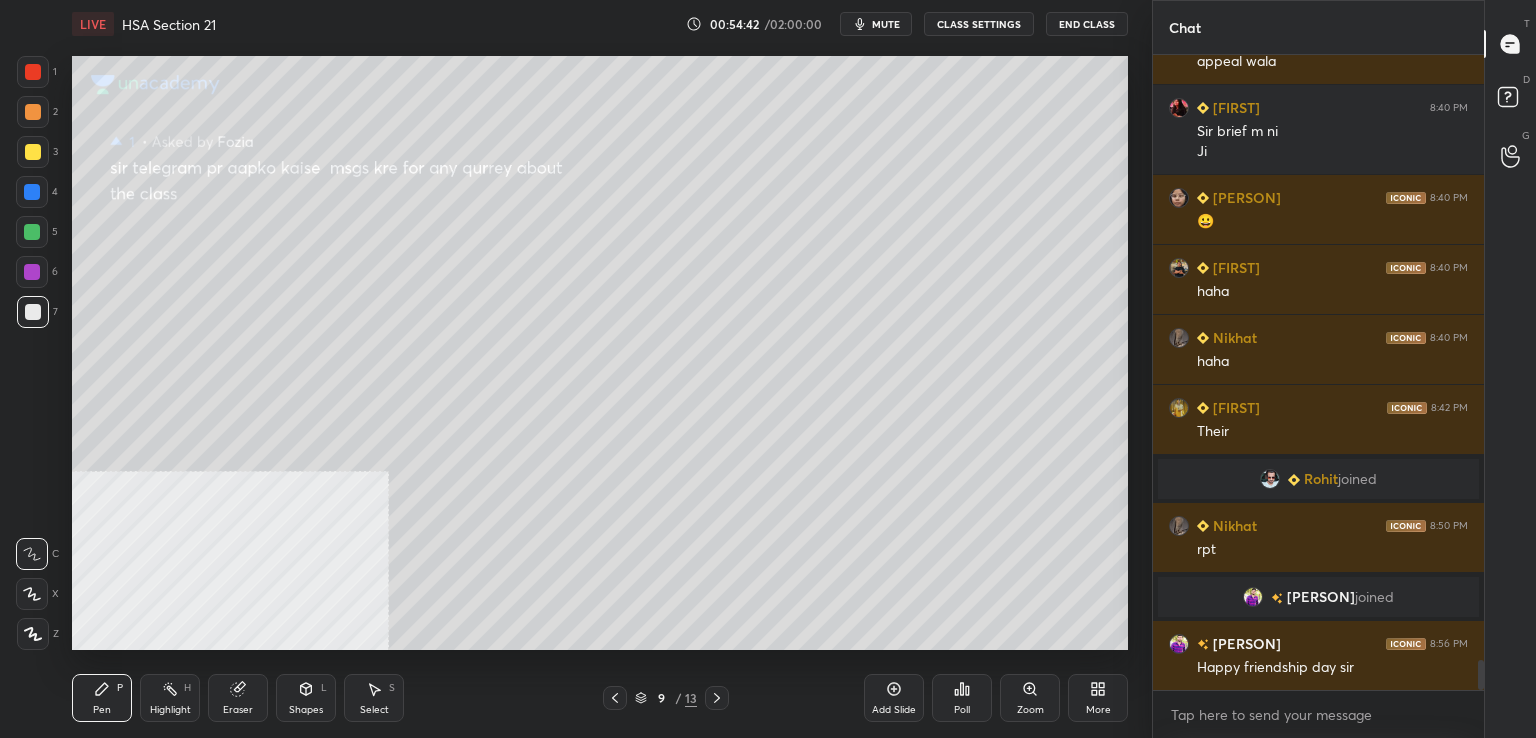click 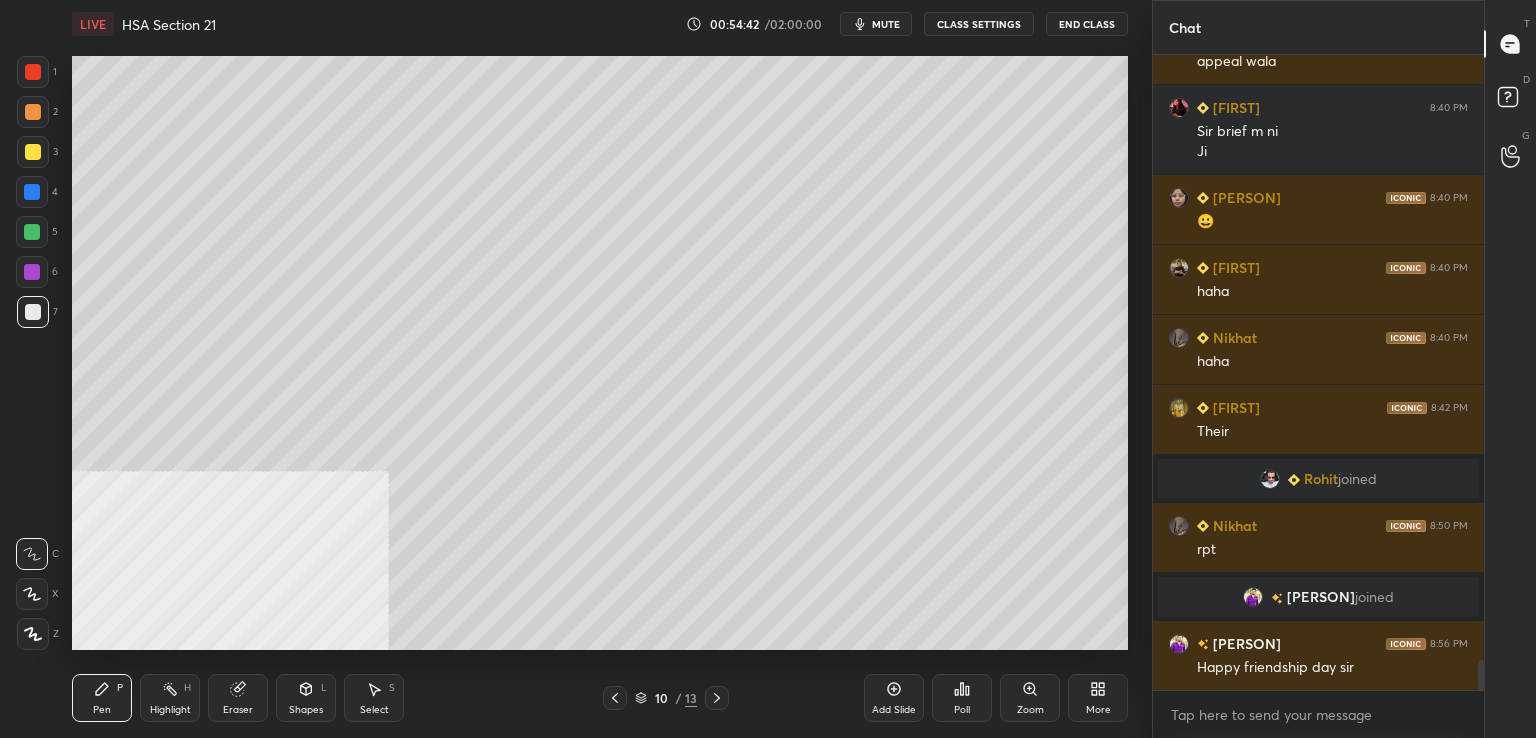 click 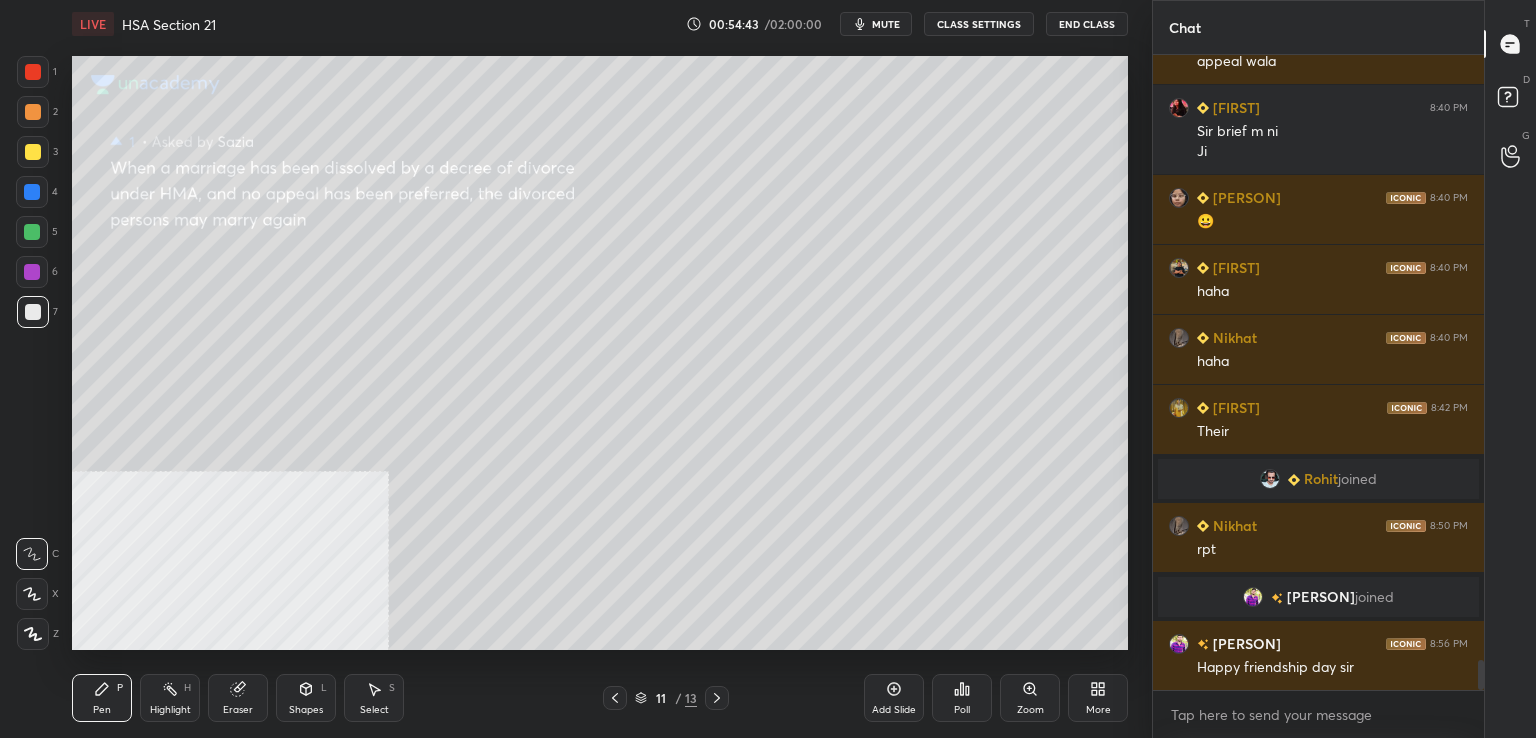 click at bounding box center [615, 698] 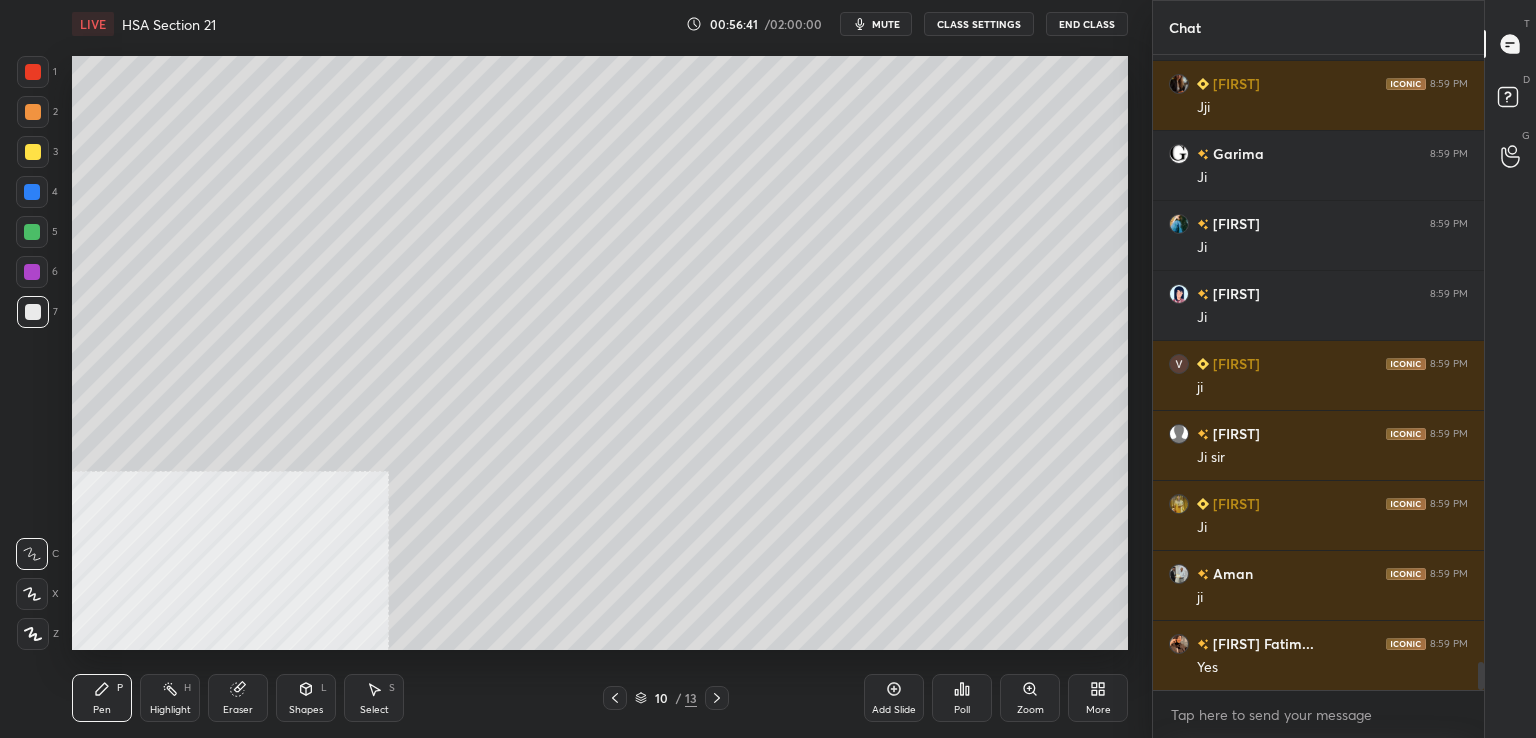 scroll, scrollTop: 13880, scrollLeft: 0, axis: vertical 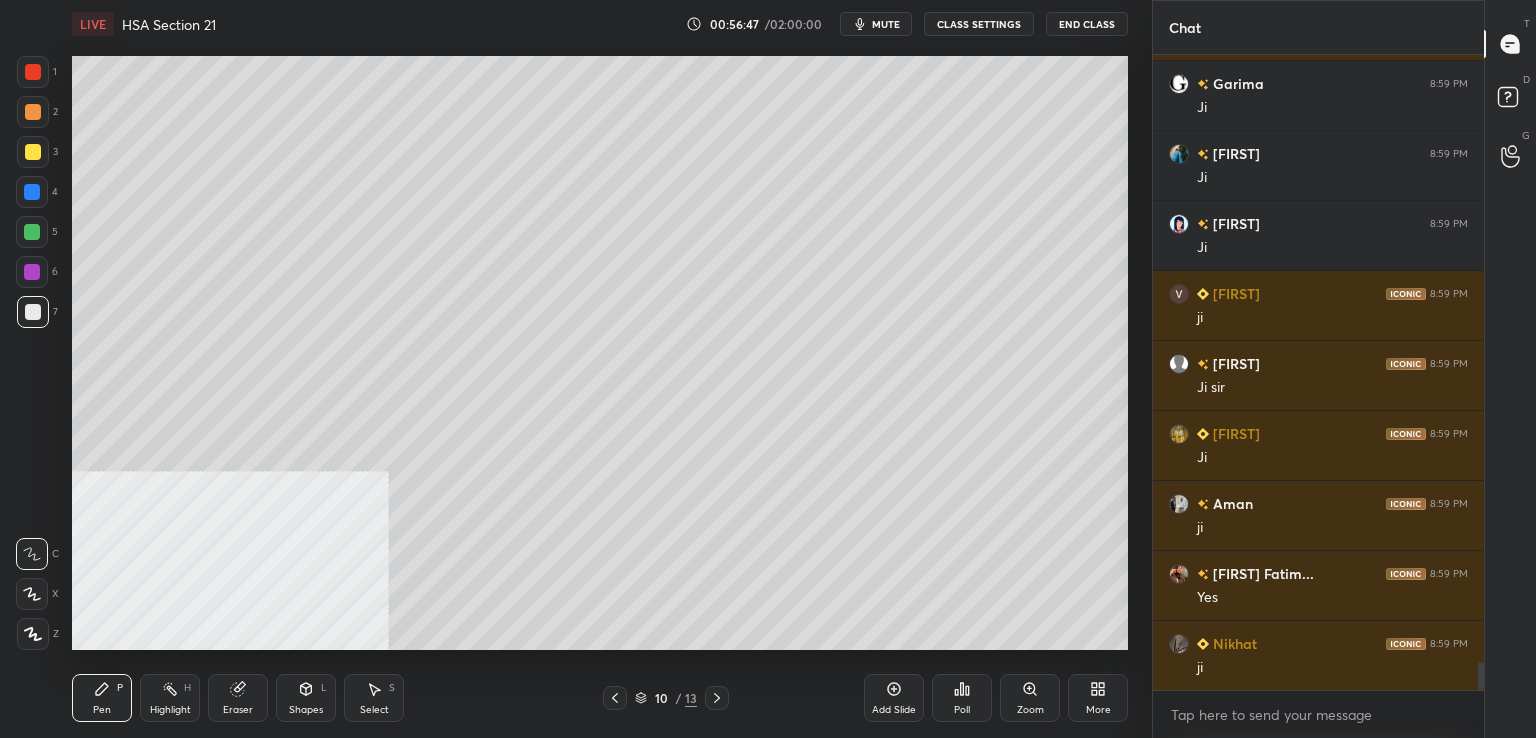 click at bounding box center [32, 272] 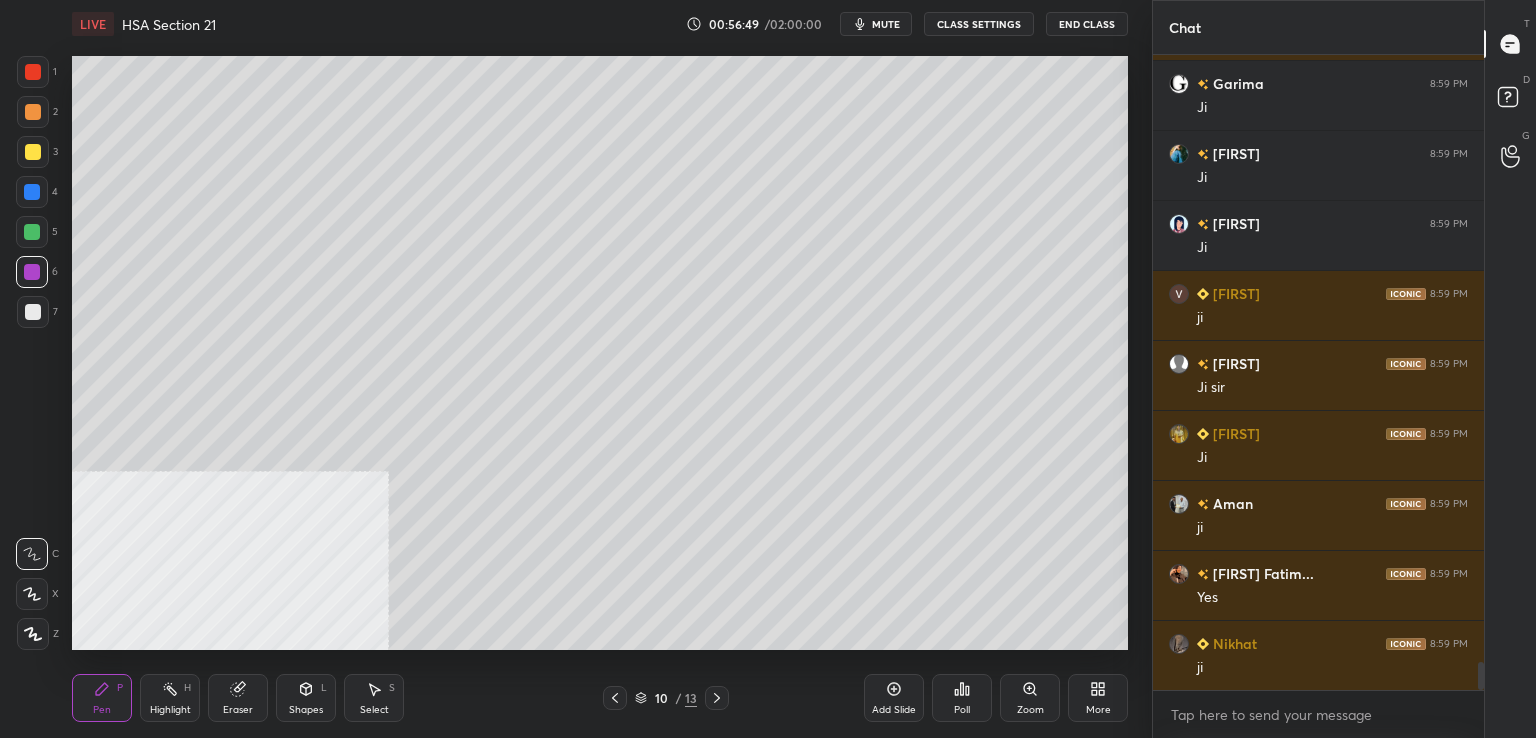 click 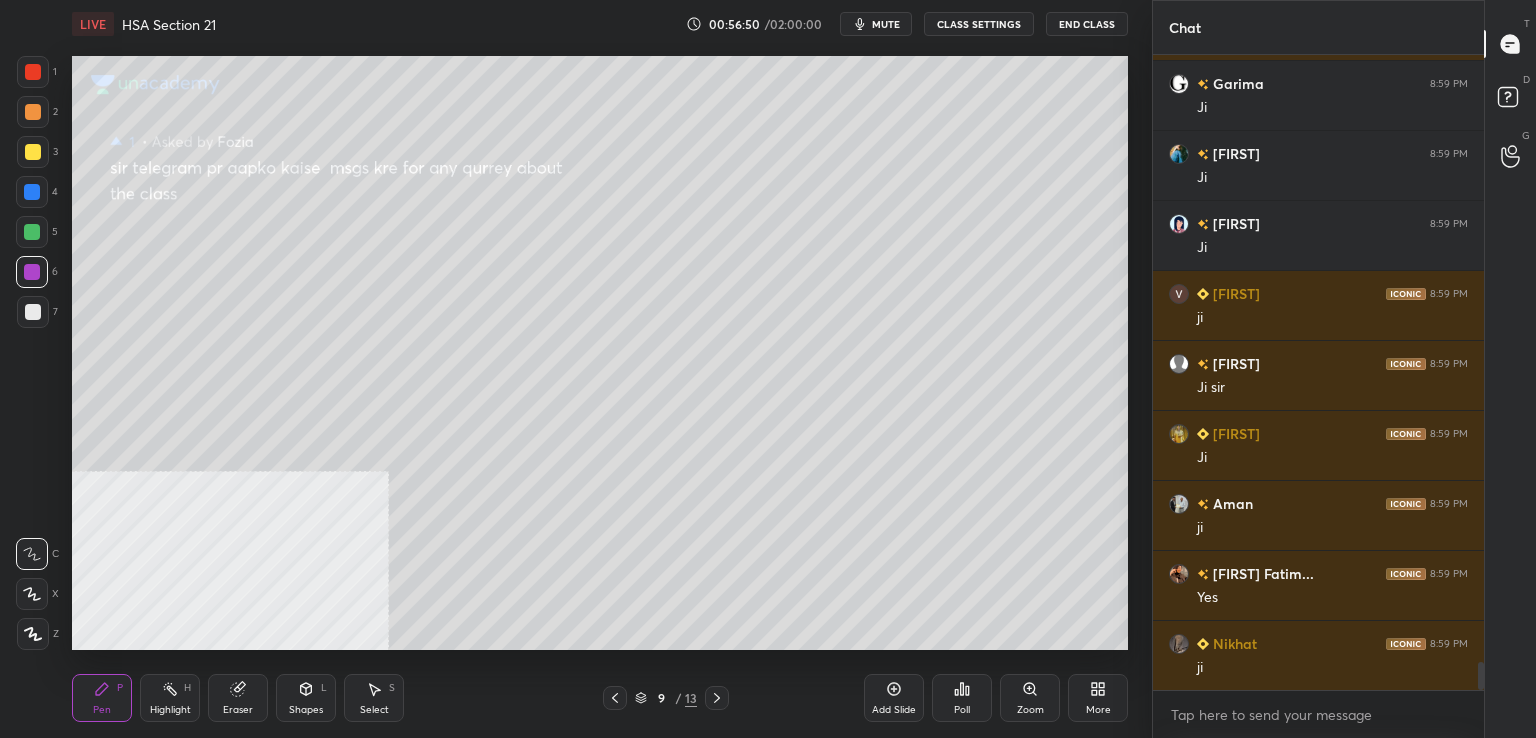drag, startPoint x: 887, startPoint y: 695, endPoint x: 859, endPoint y: 680, distance: 31.764761 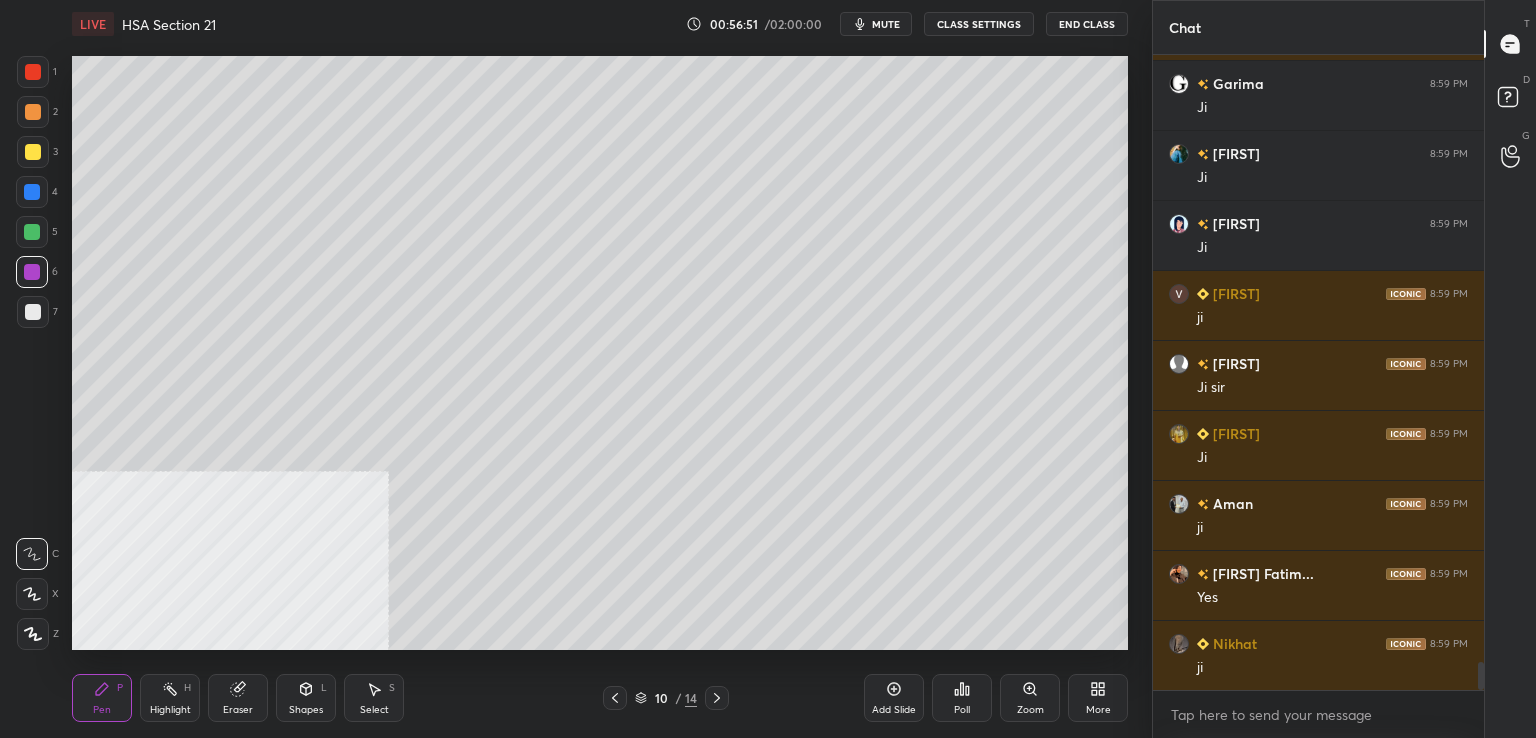 click at bounding box center [33, 312] 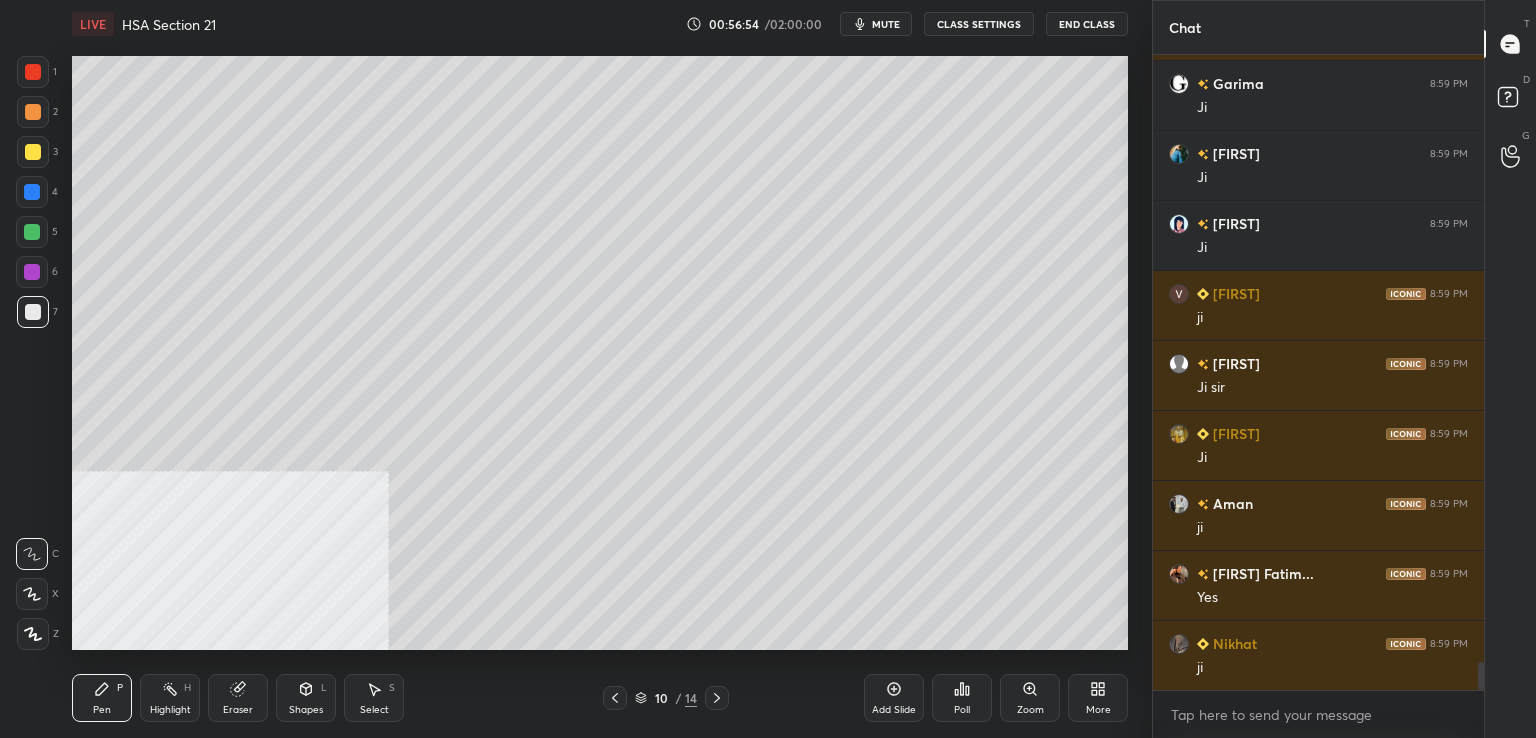 scroll, scrollTop: 7, scrollLeft: 6, axis: both 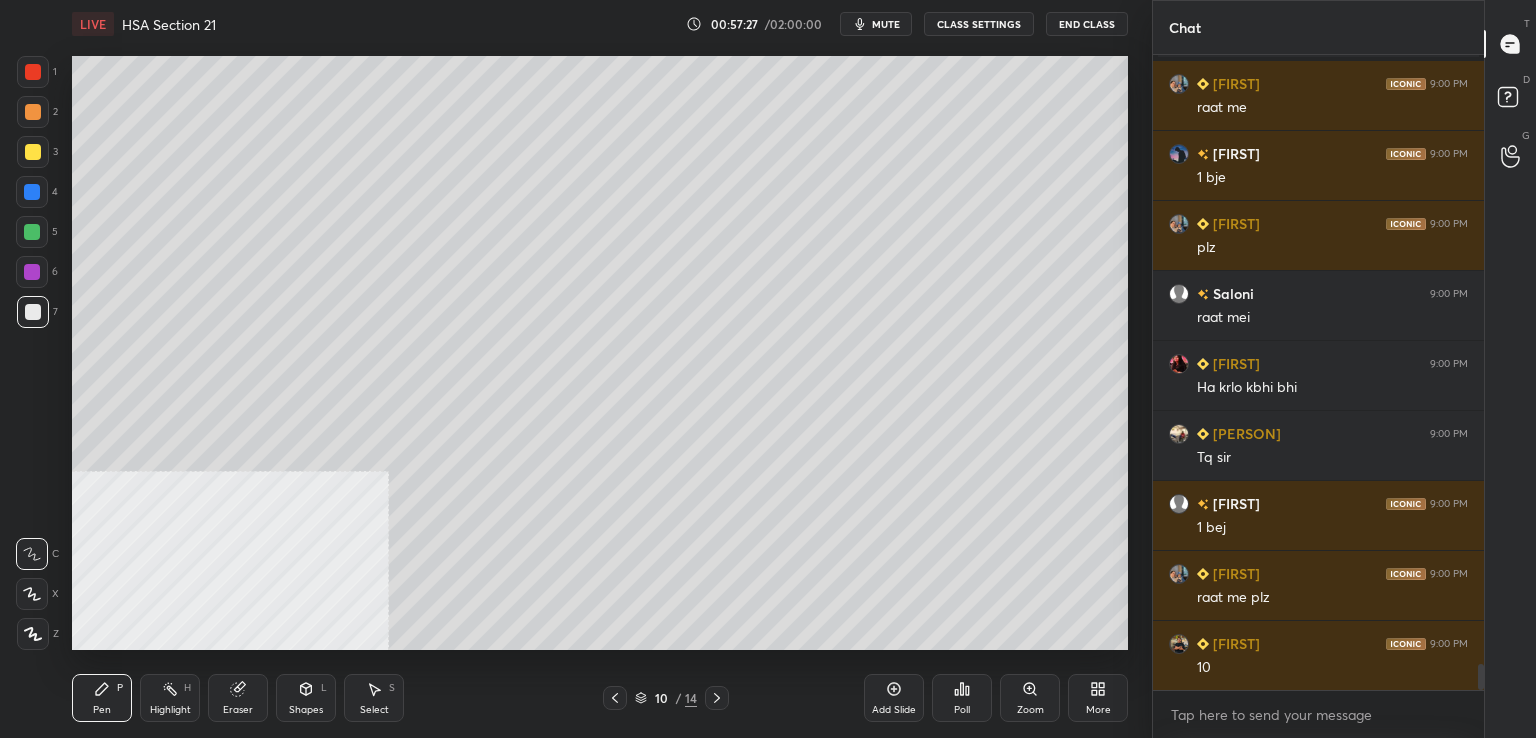 click on "Poll" at bounding box center (962, 698) 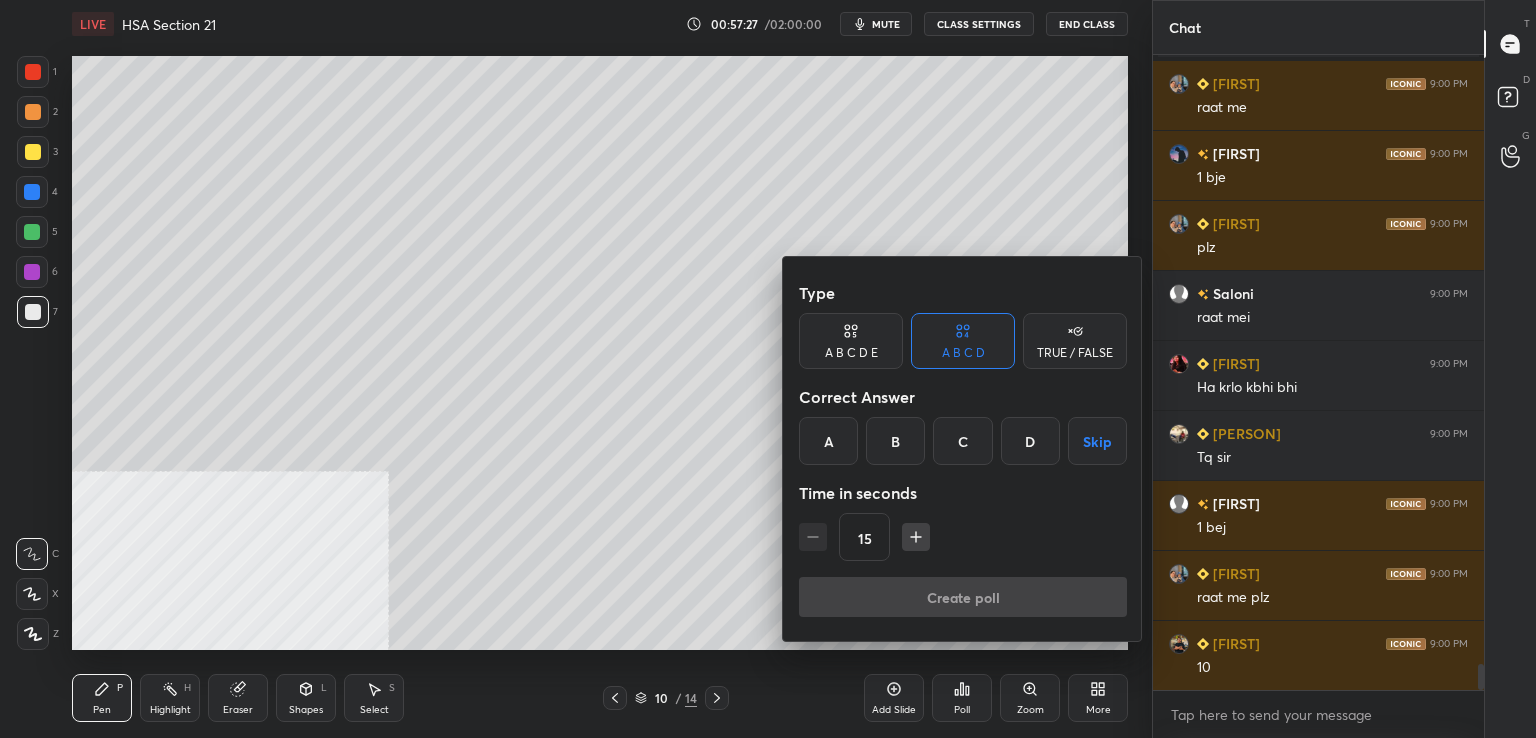 scroll, scrollTop: 14910, scrollLeft: 0, axis: vertical 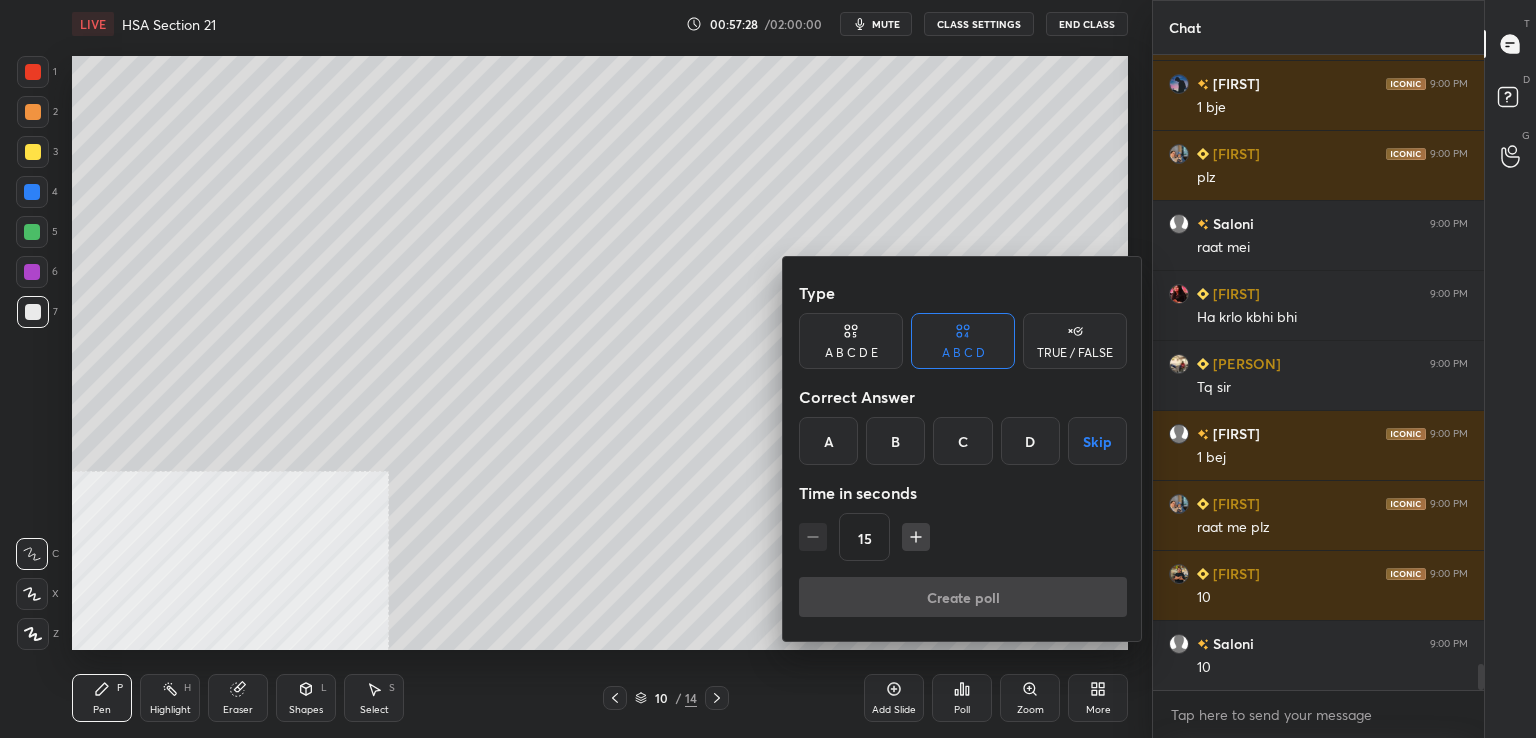drag, startPoint x: 1086, startPoint y: 441, endPoint x: 1055, endPoint y: 476, distance: 46.75468 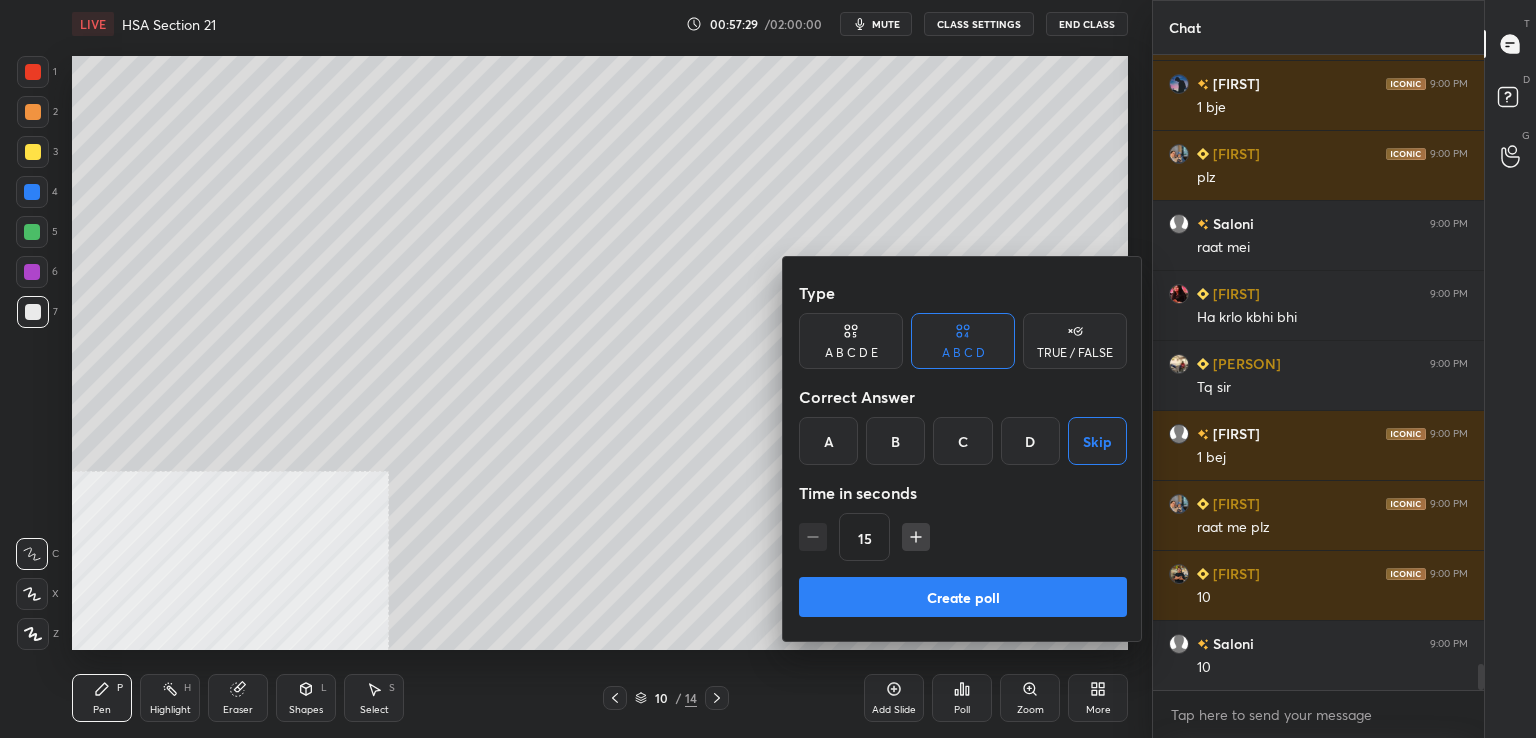 drag, startPoint x: 961, startPoint y: 603, endPoint x: 968, endPoint y: 572, distance: 31.780497 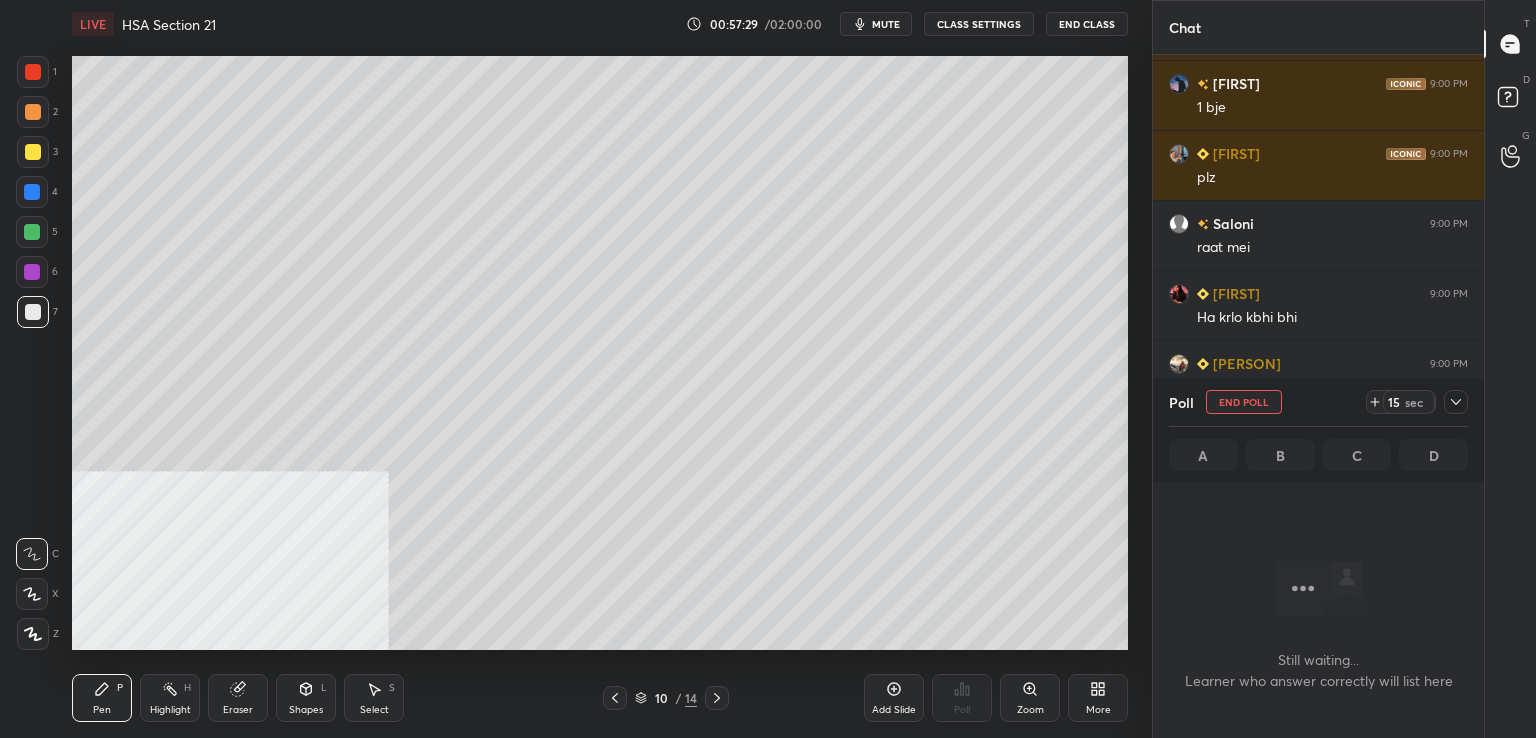 scroll, scrollTop: 543, scrollLeft: 325, axis: both 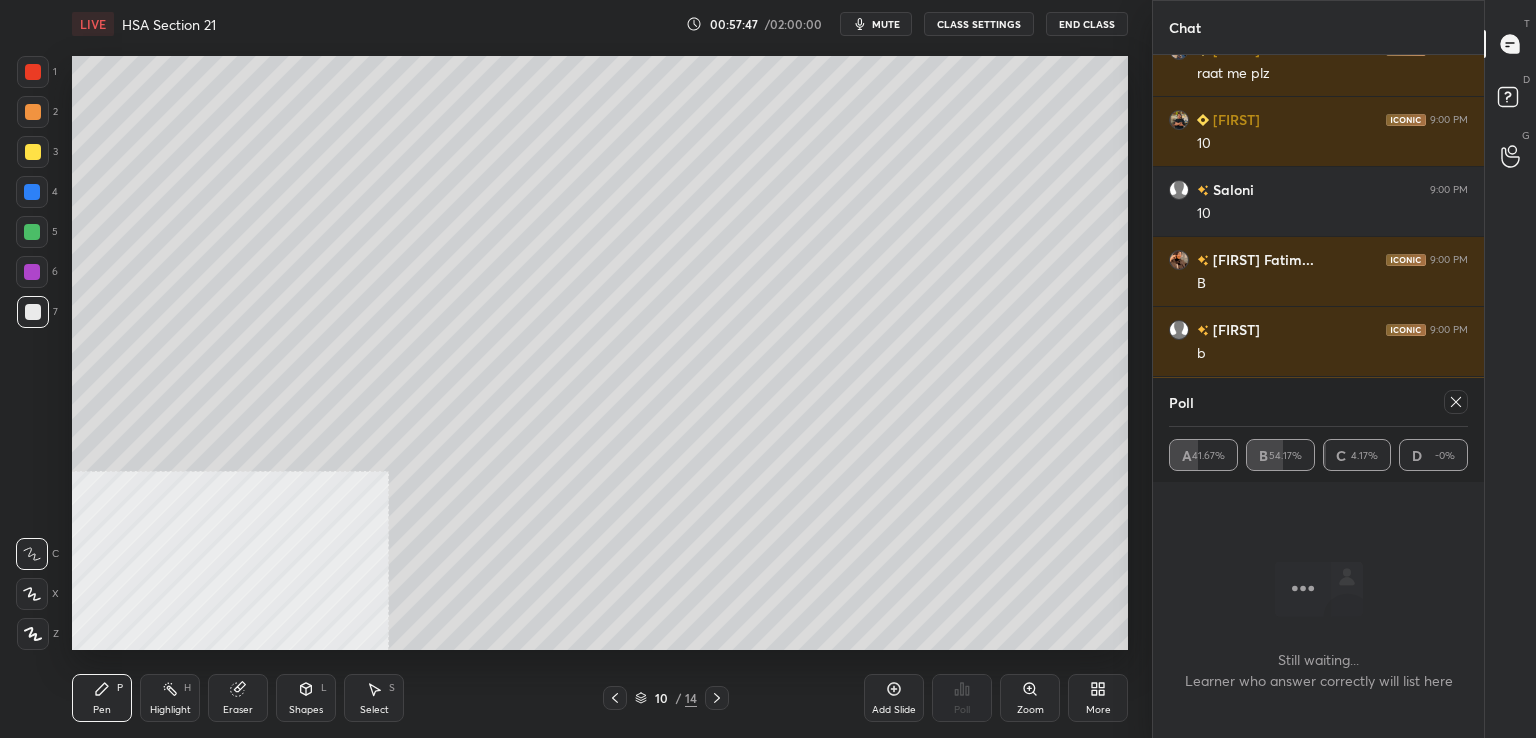 drag, startPoint x: 1452, startPoint y: 397, endPoint x: 1369, endPoint y: 399, distance: 83.02409 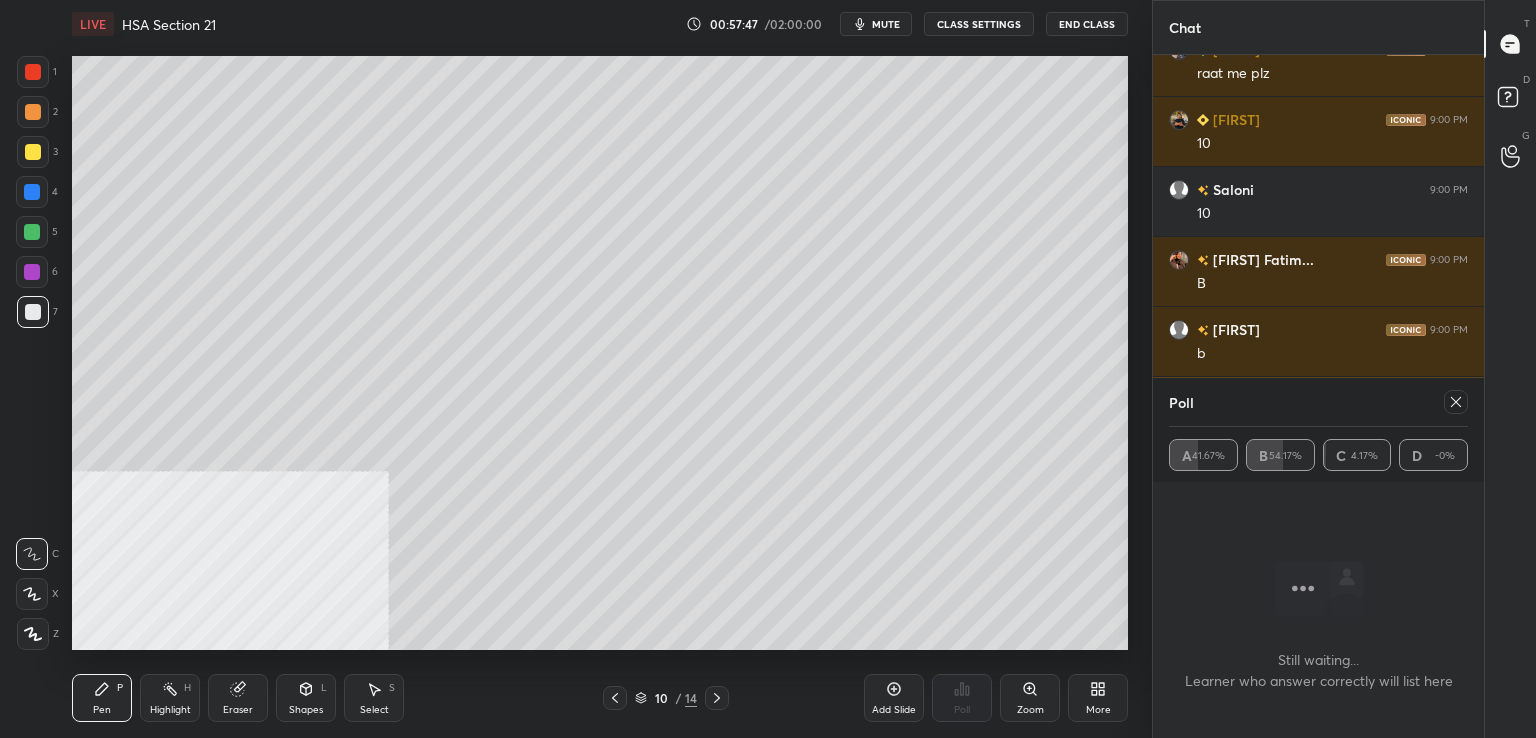 click 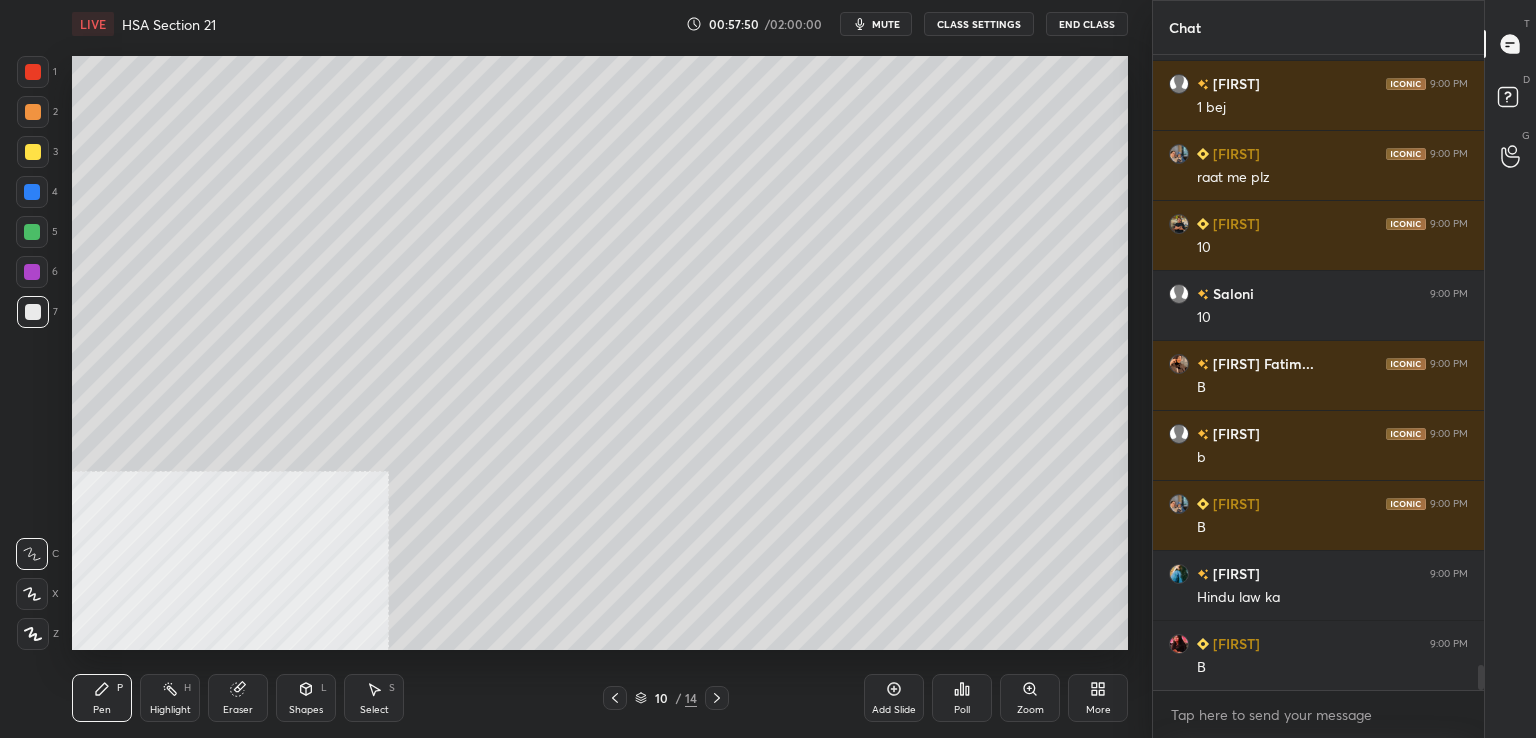 drag, startPoint x: 31, startPoint y: 153, endPoint x: 60, endPoint y: 163, distance: 30.675724 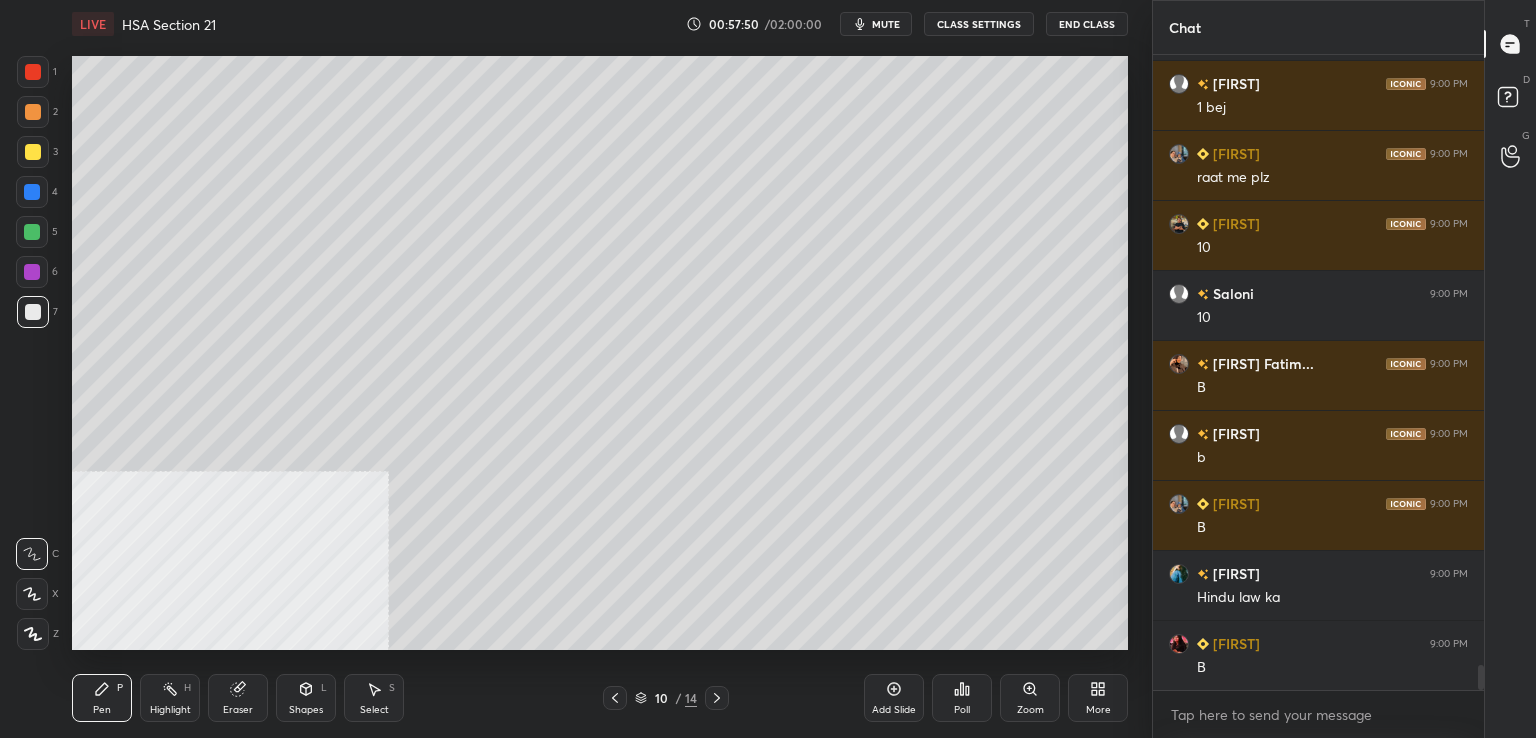 click at bounding box center [33, 152] 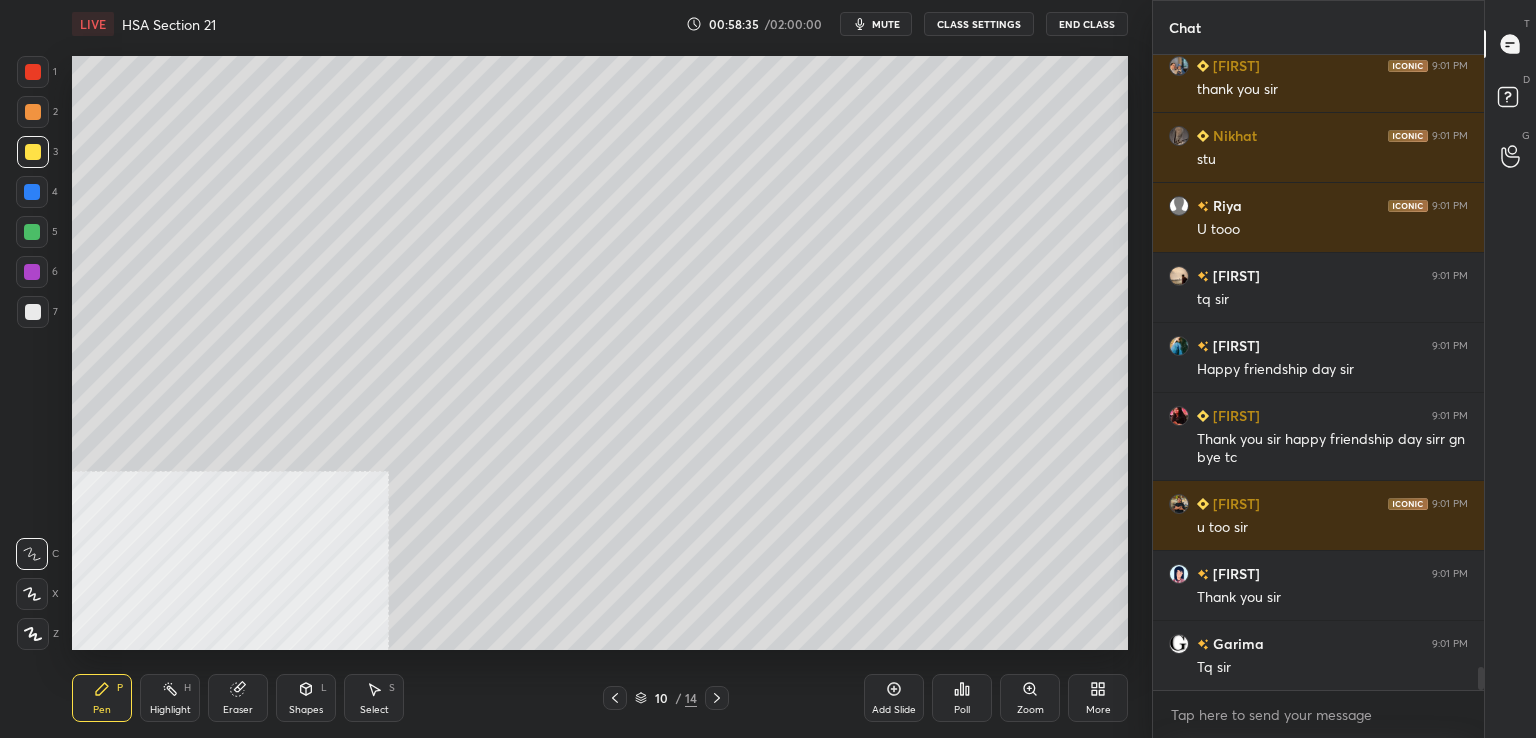click on "End Class" at bounding box center [1087, 24] 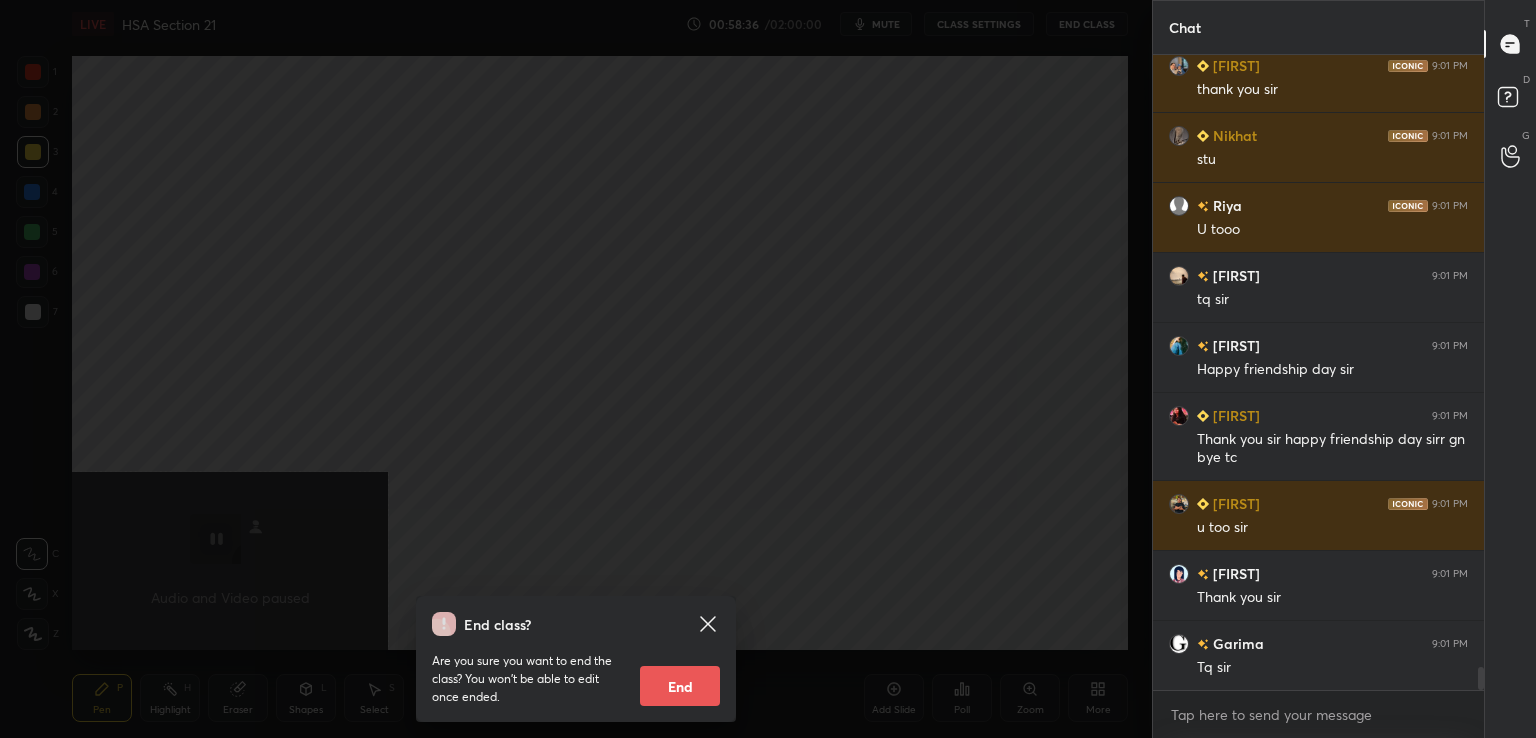 drag, startPoint x: 688, startPoint y: 692, endPoint x: 672, endPoint y: 650, distance: 44.94441 